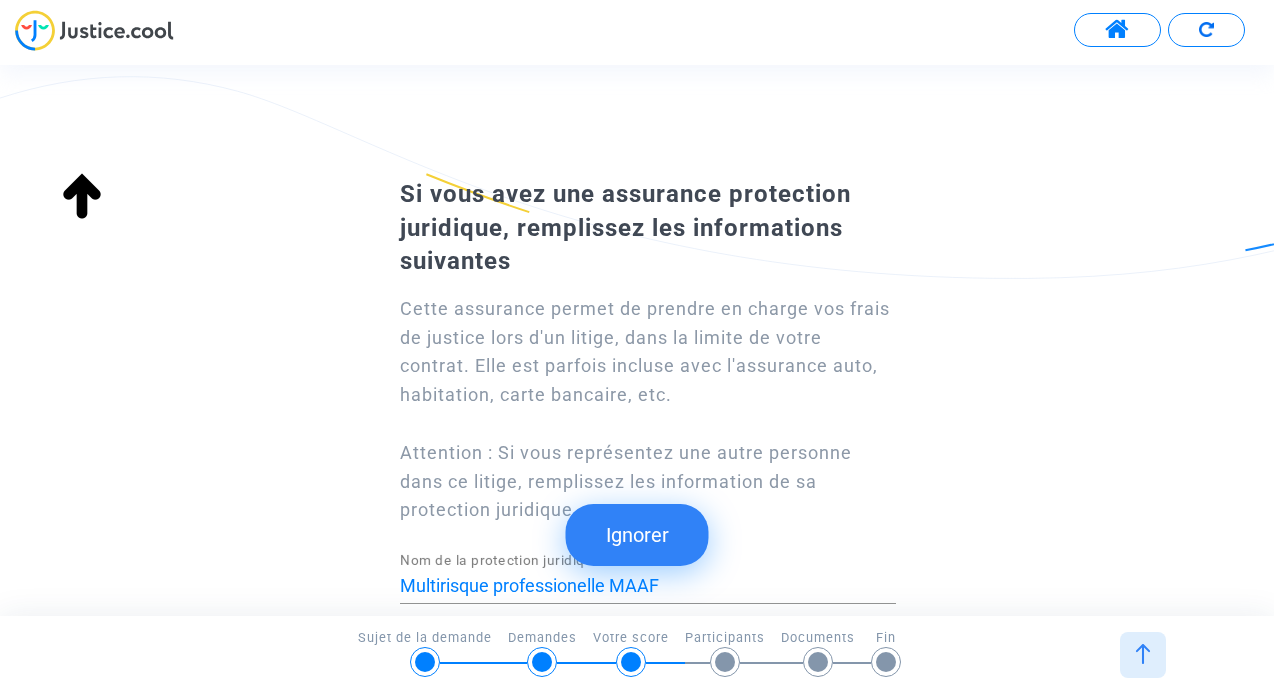 scroll, scrollTop: 0, scrollLeft: 0, axis: both 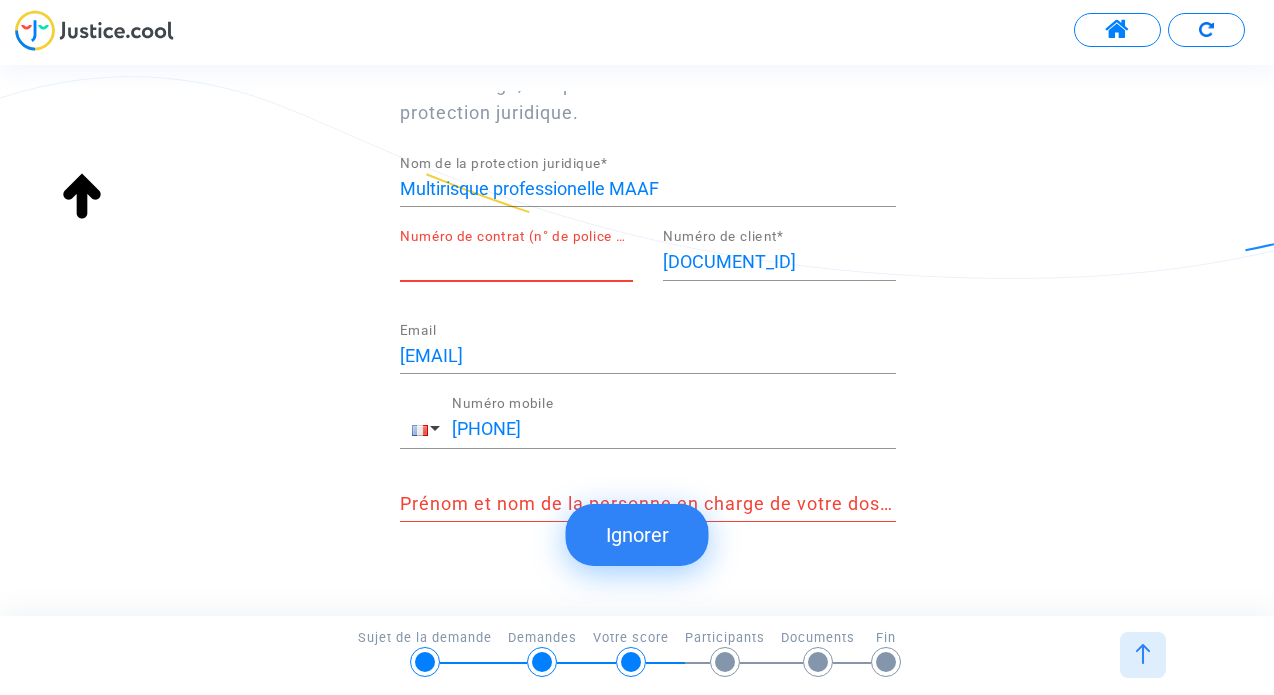 click on "Numéro de contrat (n° de police d'assurance)  *" at bounding box center (516, 262) 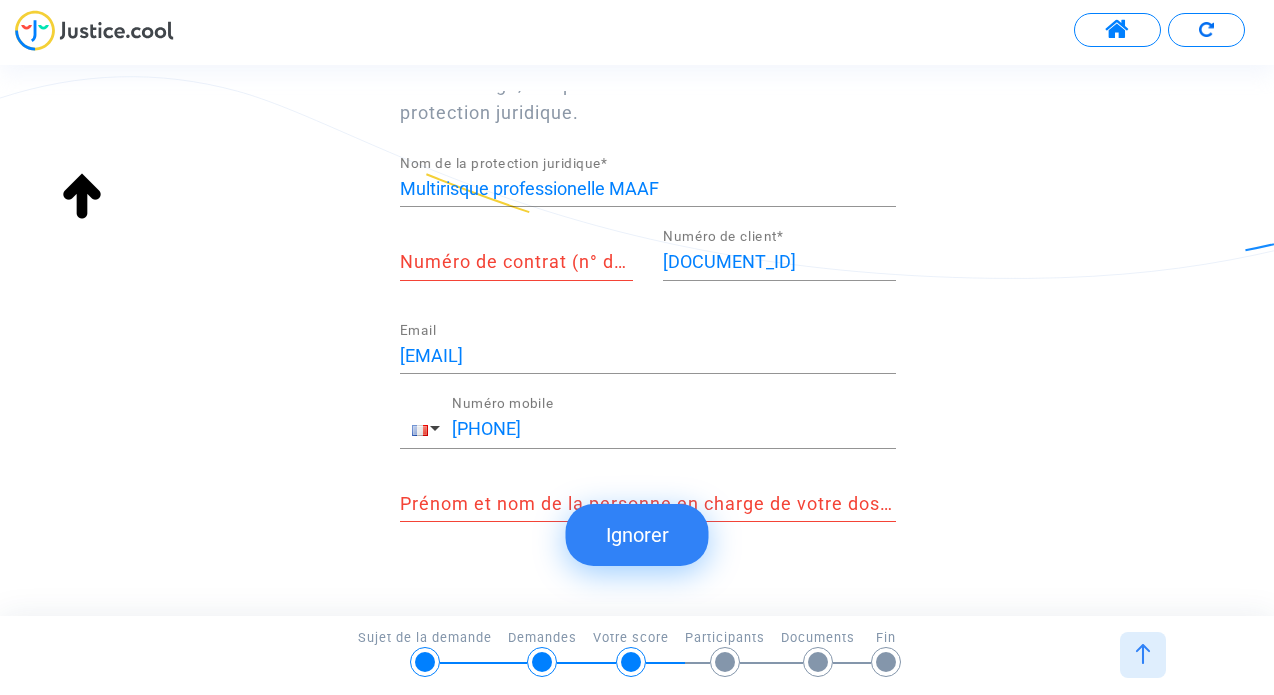 click on "Numéro de contrat (n° de police d'assurance)  *" at bounding box center (516, 255) 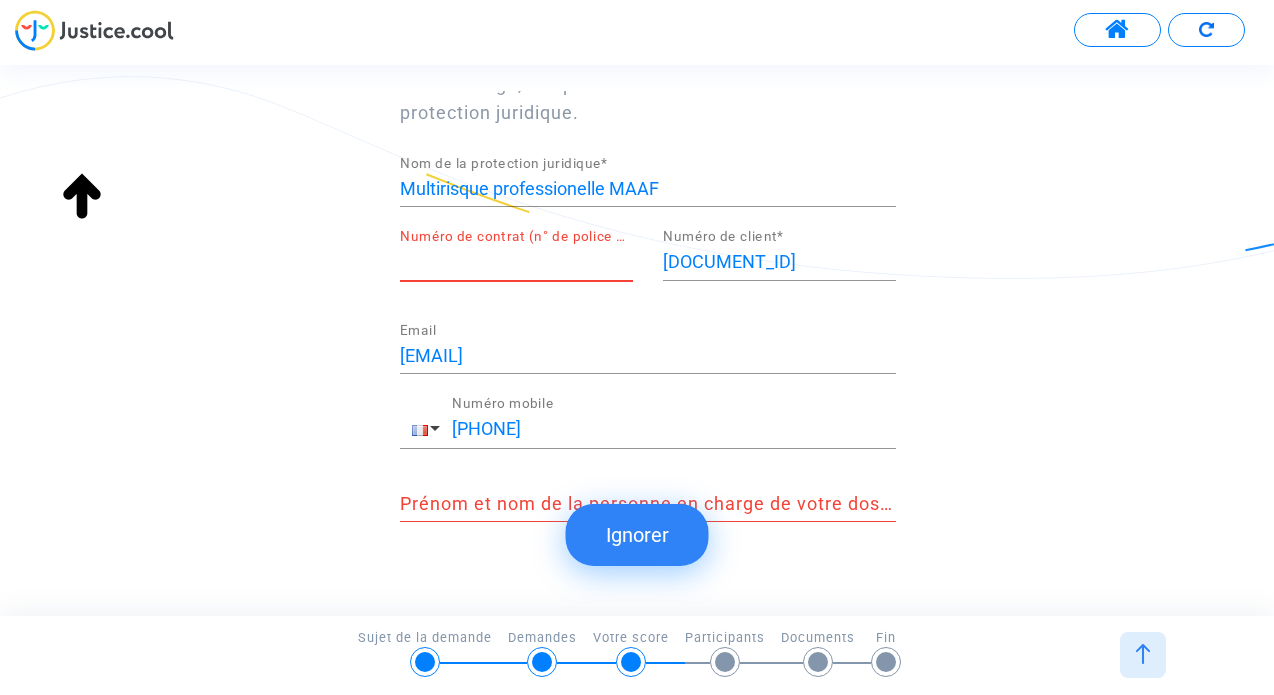 click on "Numéro de contrat (n° de police d'assurance)  *" at bounding box center [516, 255] 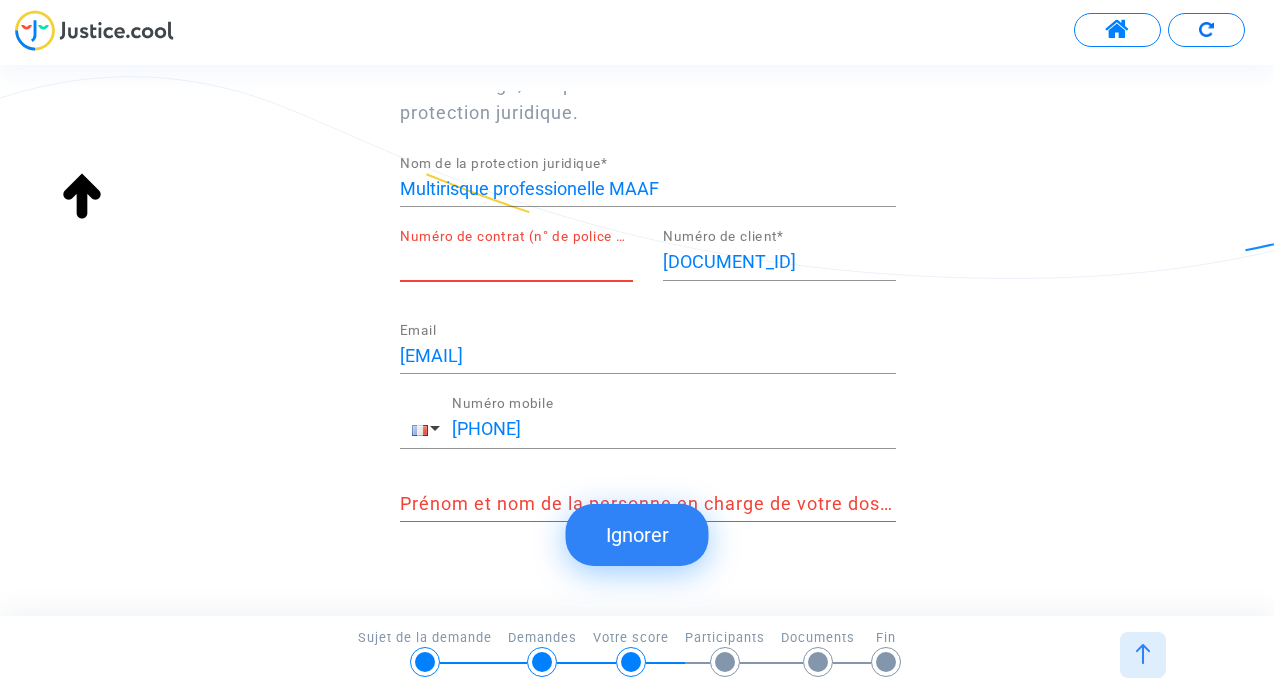 scroll, scrollTop: 444, scrollLeft: 0, axis: vertical 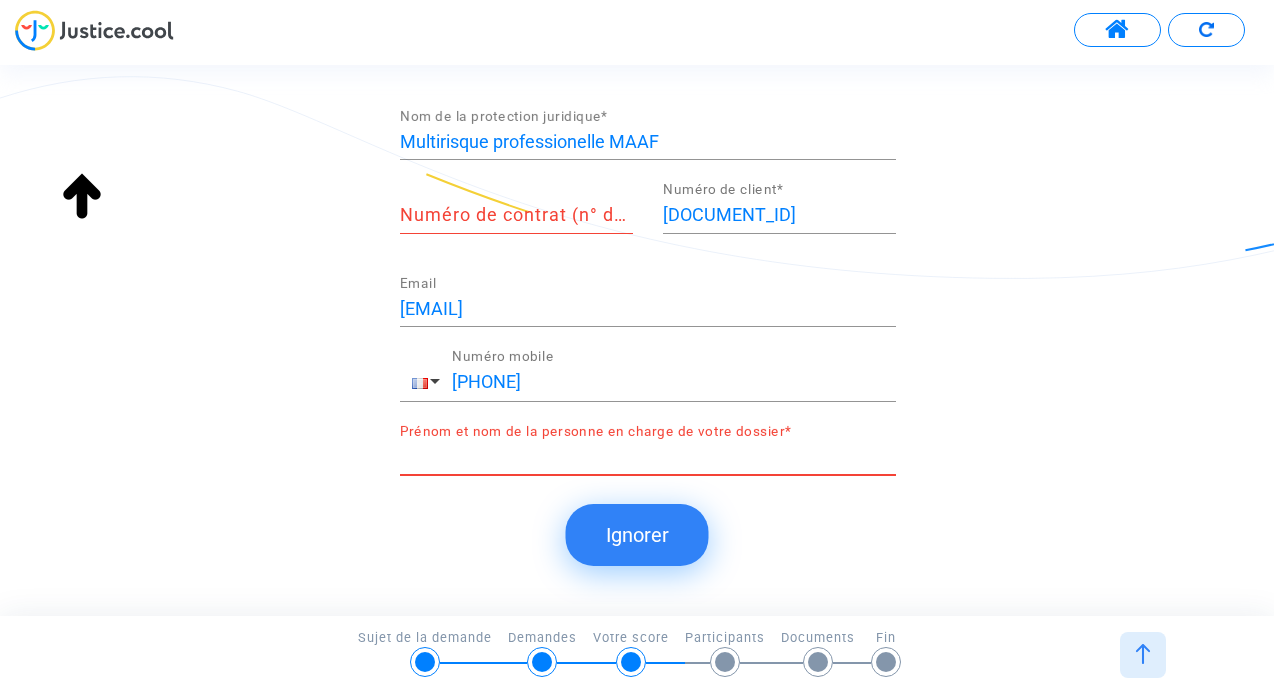 click on "Prénom et nom de la personne en charge de votre dossier  *" at bounding box center [648, 457] 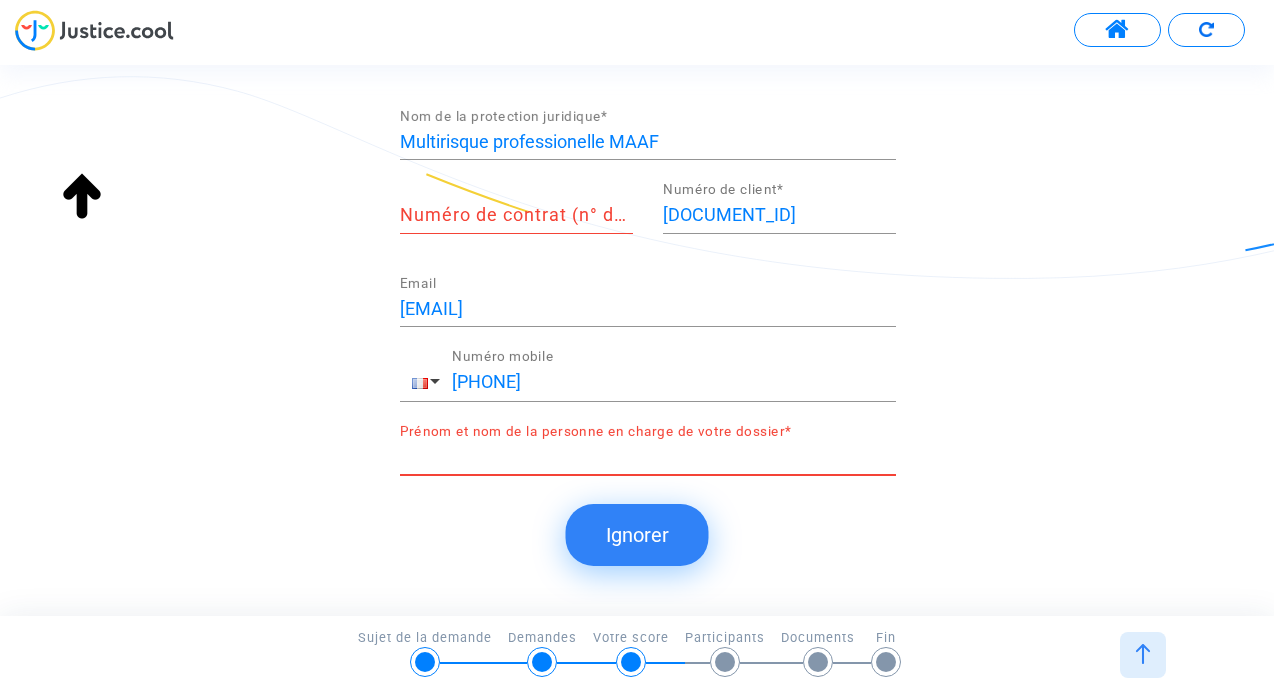 click on "Prénom et nom de la personne en charge de votre dossier  *" at bounding box center (648, 457) 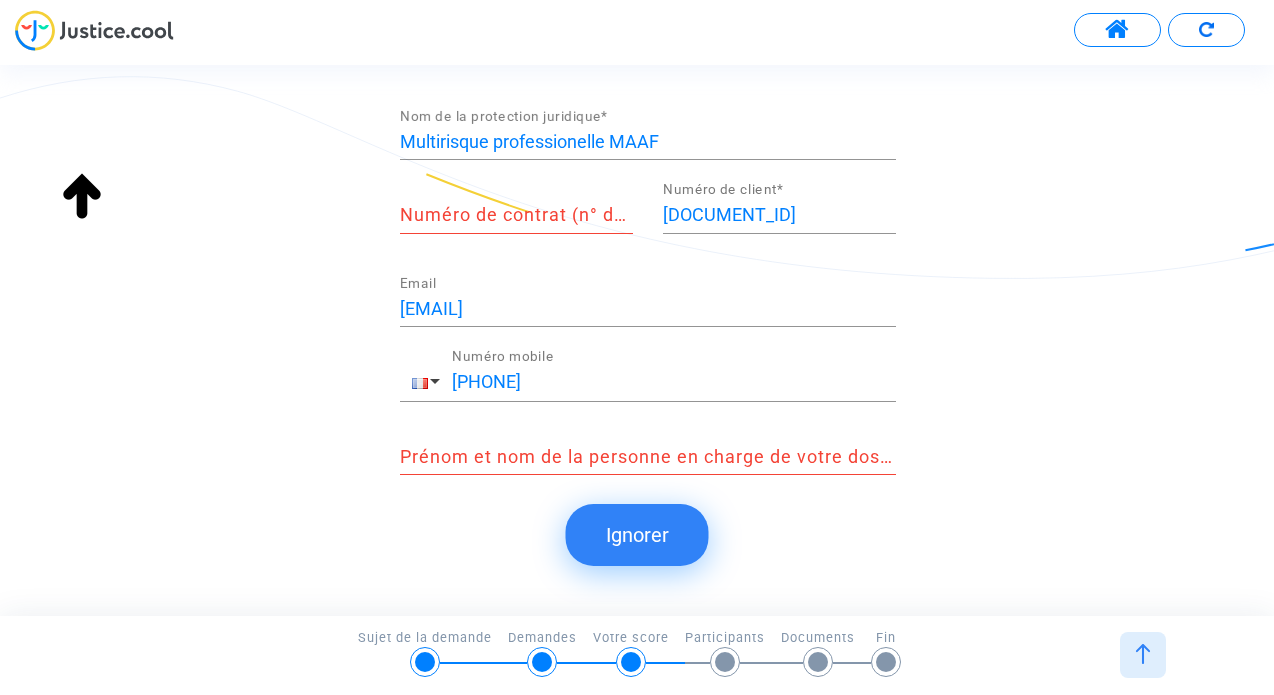 click on "Ignorer" at bounding box center (637, 535) 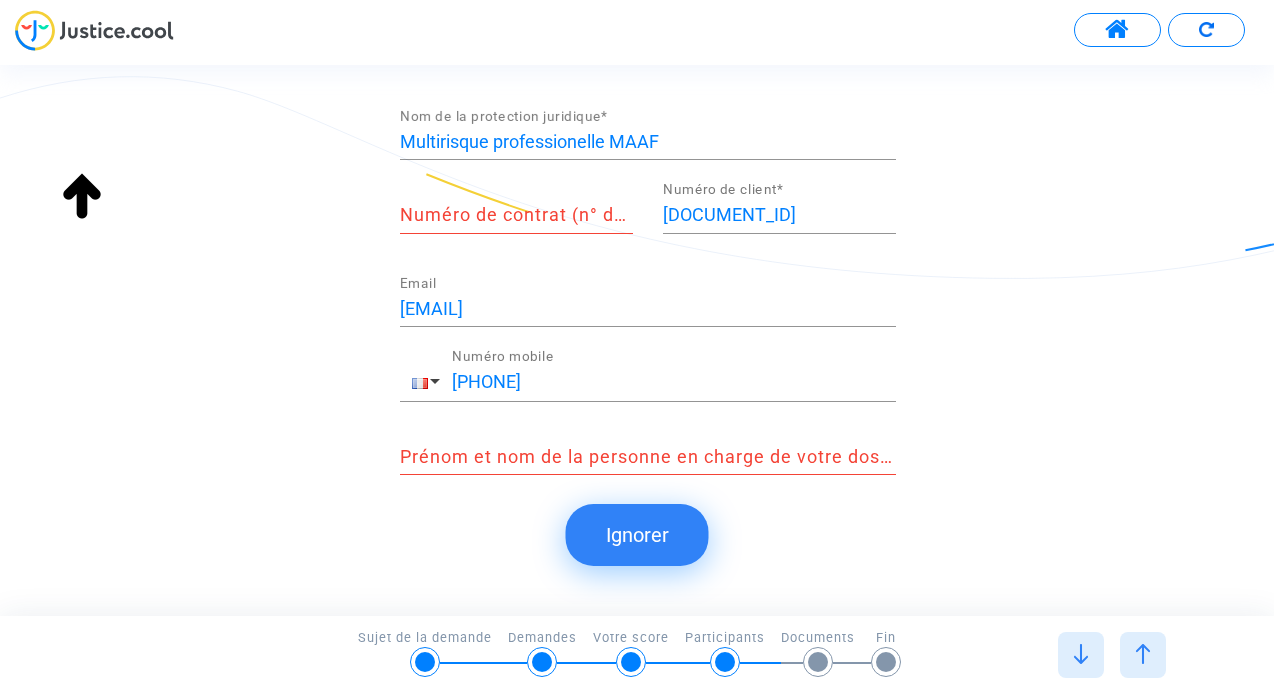 scroll, scrollTop: 0, scrollLeft: 0, axis: both 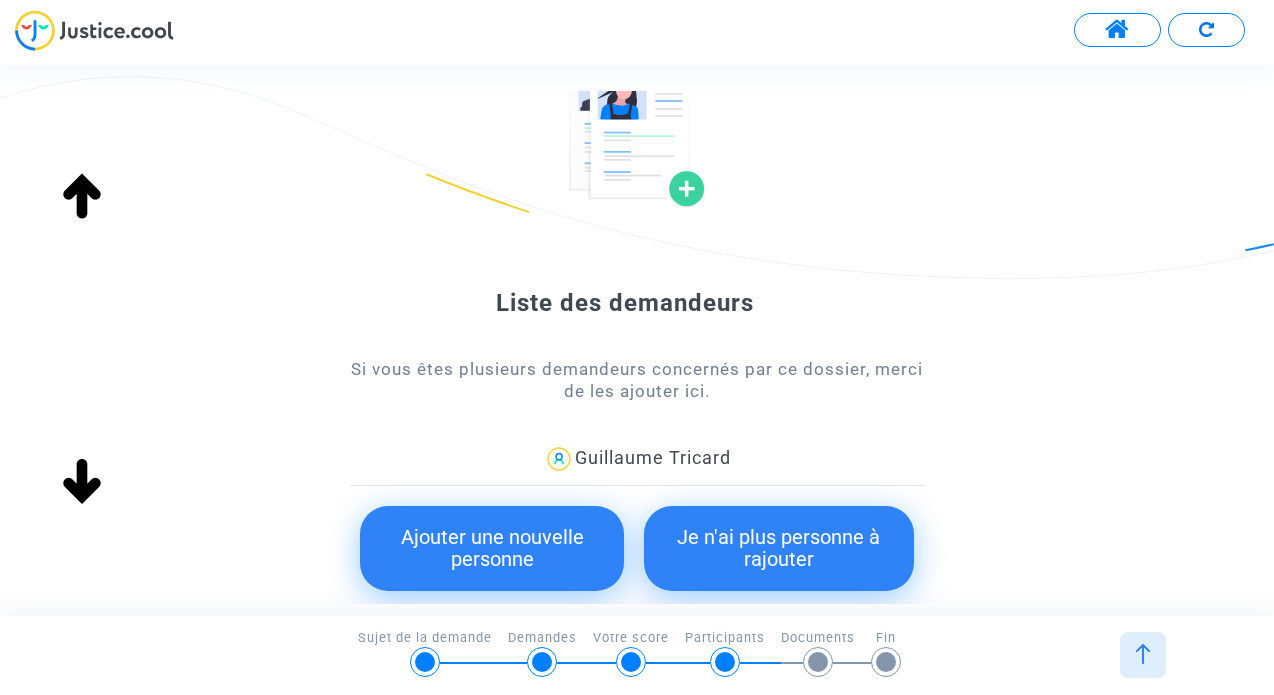 click on "Ajouter une nouvelle personne" at bounding box center (492, 548) 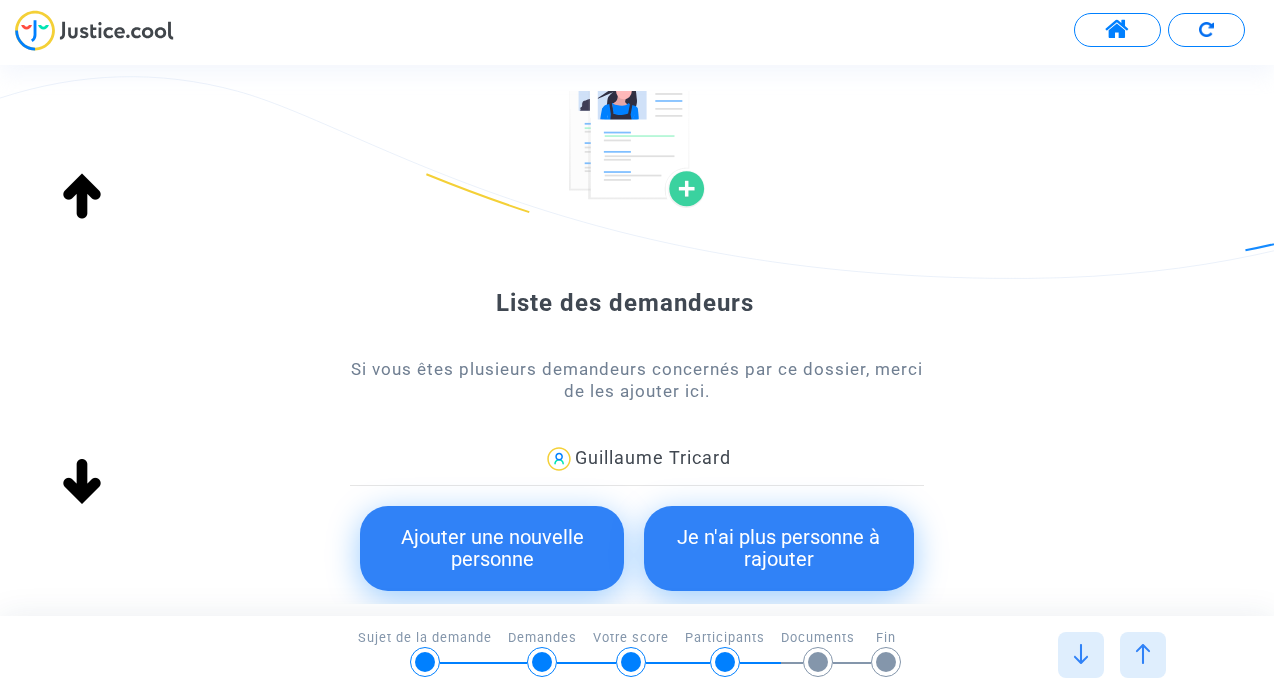scroll, scrollTop: 0, scrollLeft: 0, axis: both 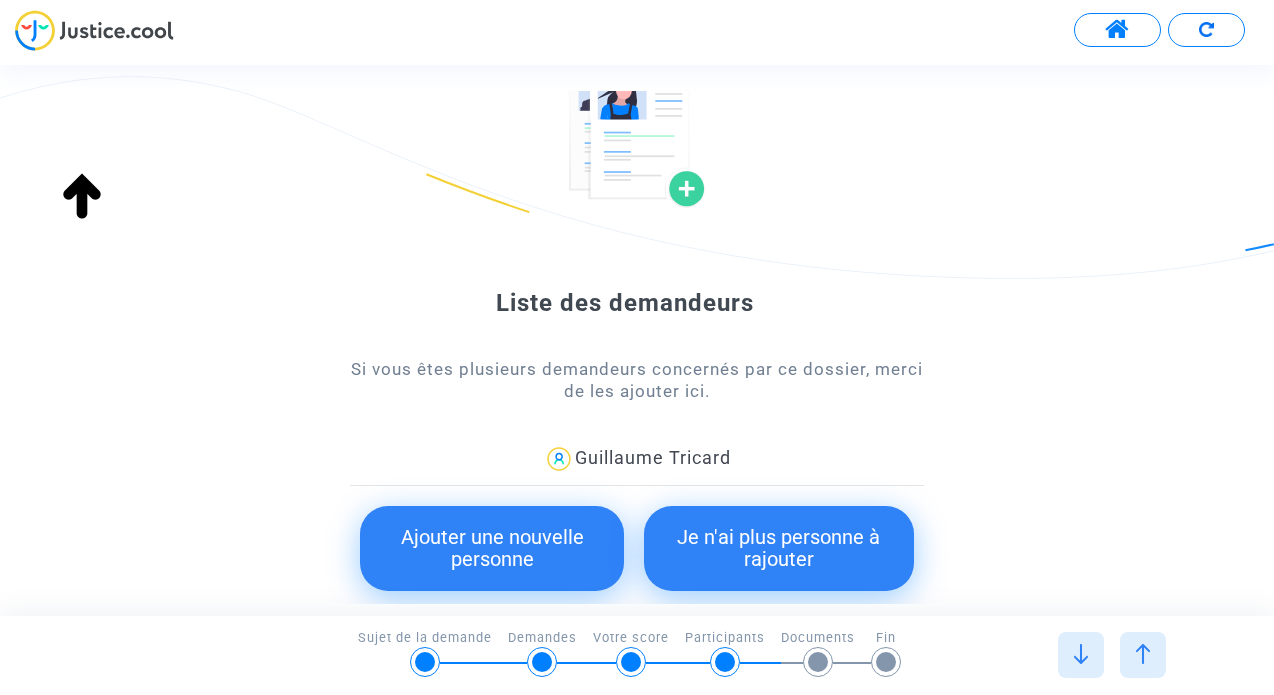 click on "Je n'ai plus personne à rajouter" at bounding box center [779, 548] 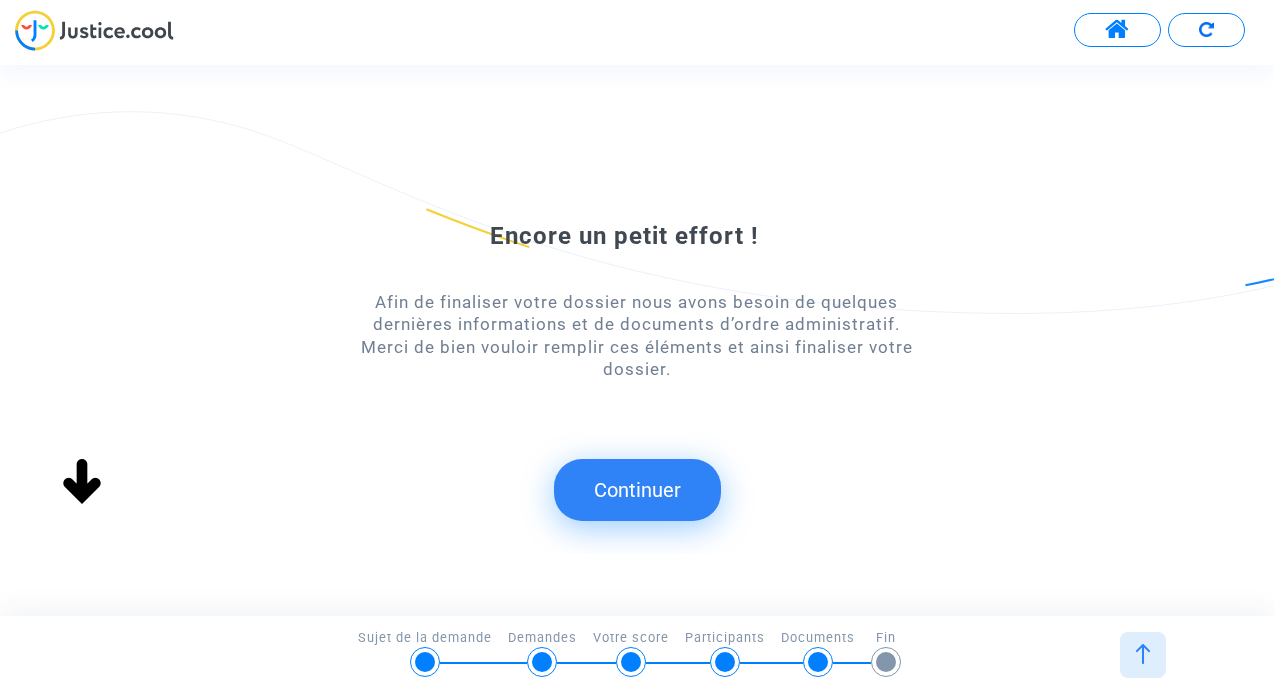 click on "Continuer" at bounding box center (637, 490) 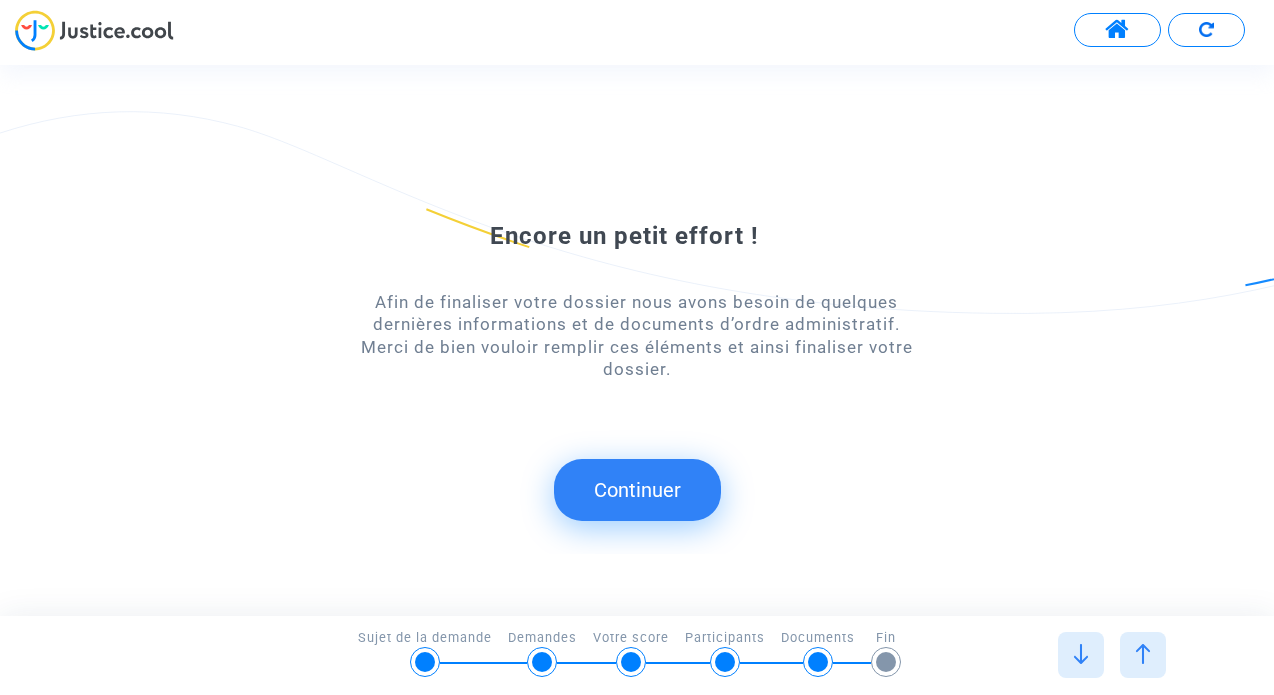 scroll, scrollTop: 0, scrollLeft: 0, axis: both 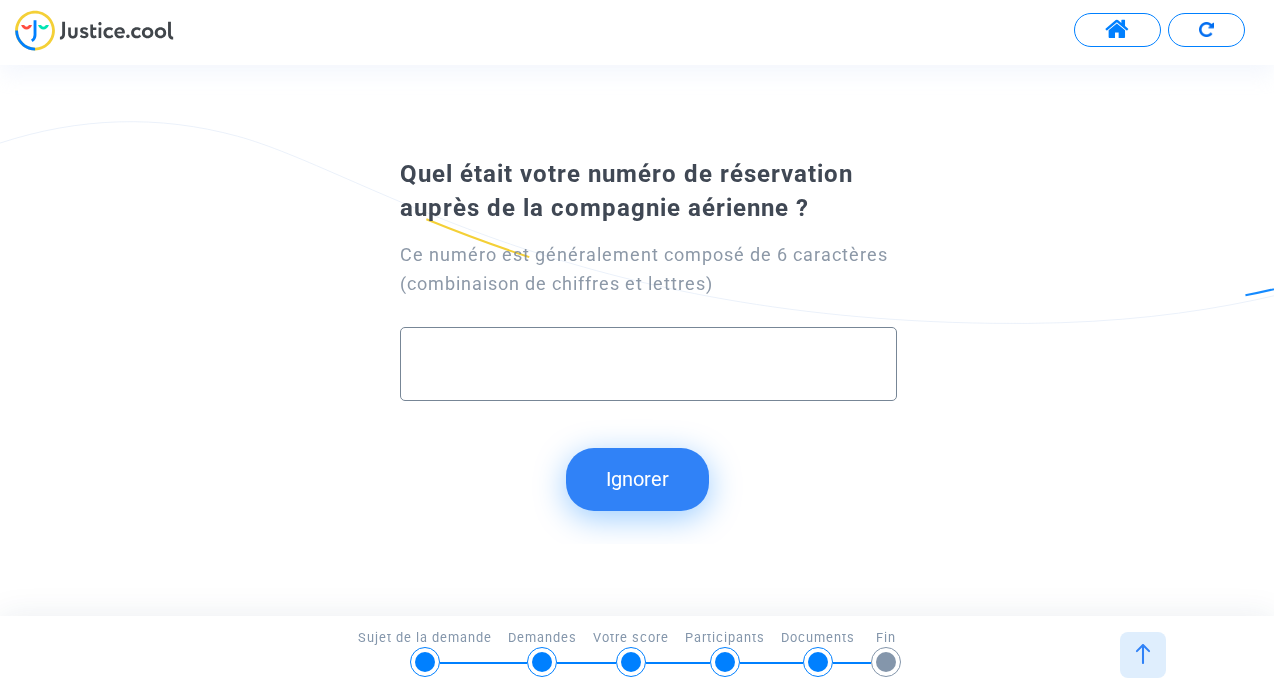 click at bounding box center (648, 356) 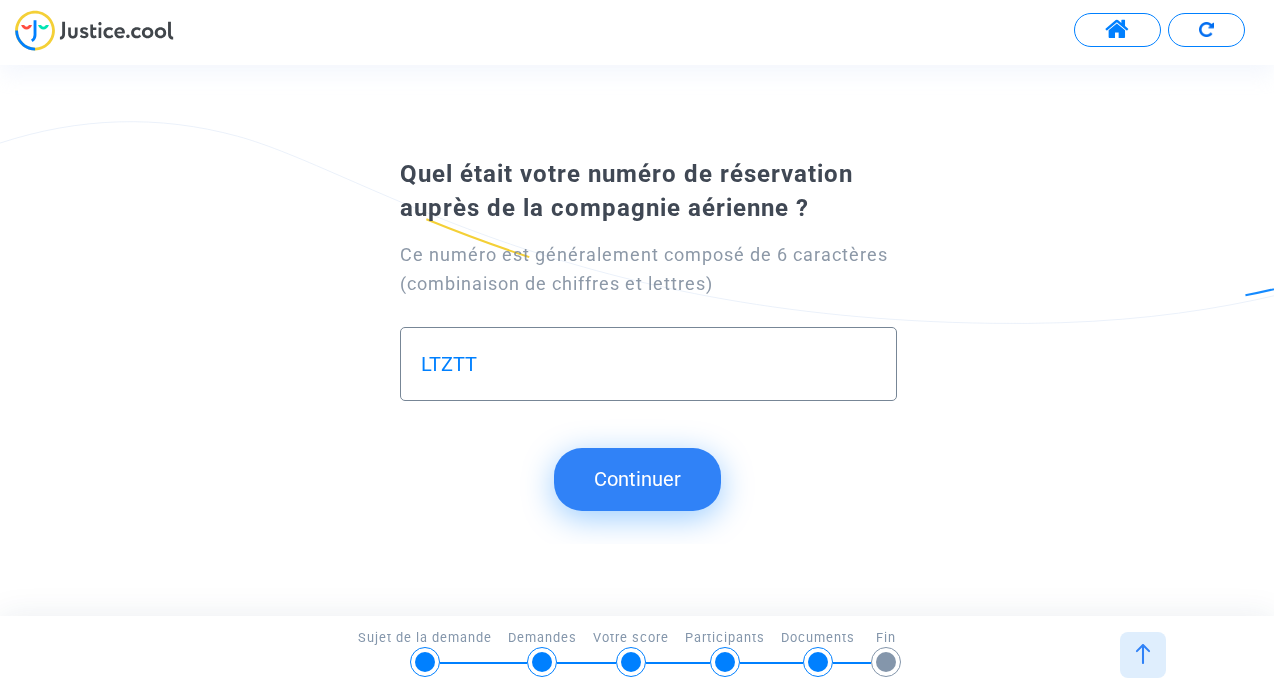 type on "LTZTT" 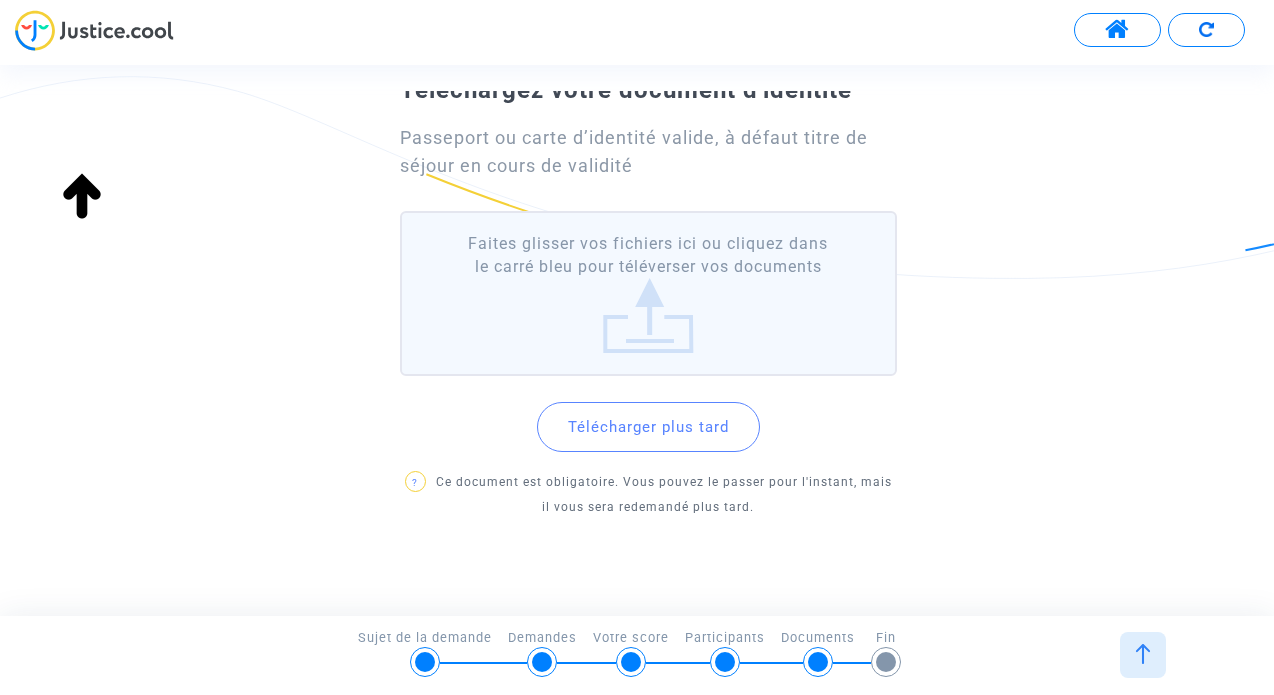 scroll, scrollTop: 107, scrollLeft: 0, axis: vertical 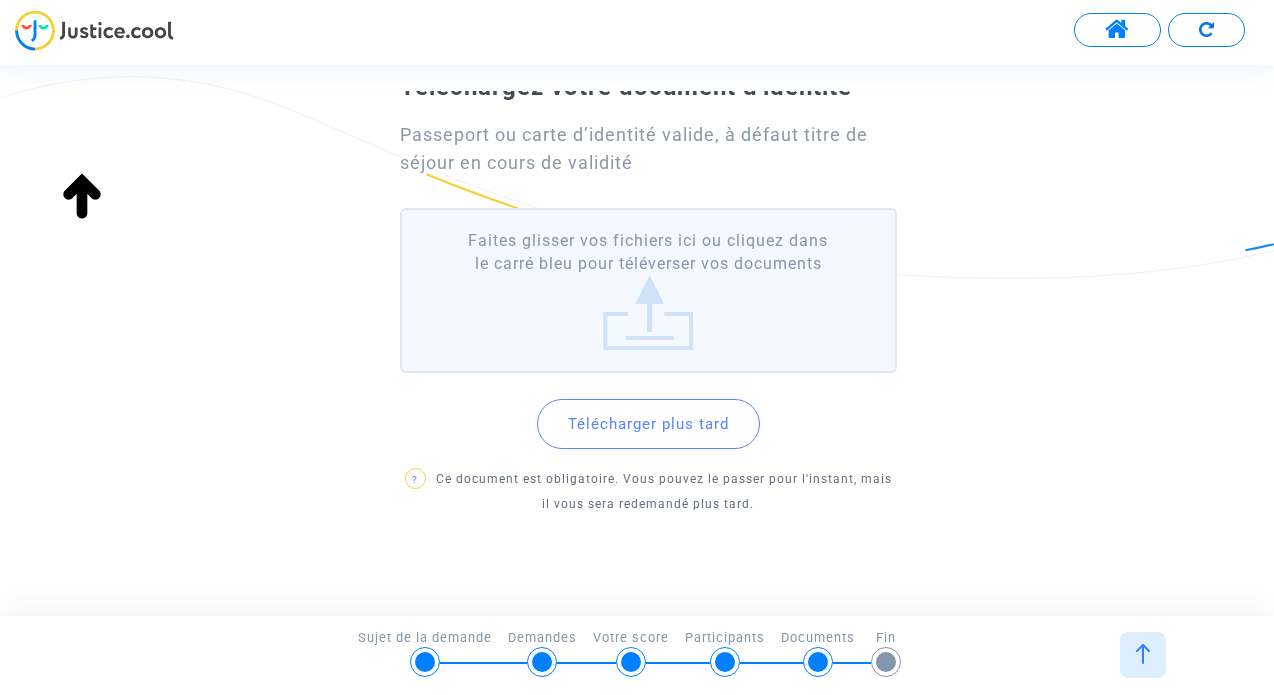 click on "Télécharger plus tard" at bounding box center (648, 424) 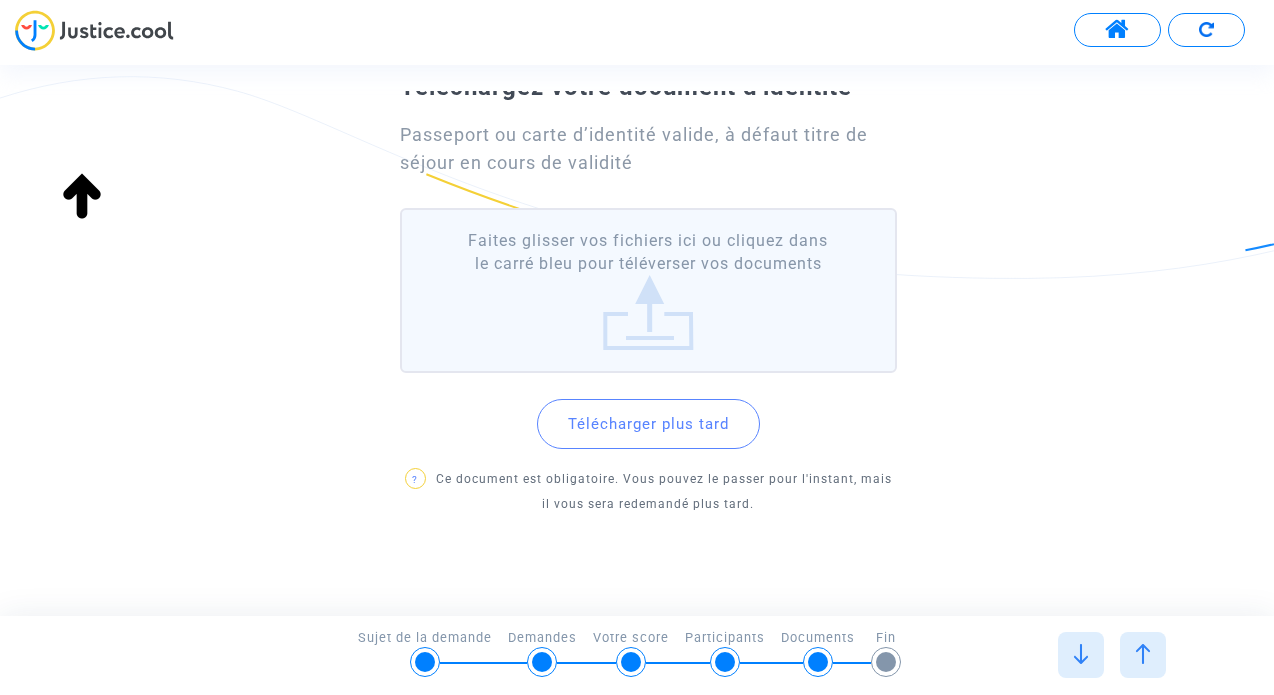 click on "Faites glisser vos fichiers ici ou cliquez dans le carré bleu pour téléverser vos documents" at bounding box center [648, 290] 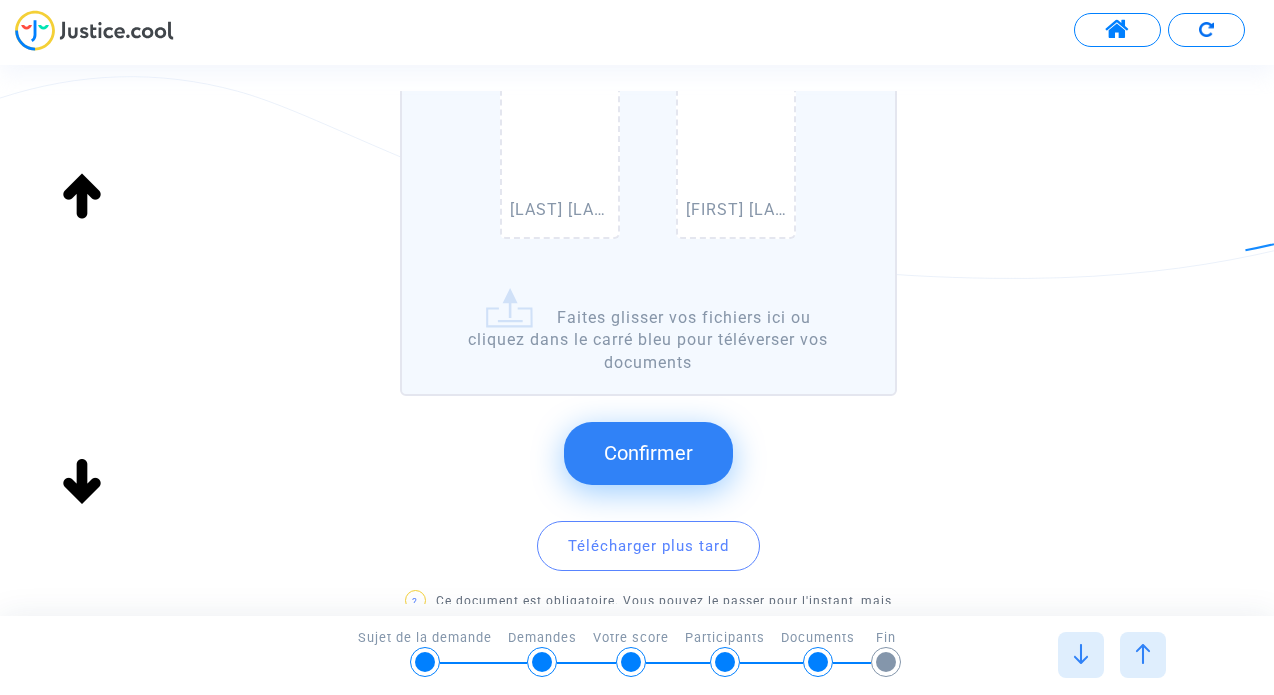 scroll, scrollTop: 462, scrollLeft: 0, axis: vertical 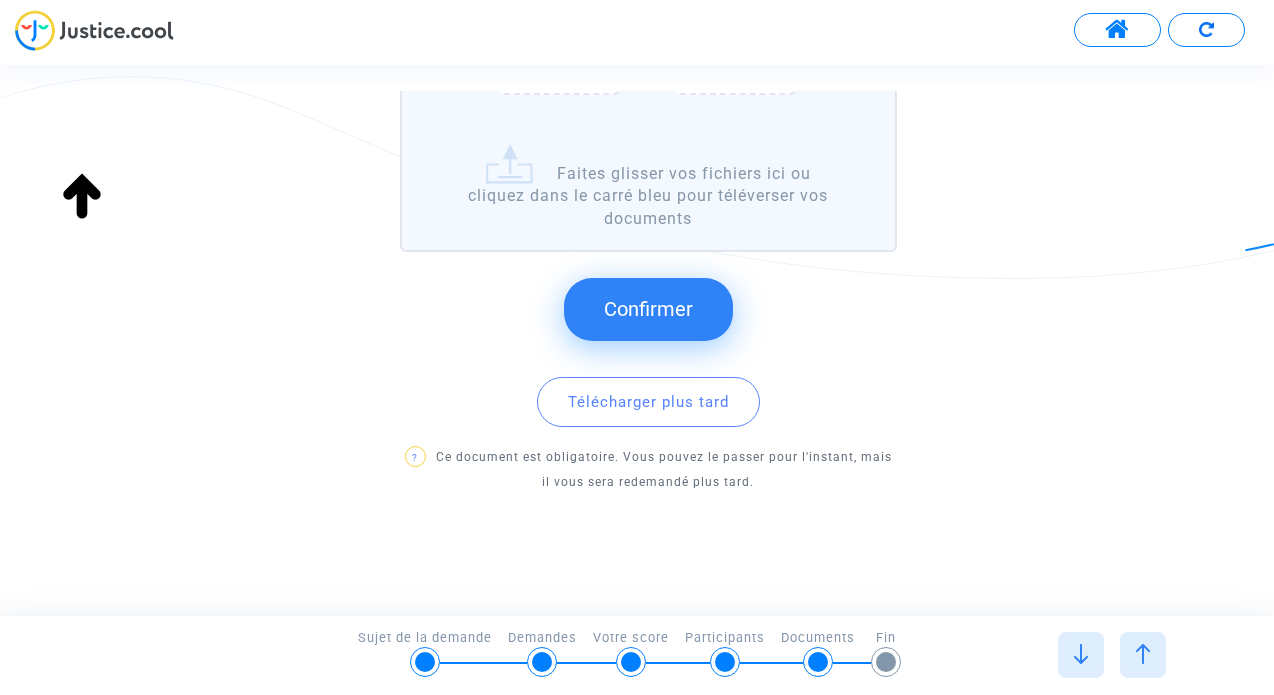 click on "Confirmer" at bounding box center [648, 309] 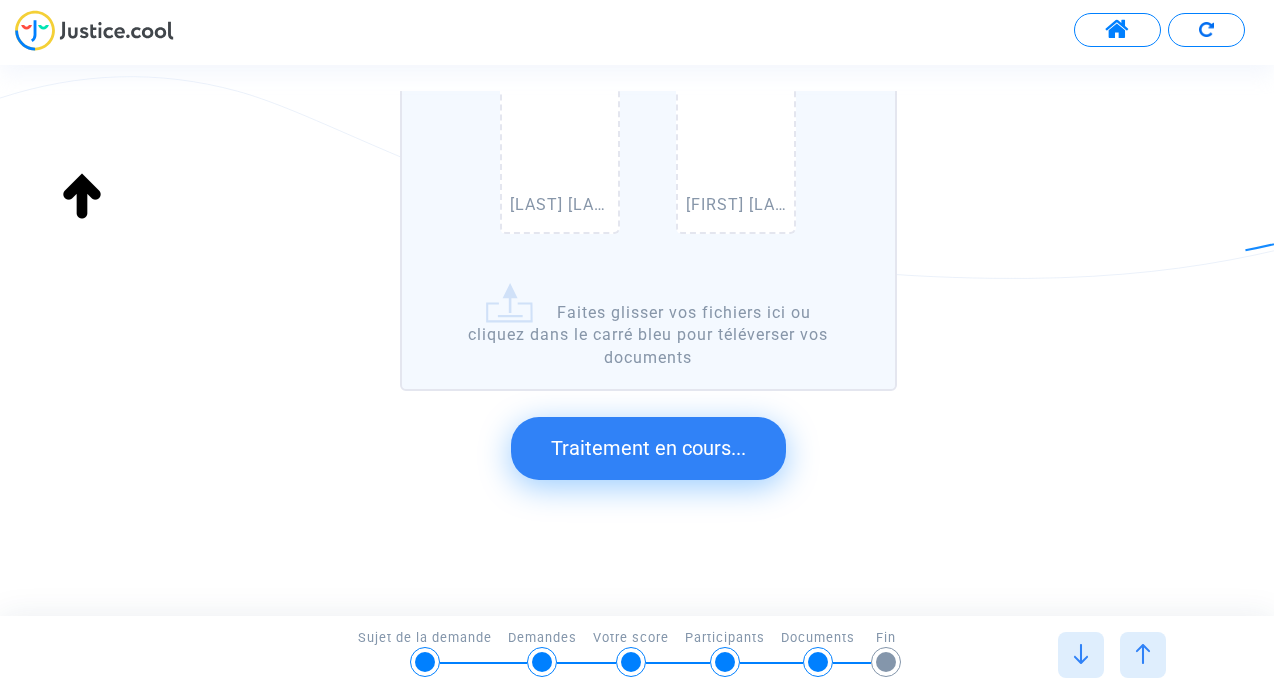 scroll, scrollTop: 0, scrollLeft: 0, axis: both 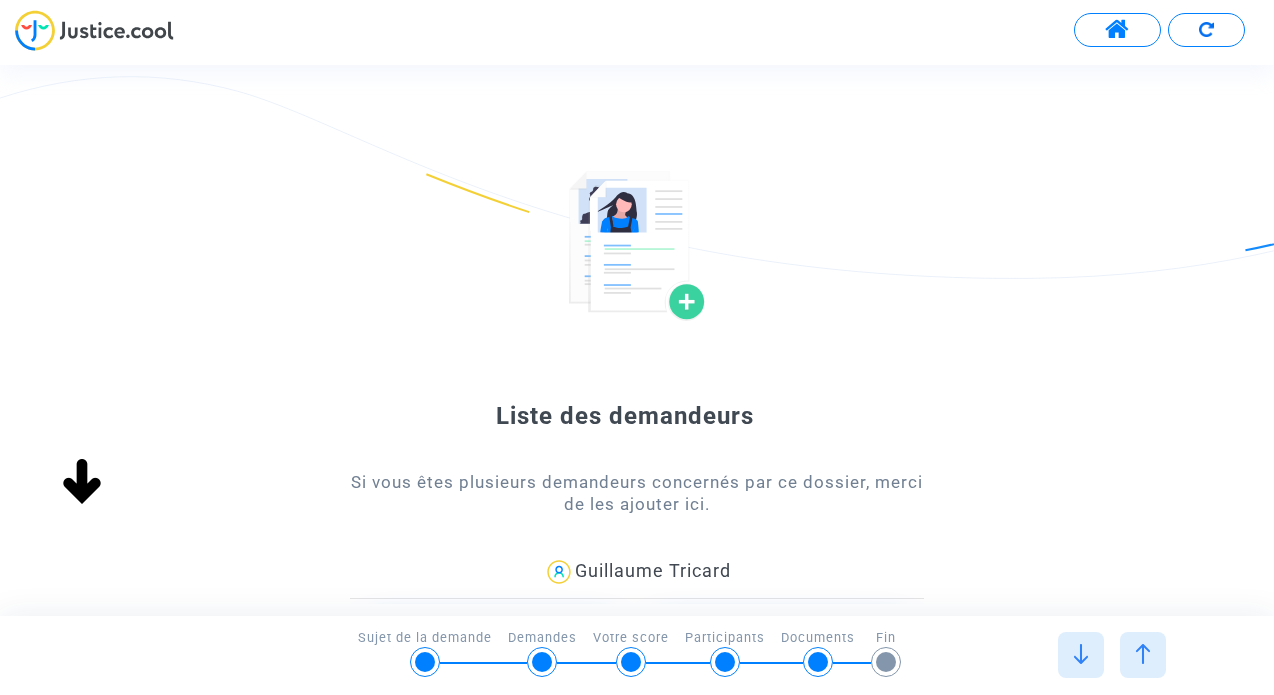 click at bounding box center (637, 246) 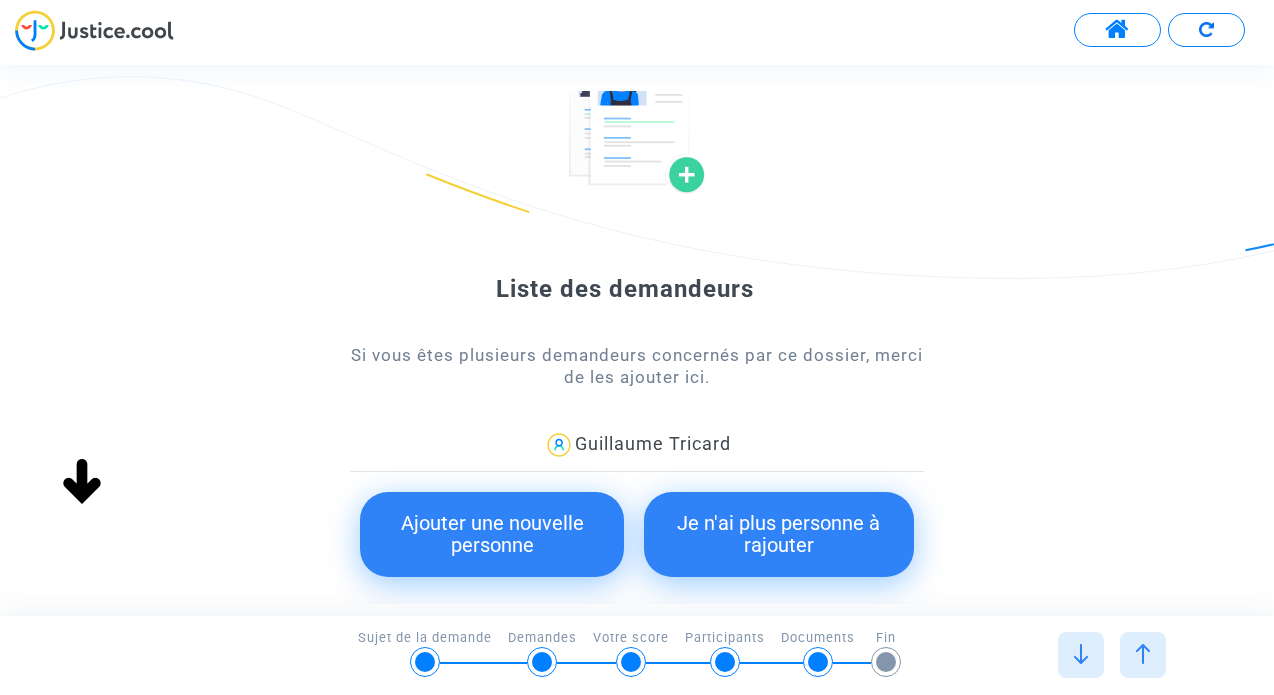 scroll, scrollTop: 133, scrollLeft: 0, axis: vertical 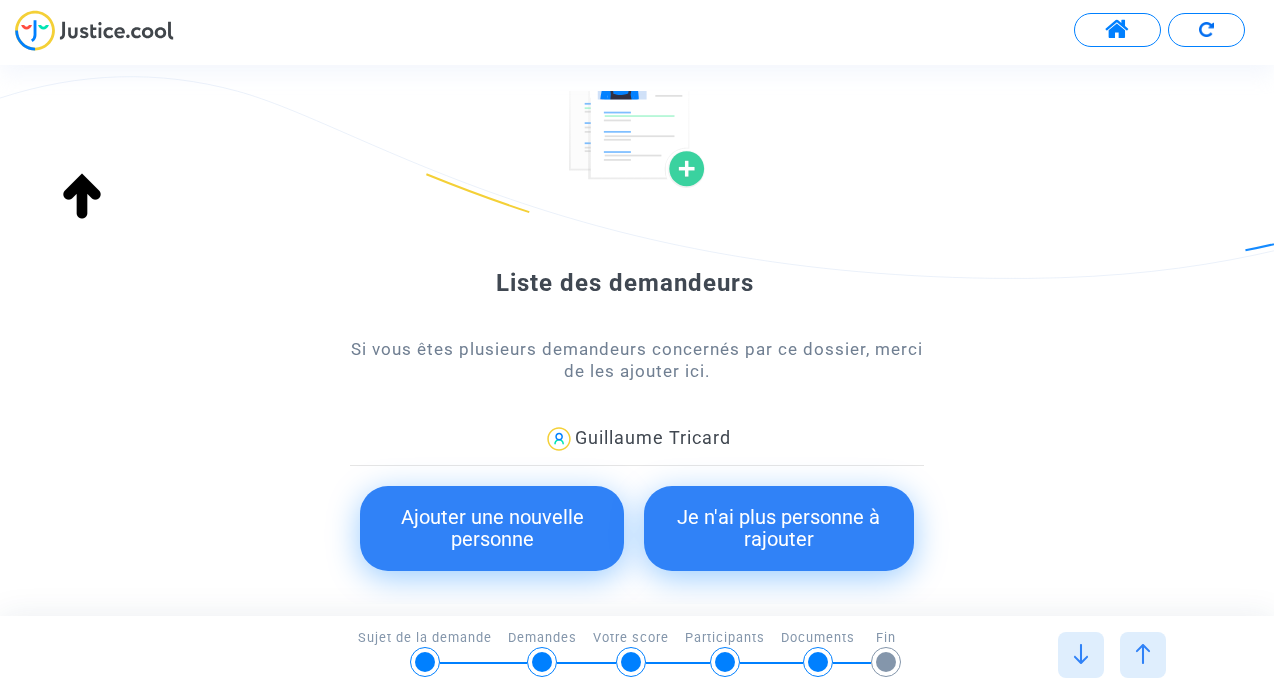 click on "Ajouter une nouvelle personne" at bounding box center (492, 528) 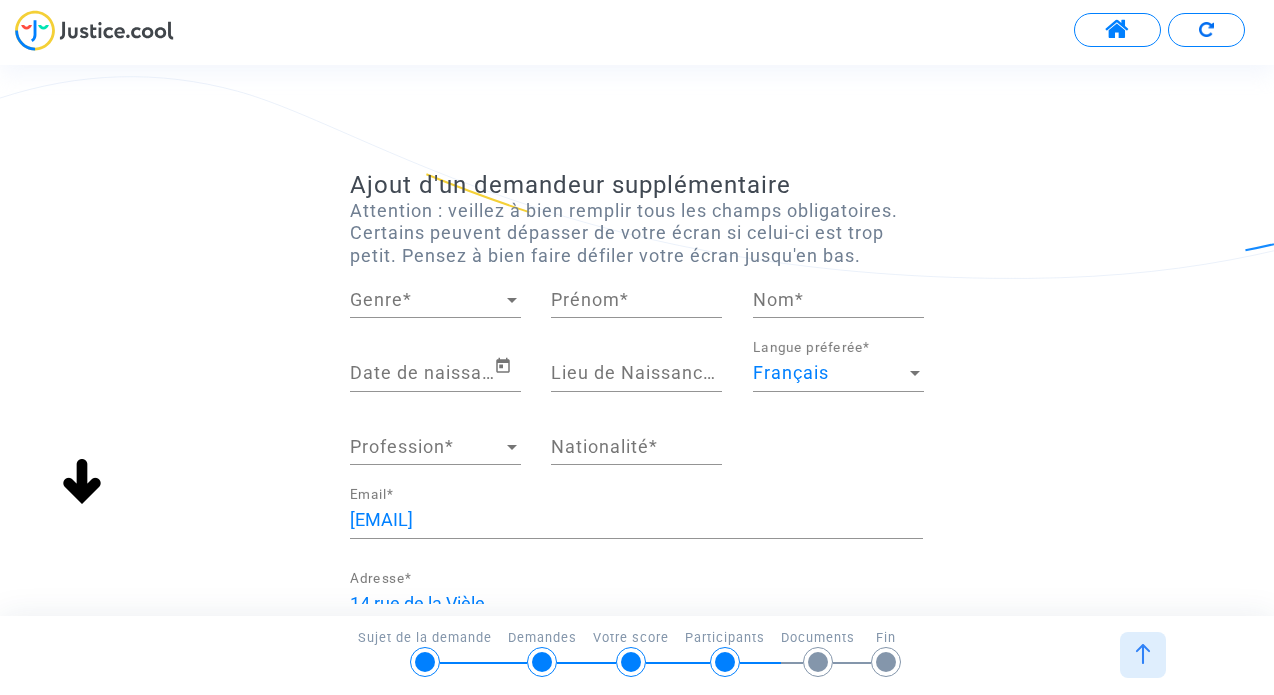 click on "Genre Genre  *" at bounding box center [435, 292] 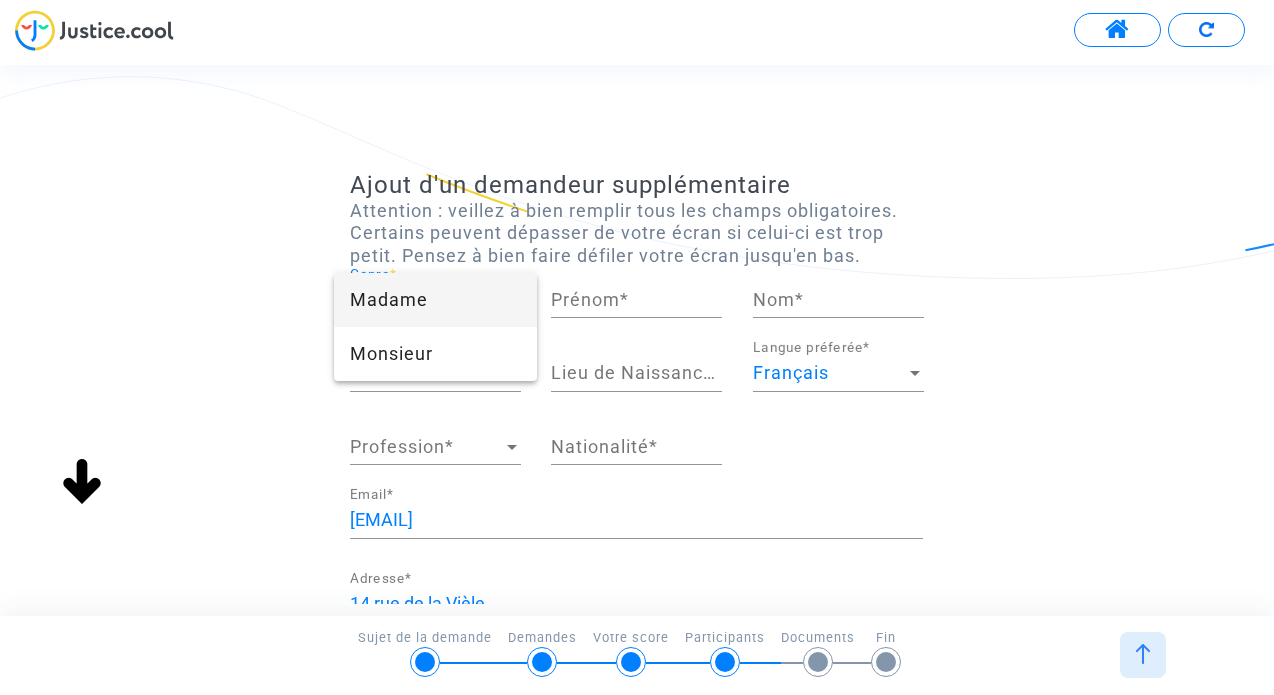 click on "Madame" at bounding box center [435, 300] 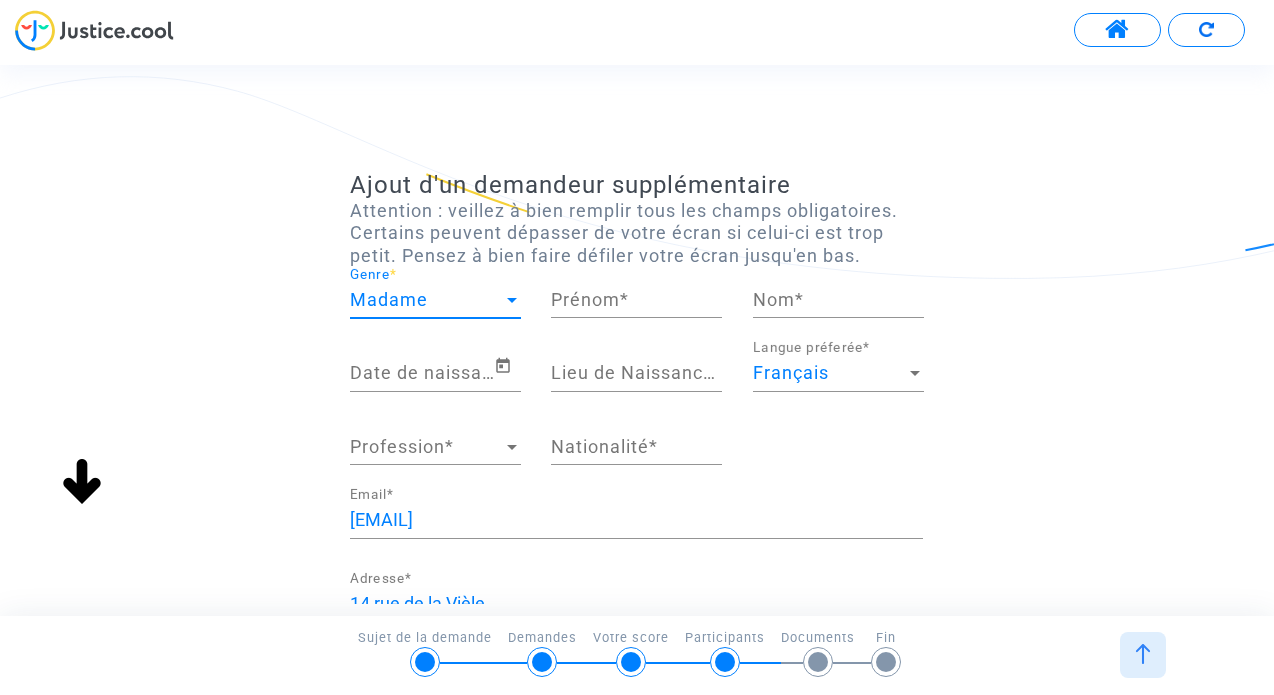 click on "Prénom  *" at bounding box center [636, 300] 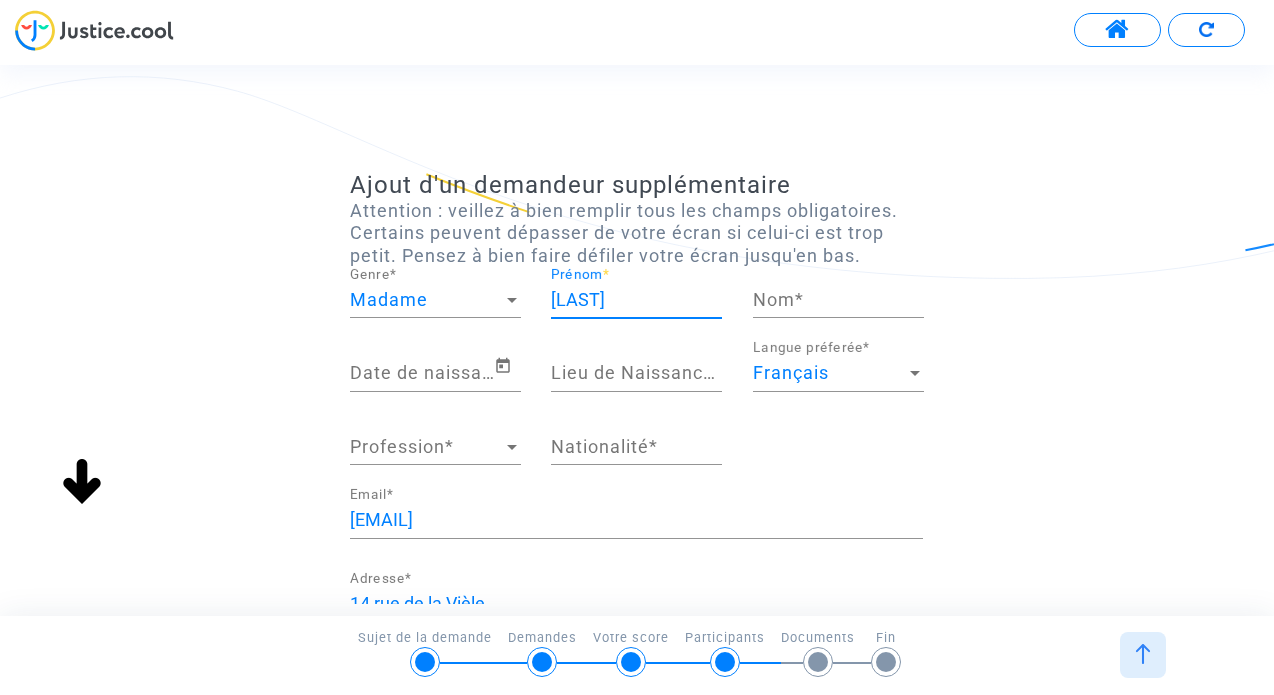type on "[LAST]" 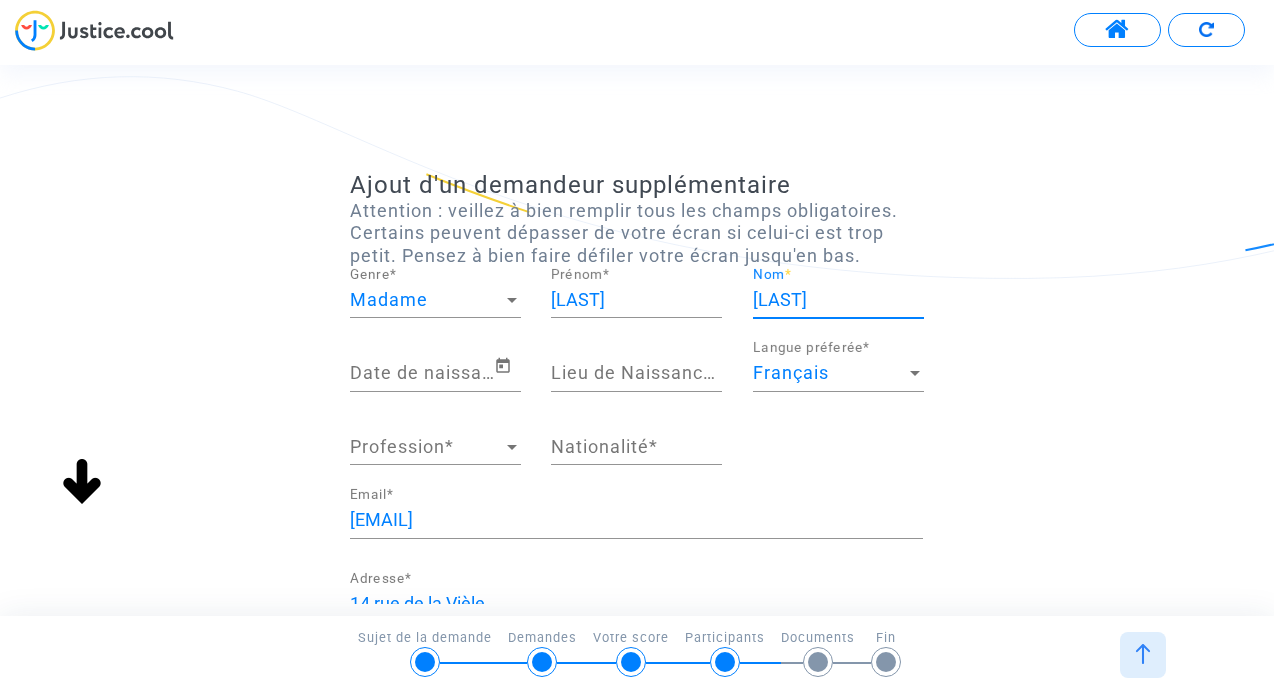 type on "[LAST]" 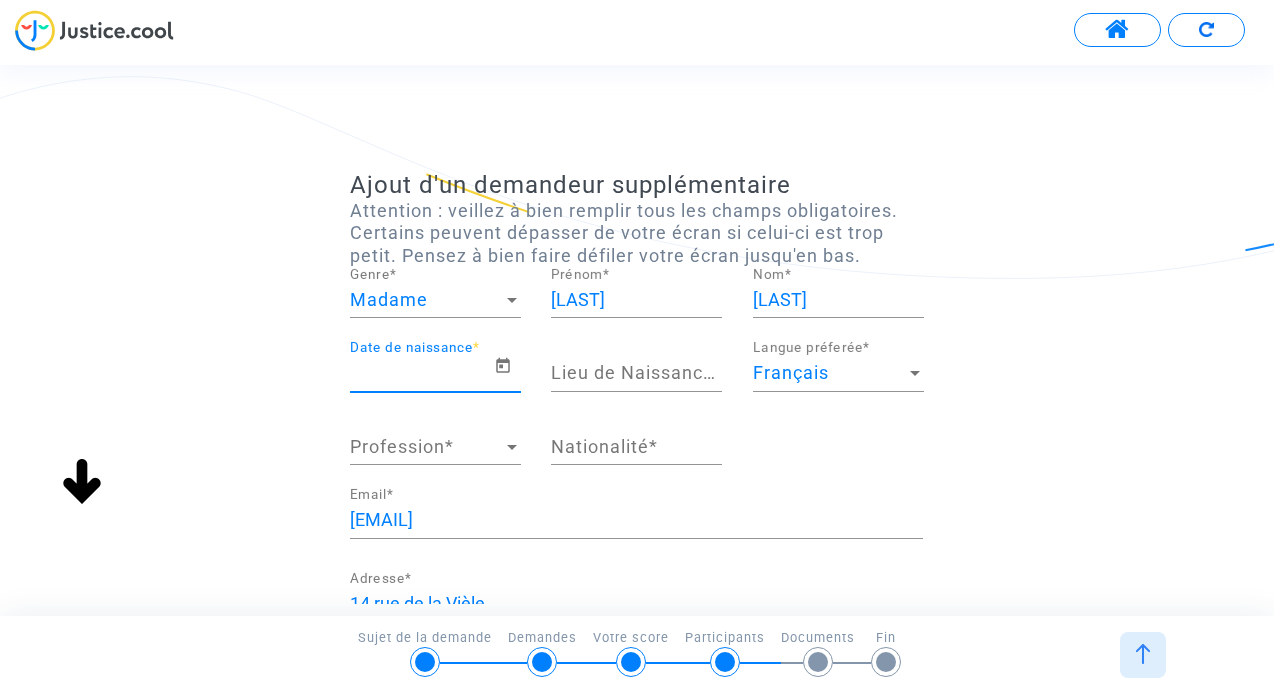 click on "Date de naissance  *" at bounding box center [422, 373] 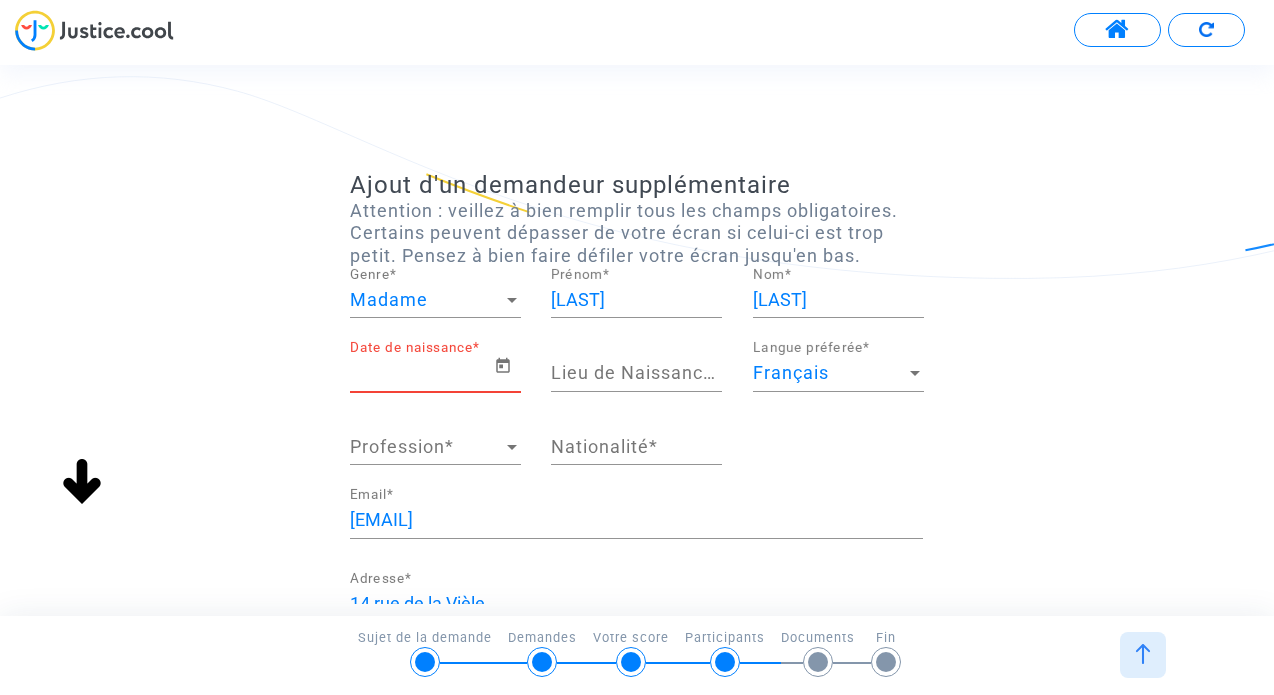 click on "Date de naissance  *" at bounding box center (422, 373) 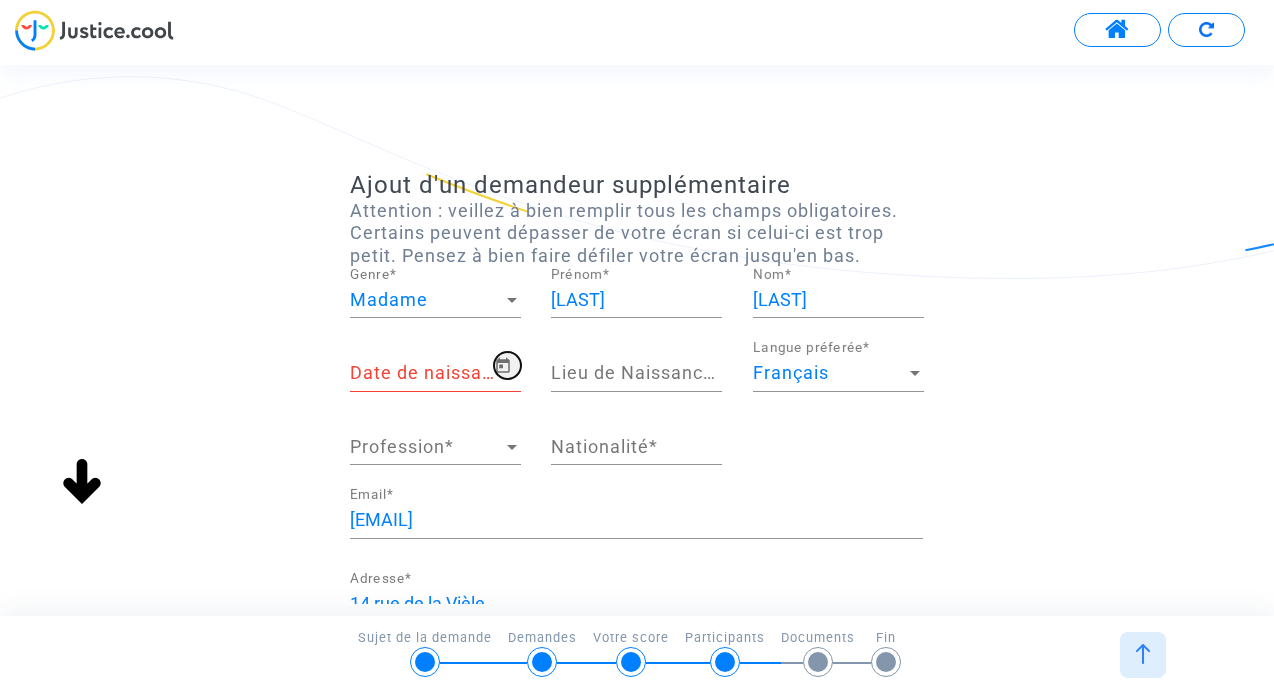 click at bounding box center (503, 366) 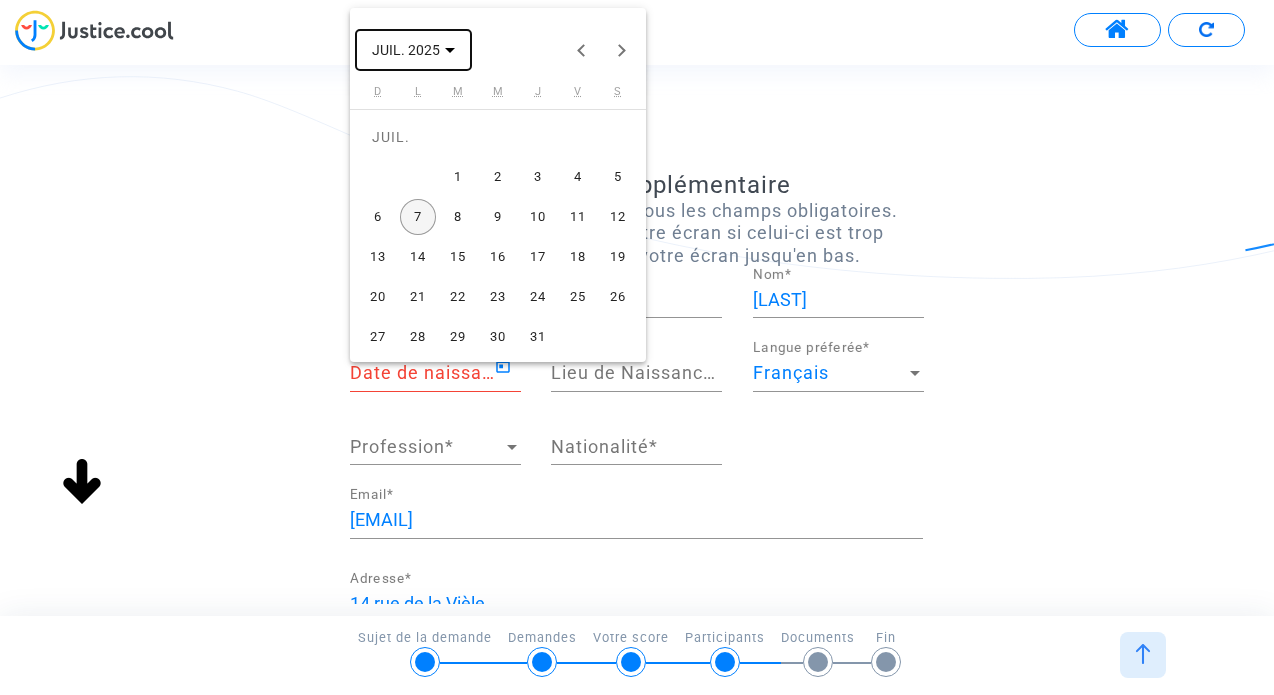 click at bounding box center [450, 50] 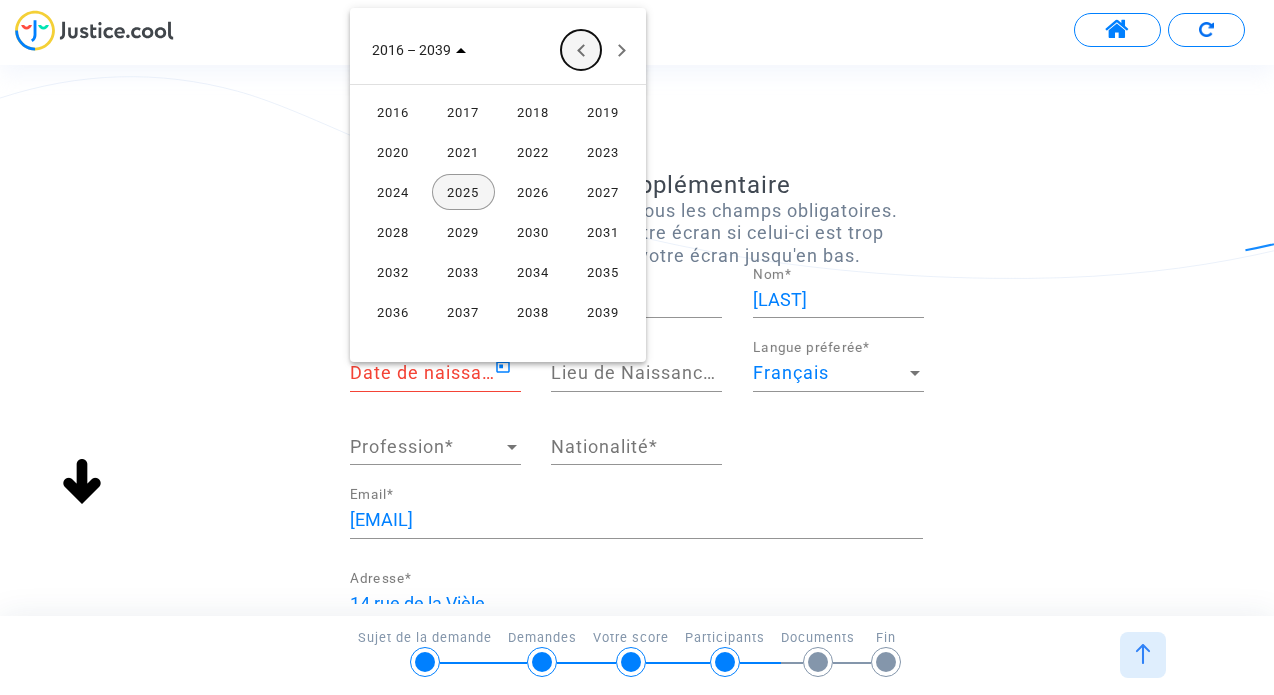 click at bounding box center (581, 50) 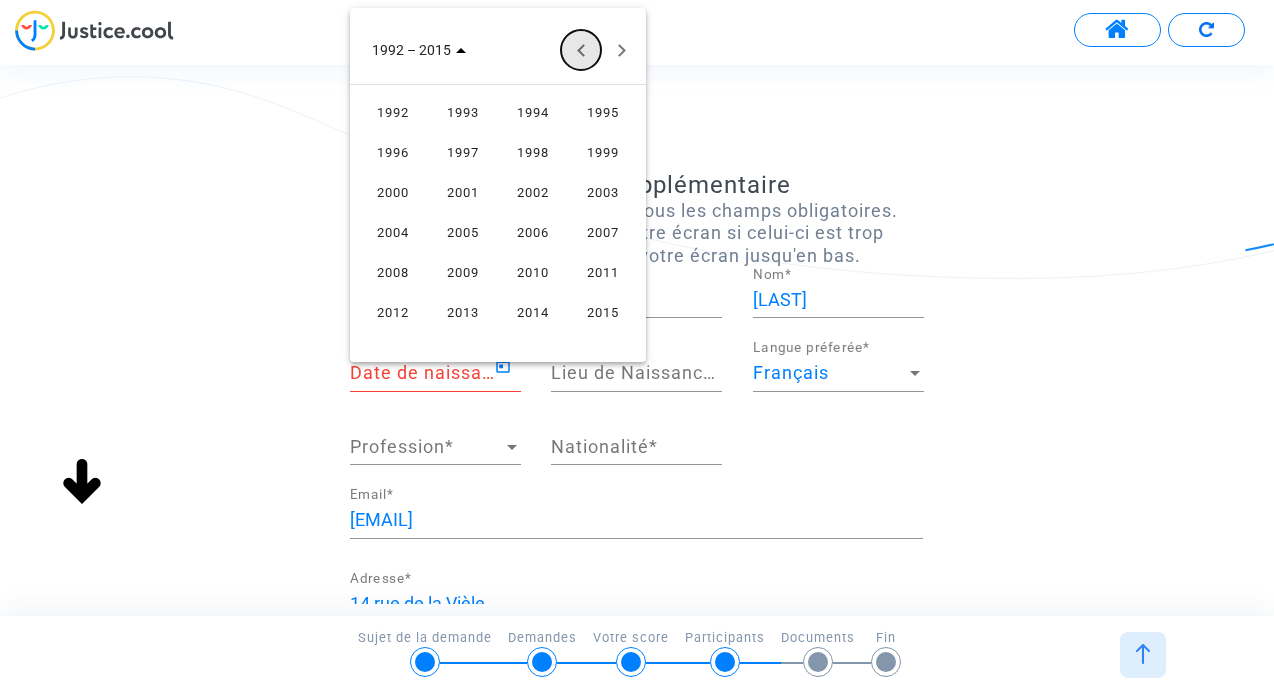 click at bounding box center (581, 50) 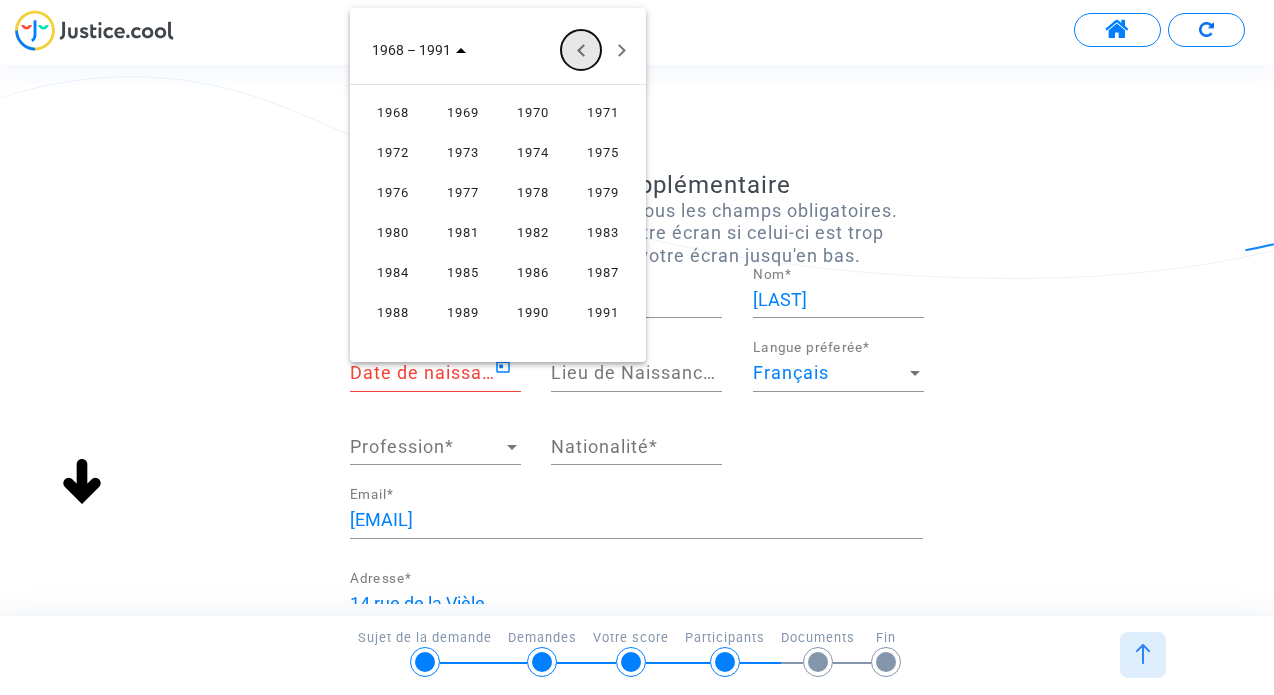 click at bounding box center [581, 50] 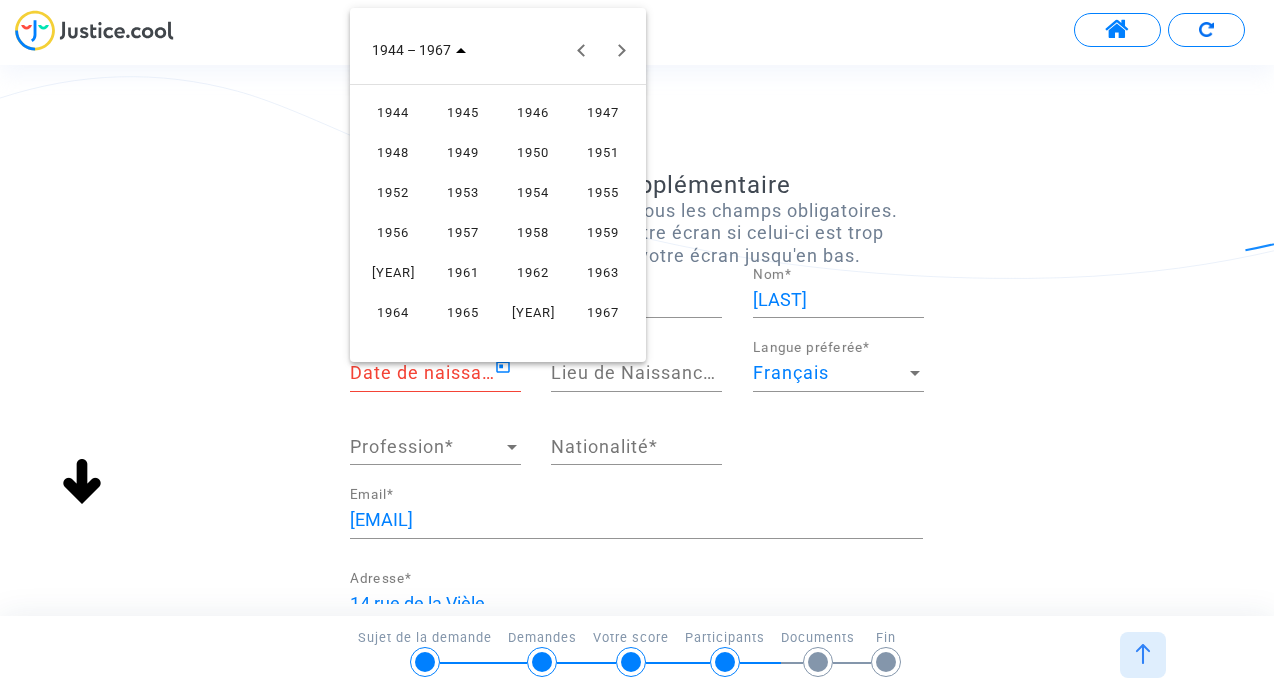click on "1961" at bounding box center (463, 272) 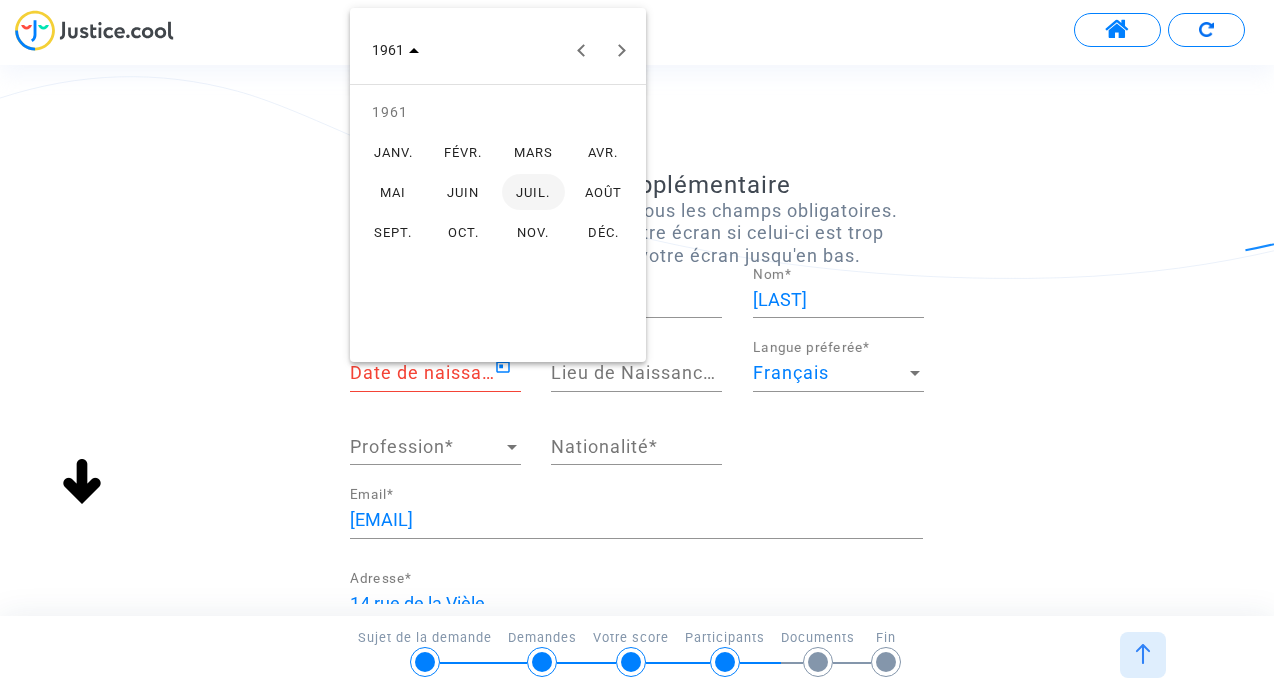 click on "MARS" at bounding box center [533, 152] 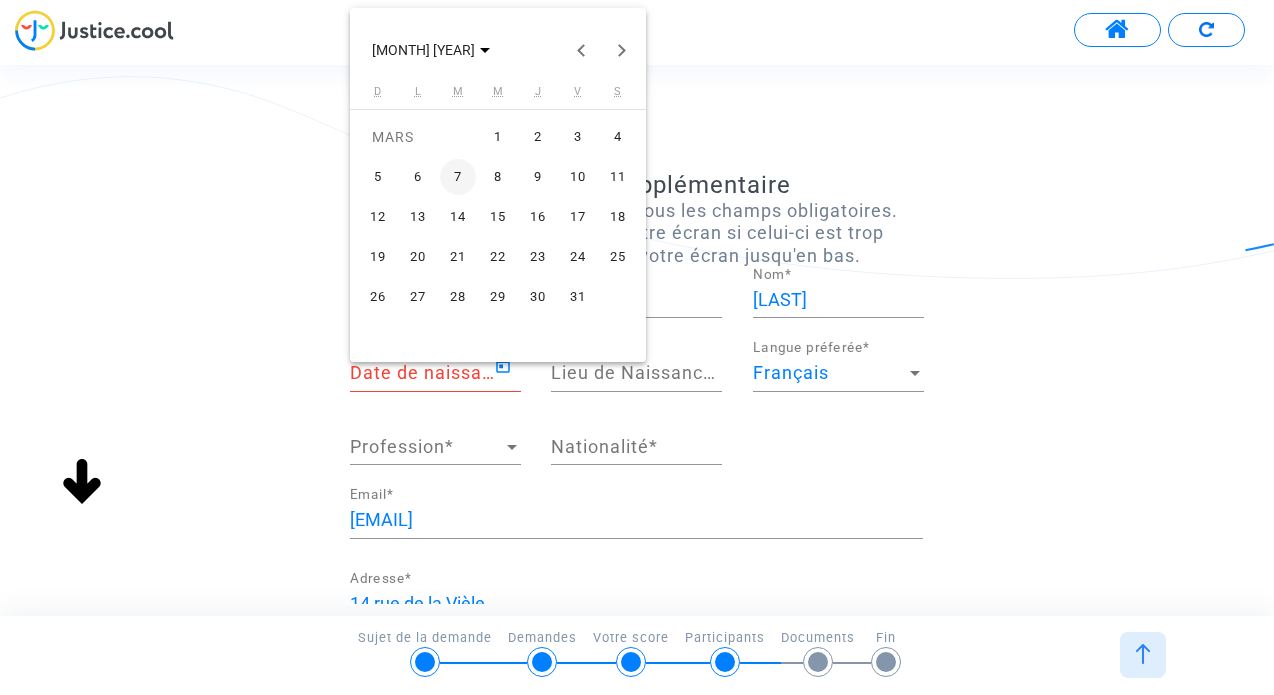 click on "19" at bounding box center (378, 257) 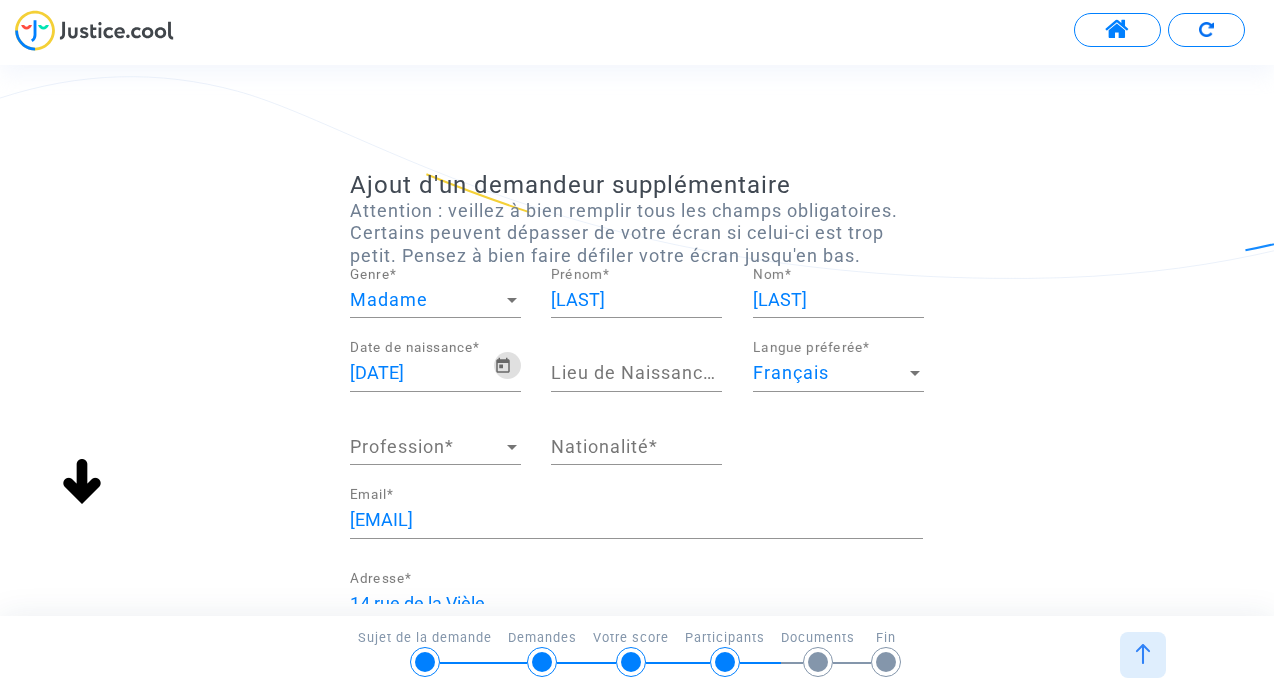 click on "Lieu de Naissance  *" at bounding box center [636, 373] 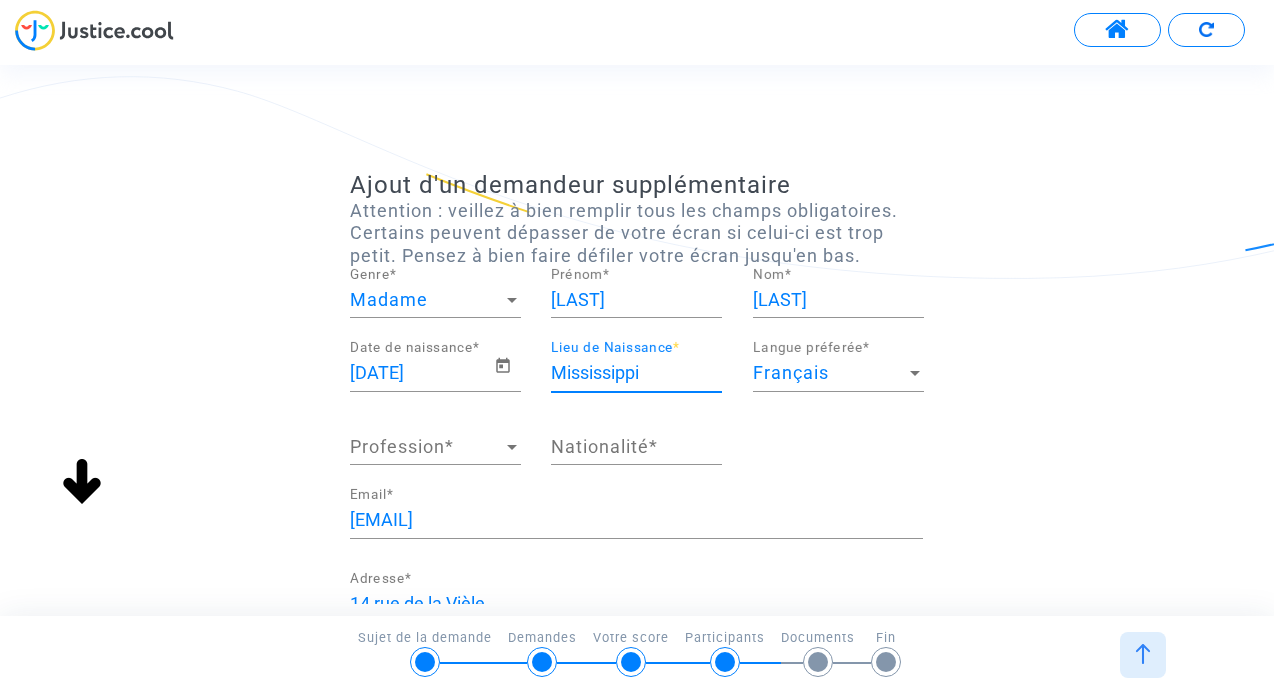 type on "Mississippi" 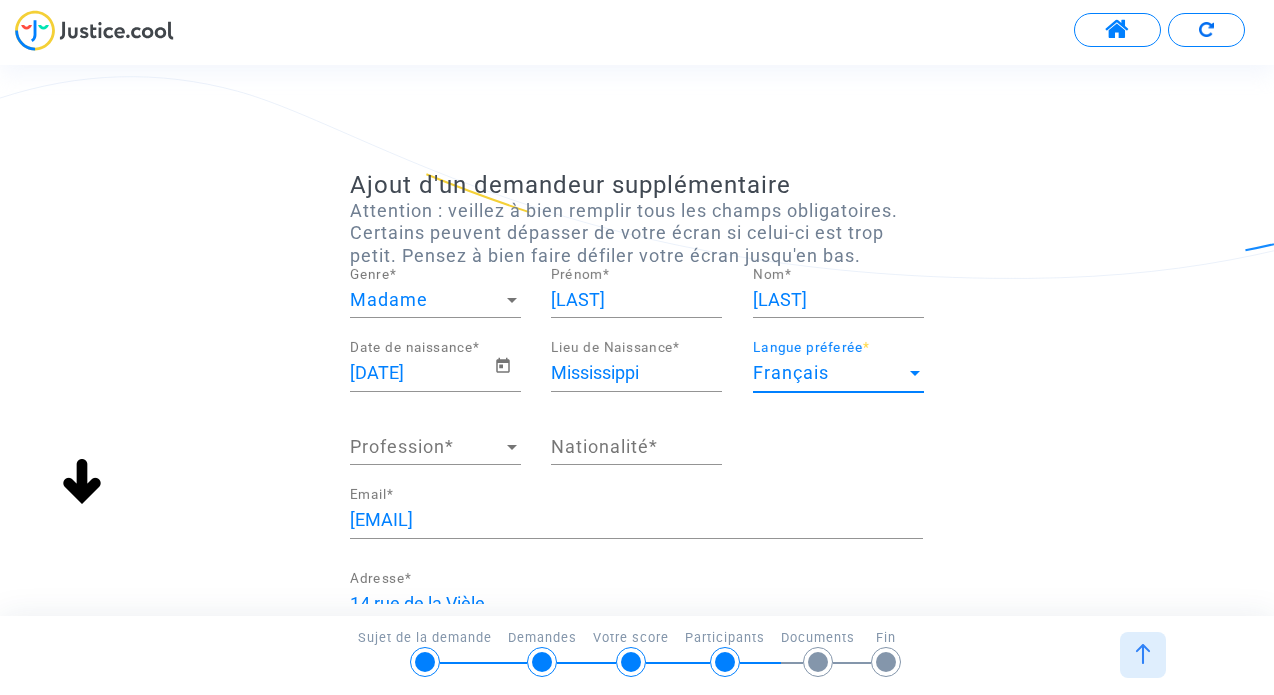click on "Français" at bounding box center (791, 372) 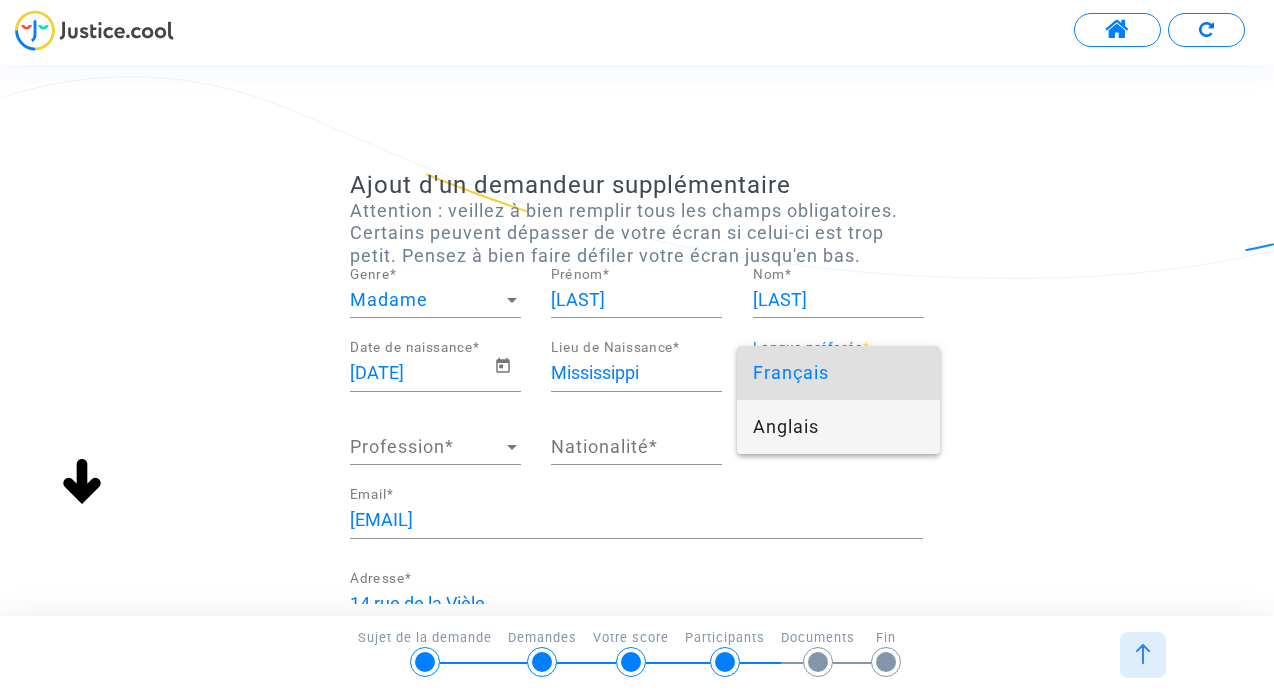 click on "Anglais" at bounding box center [838, 427] 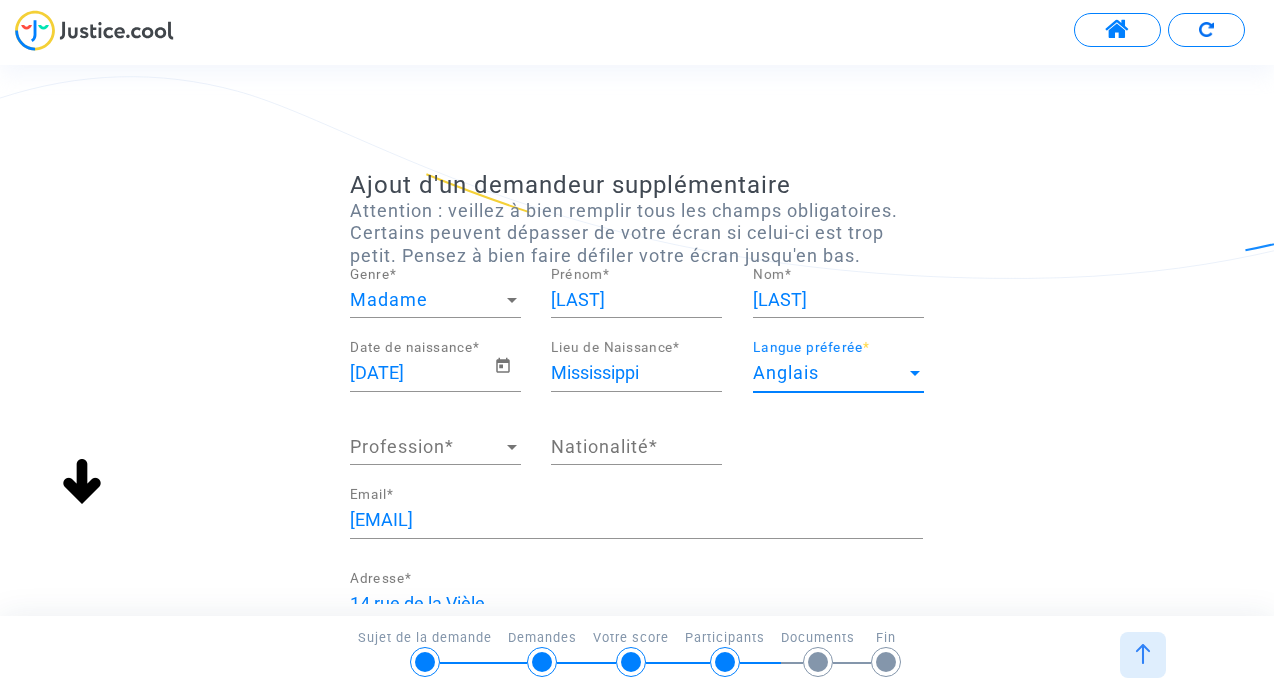 click on "Profession" at bounding box center (426, 447) 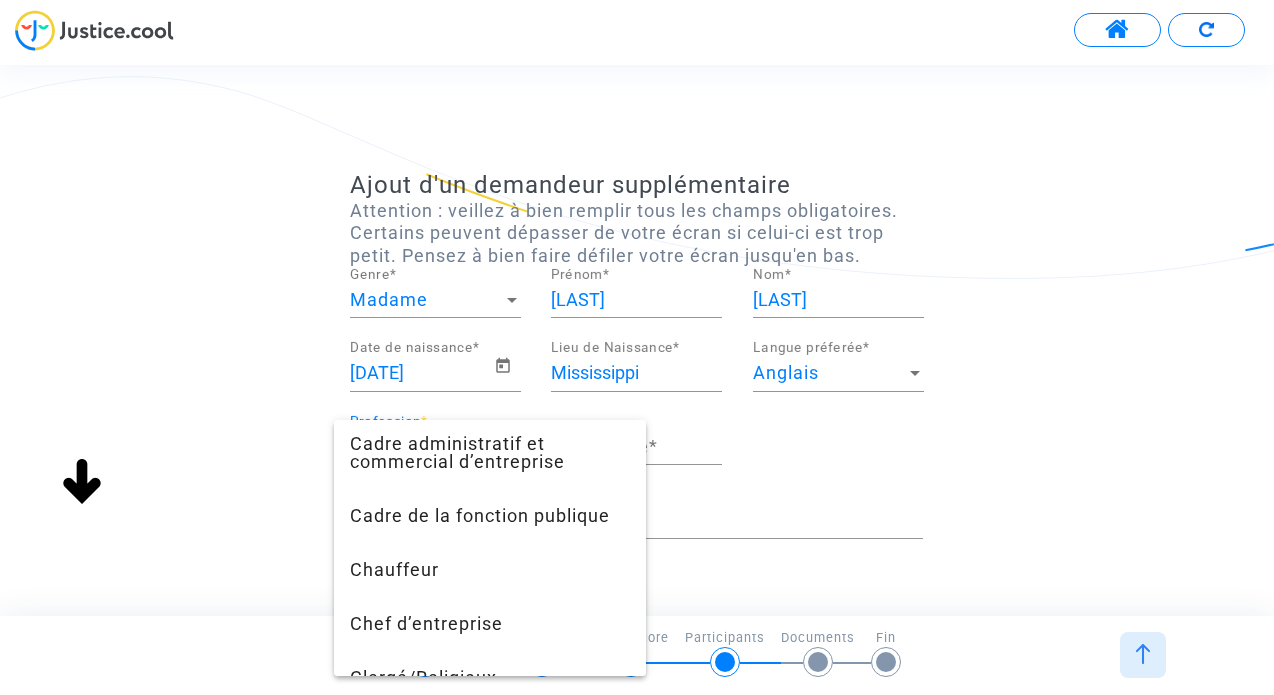 scroll, scrollTop: 0, scrollLeft: 0, axis: both 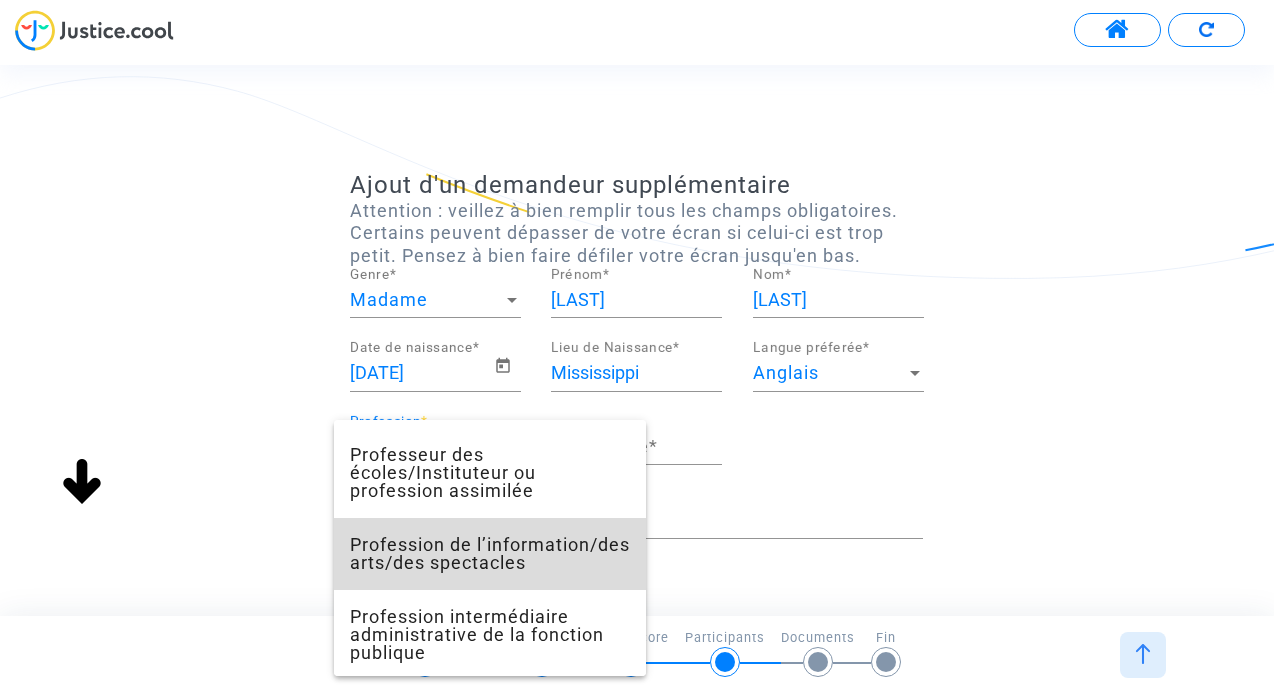 click on "Profession de l’information/des arts/des spectacles" at bounding box center [490, 554] 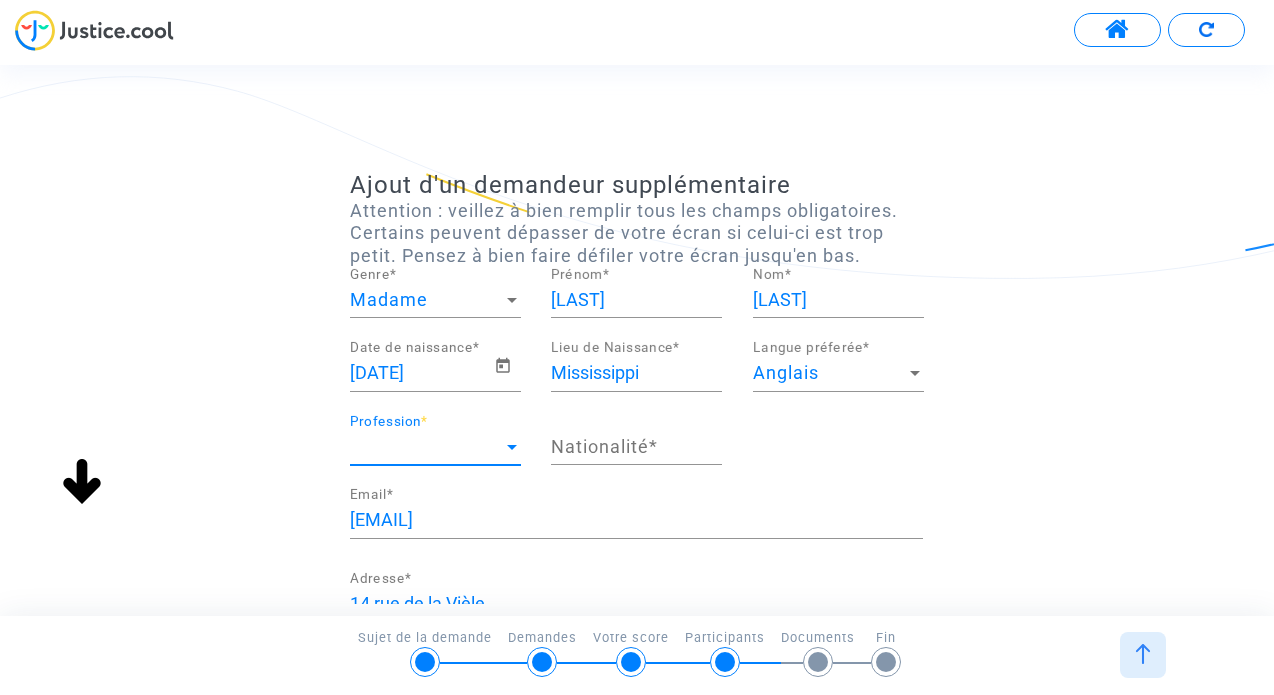 scroll, scrollTop: 1242, scrollLeft: 0, axis: vertical 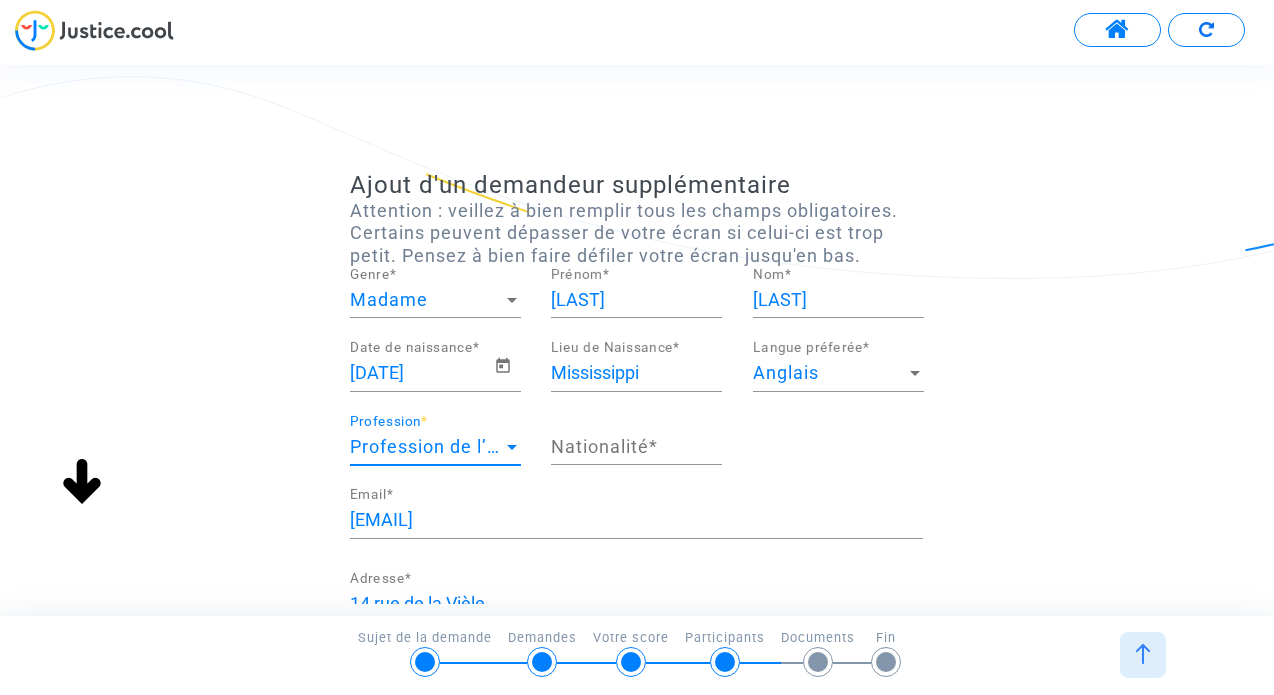 click on "Nationalité  *" at bounding box center (636, 447) 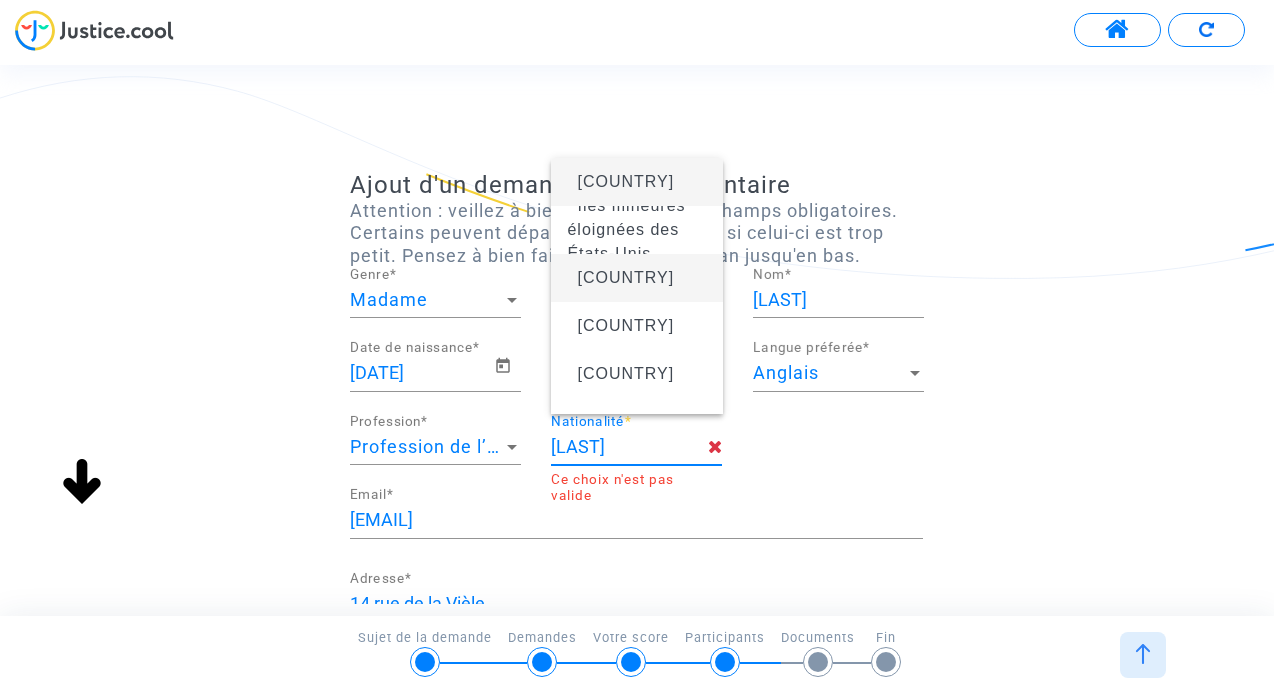 type on "[LAST]" 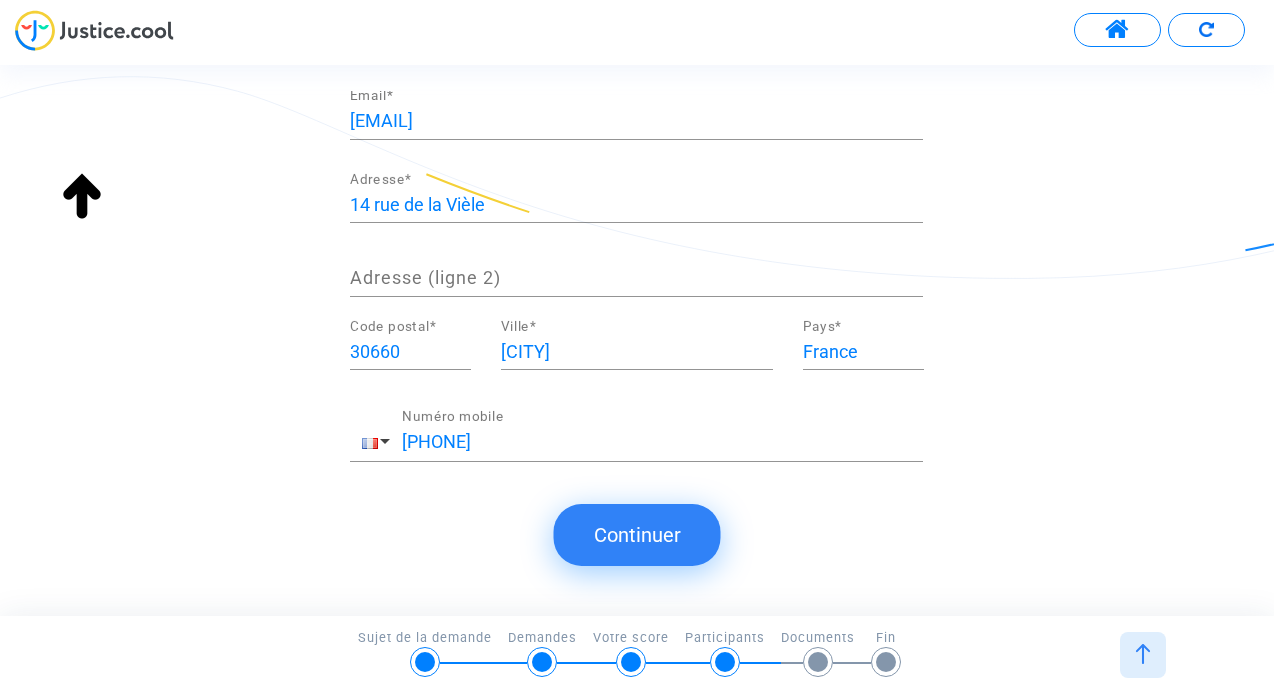 scroll, scrollTop: 398, scrollLeft: 0, axis: vertical 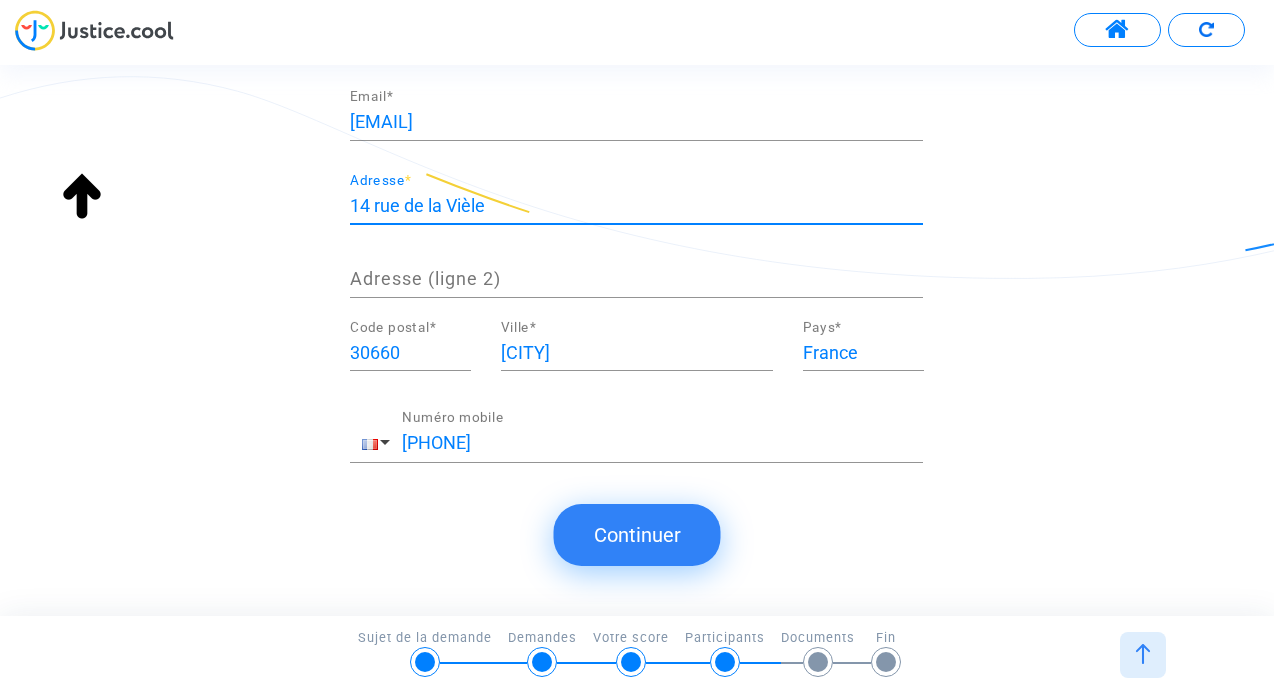 drag, startPoint x: 504, startPoint y: 205, endPoint x: 347, endPoint y: 202, distance: 157.02866 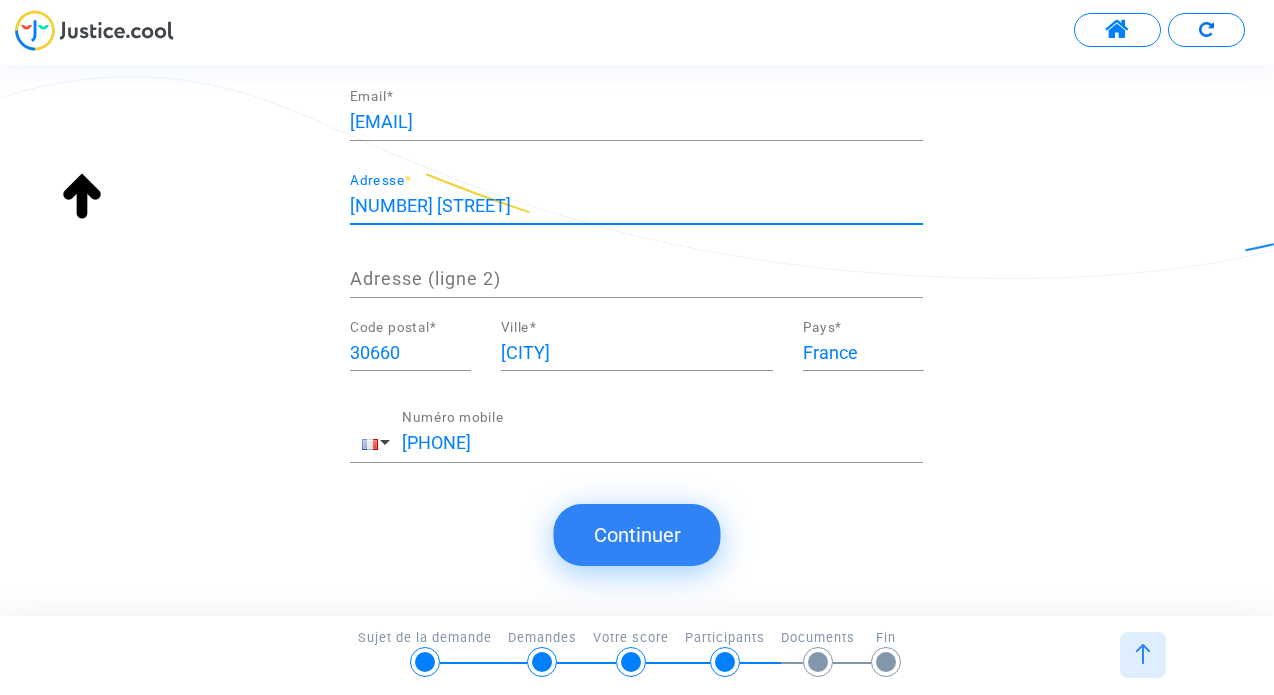 type on "[NUMBER] [STREET]" 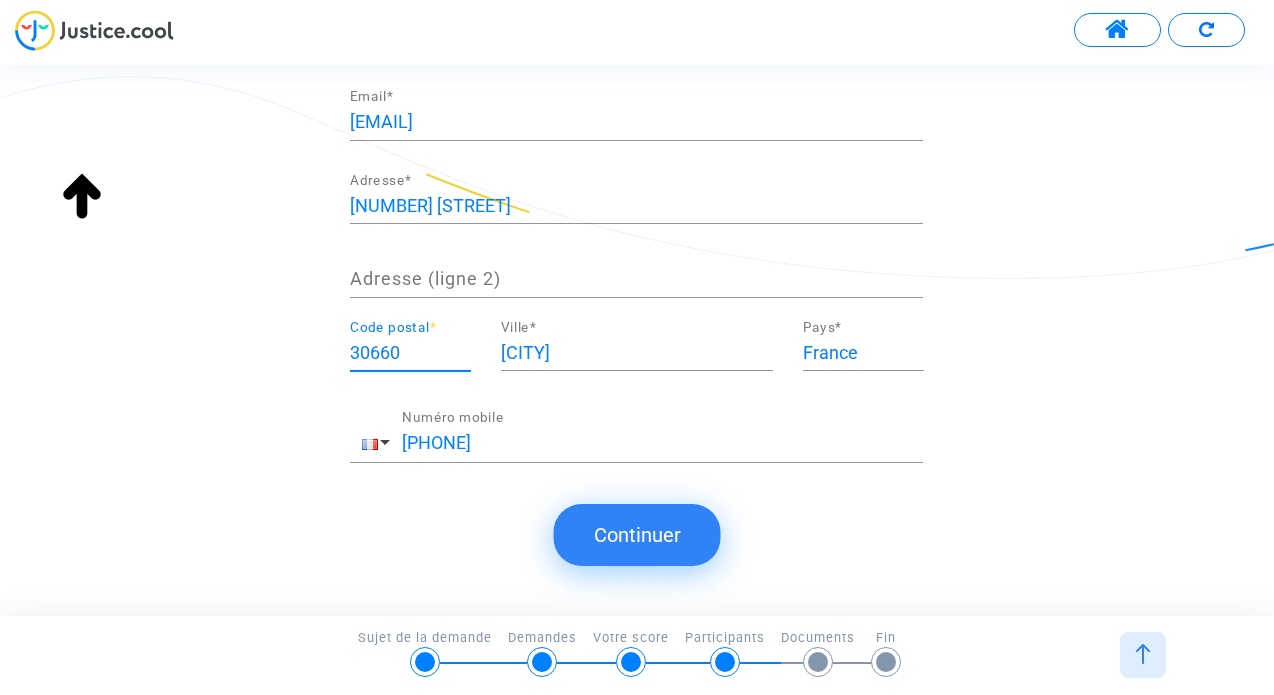 drag, startPoint x: 420, startPoint y: 353, endPoint x: 327, endPoint y: 352, distance: 93.00538 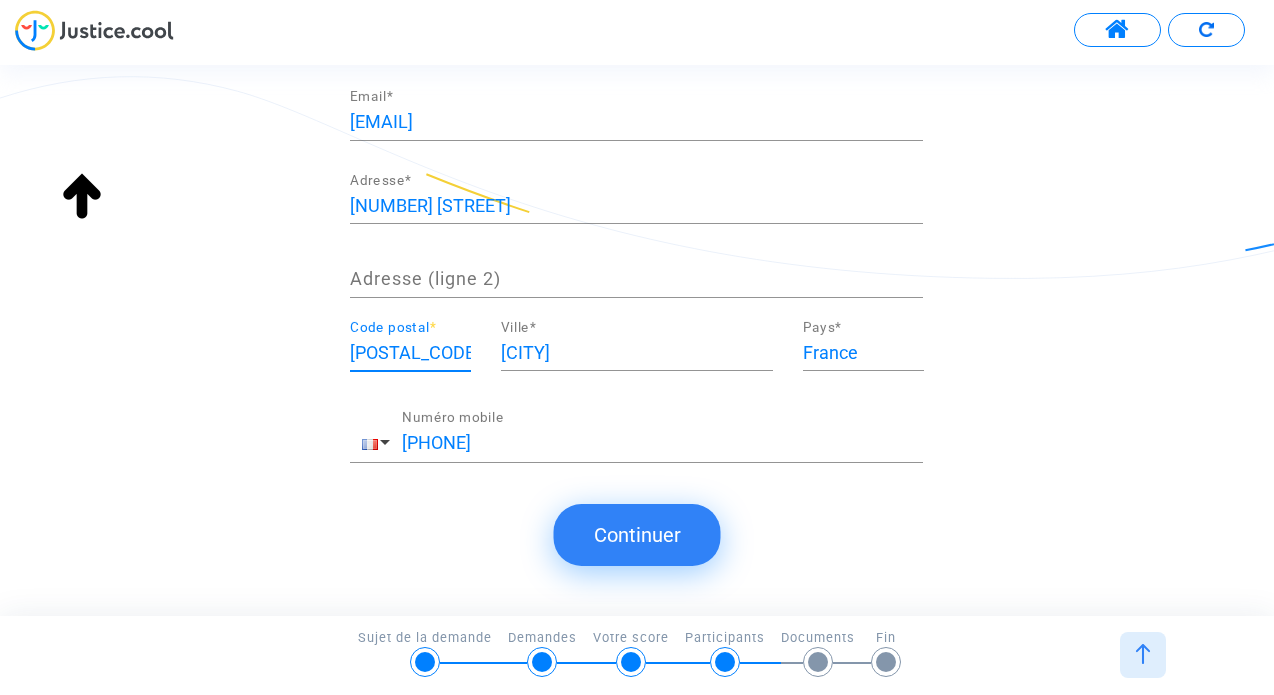 type on "[POSTAL_CODE]" 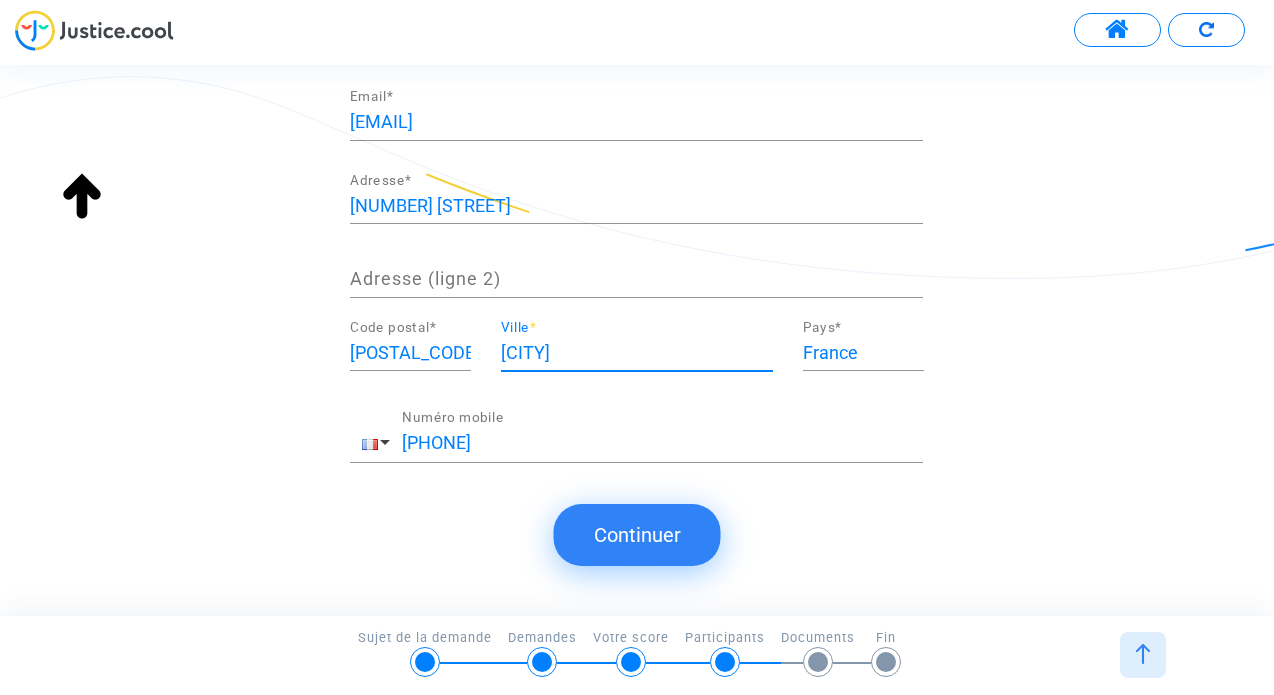 drag, startPoint x: 708, startPoint y: 351, endPoint x: 486, endPoint y: 346, distance: 222.0563 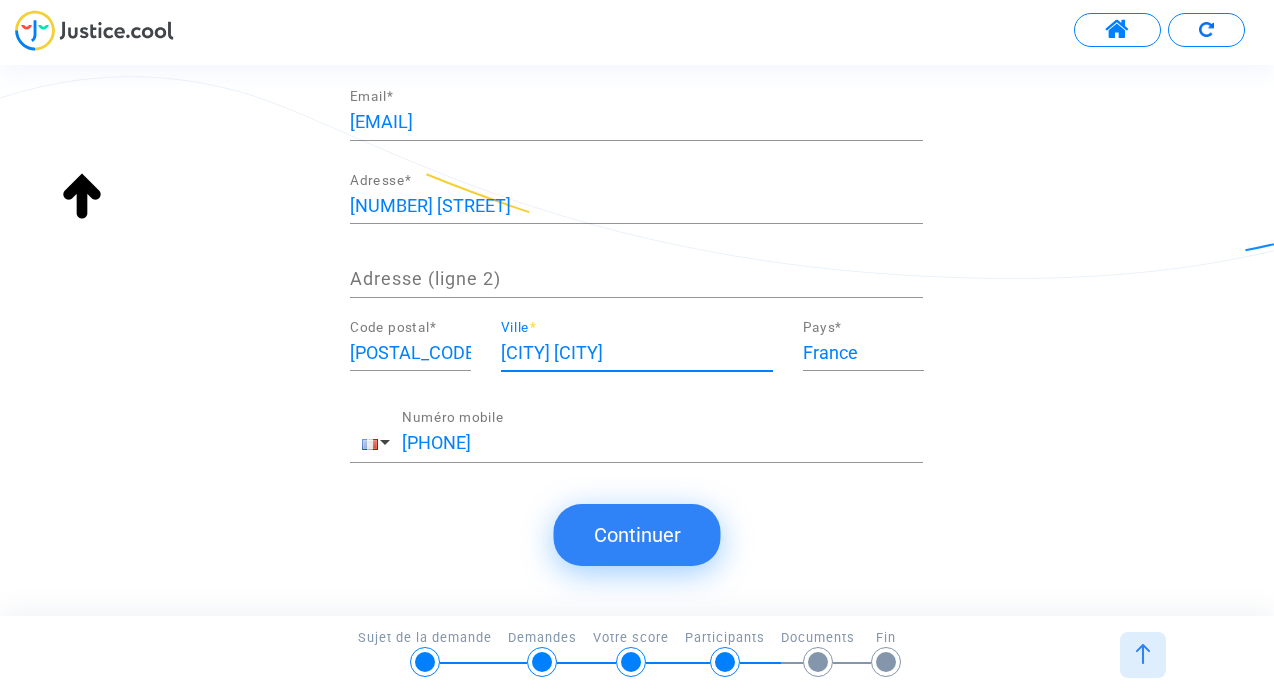 type on "[CITY] [CITY]" 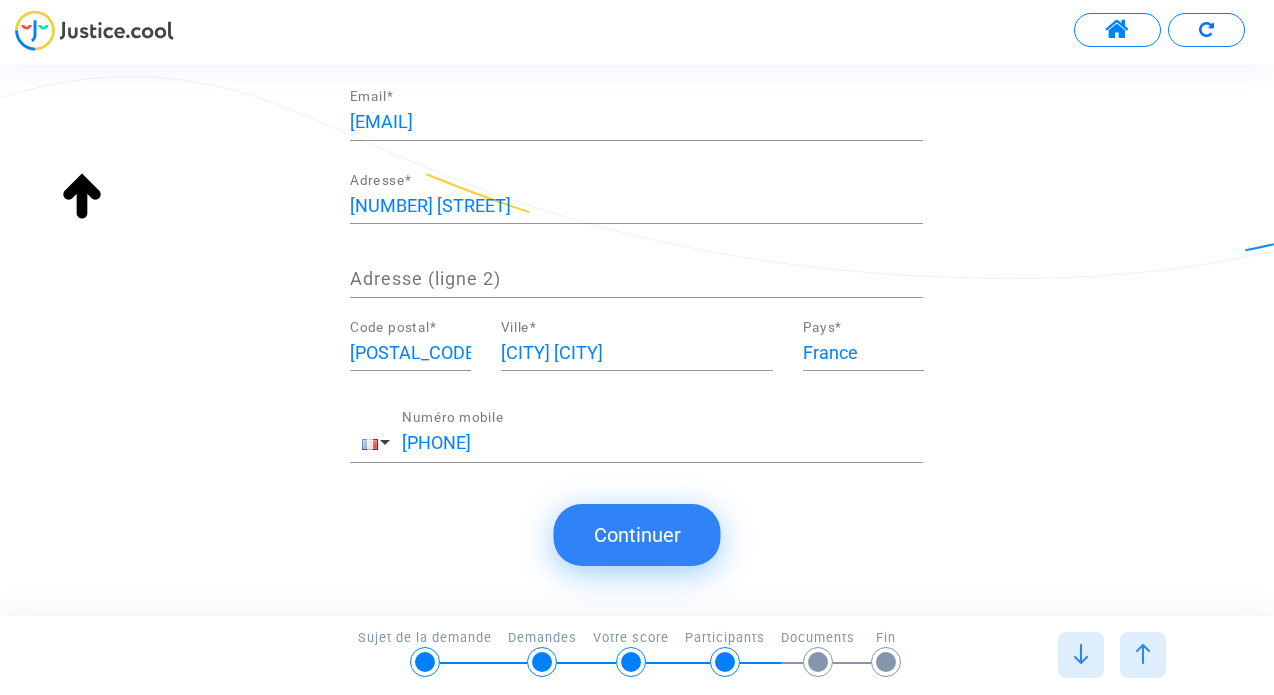 scroll, scrollTop: 0, scrollLeft: 0, axis: both 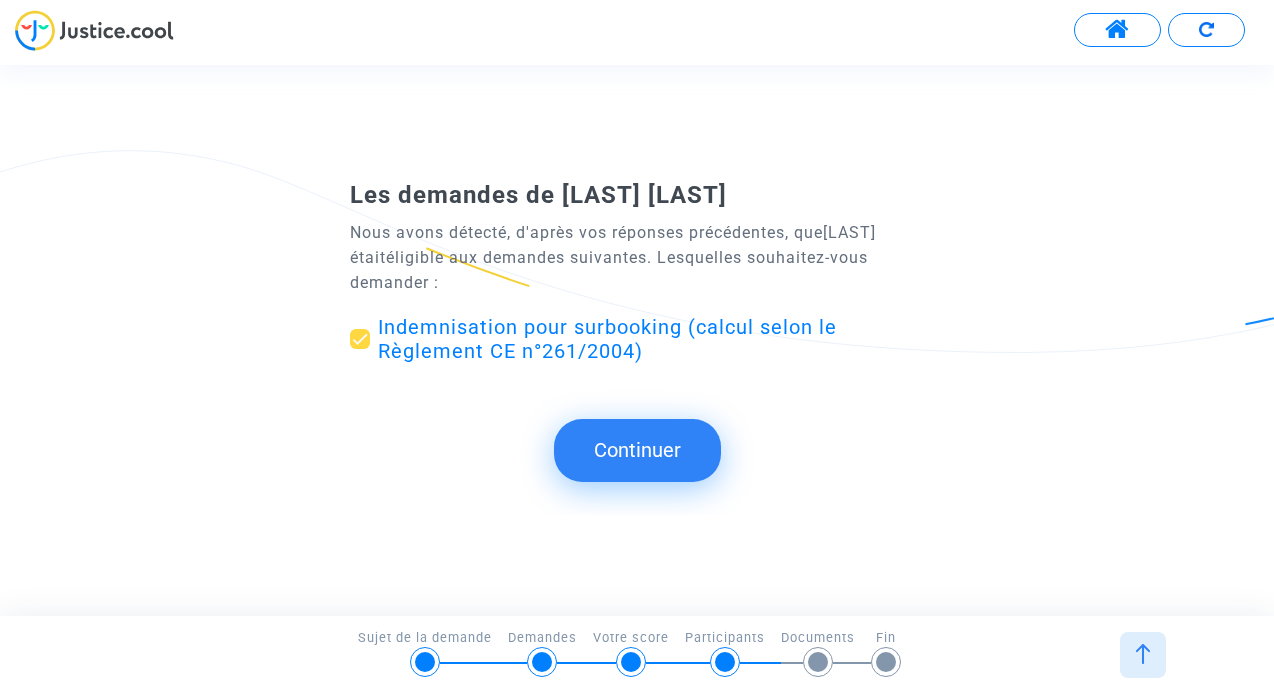 click on "Continuer" at bounding box center [637, 450] 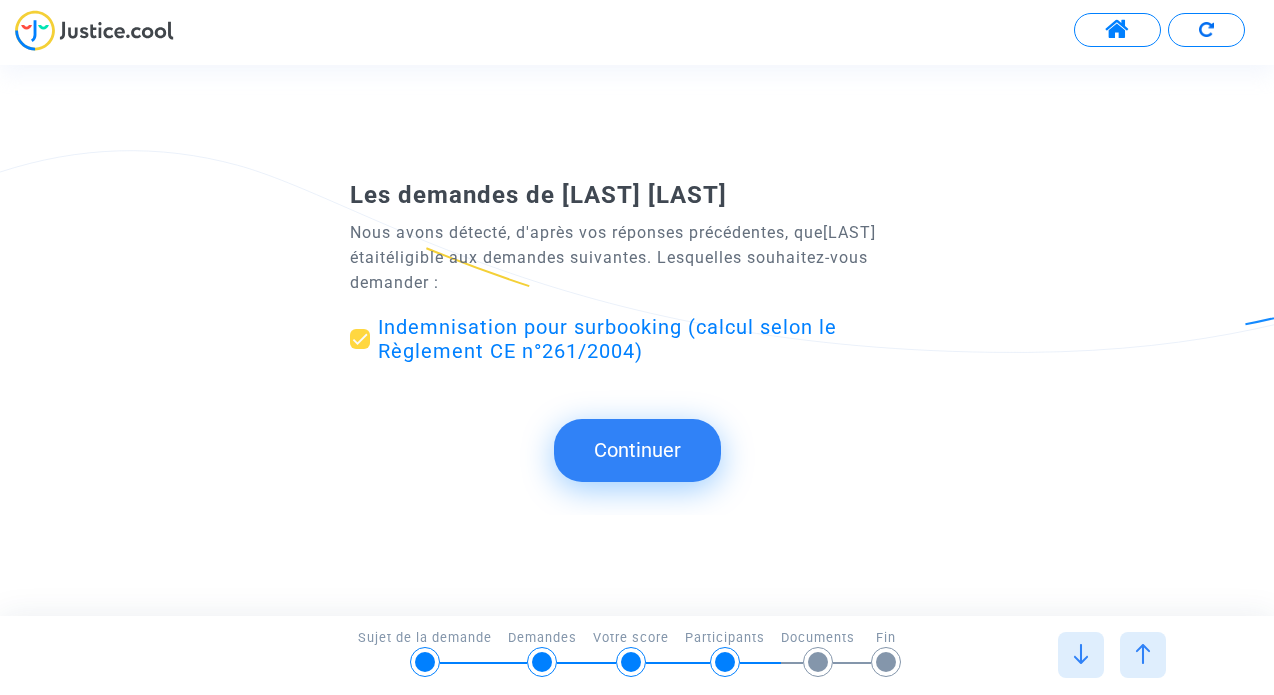scroll, scrollTop: 0, scrollLeft: 0, axis: both 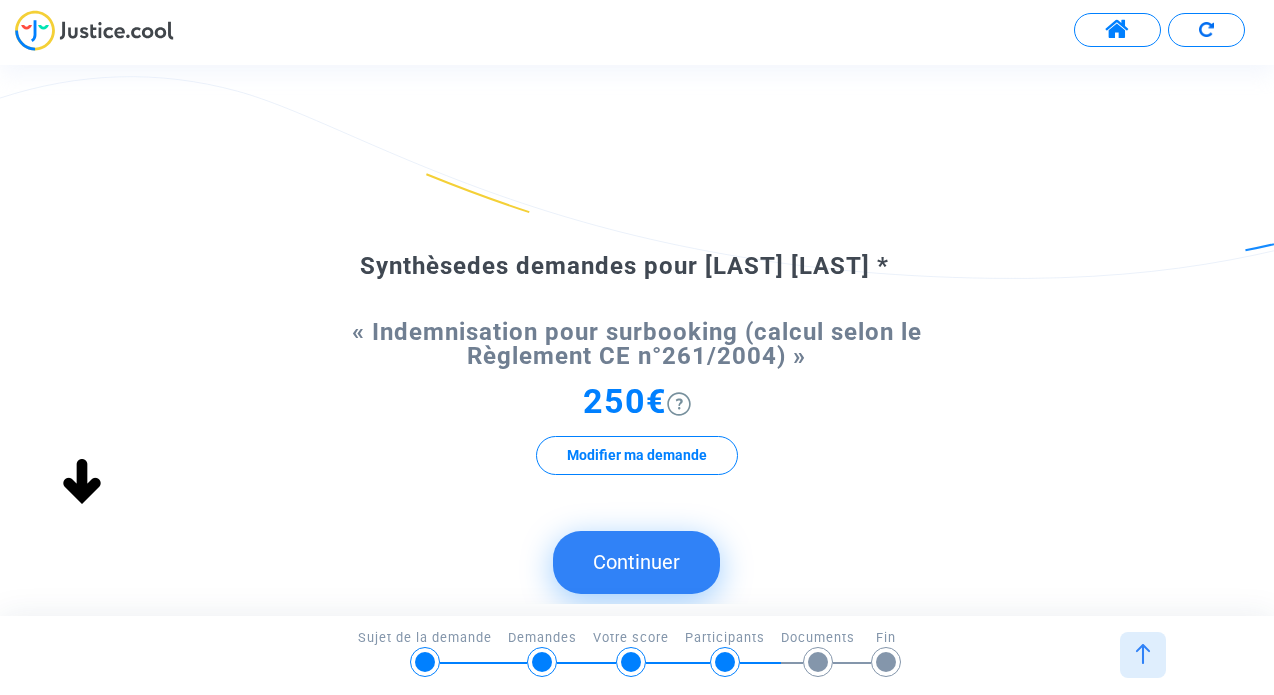 click on "Continuer" at bounding box center [636, 562] 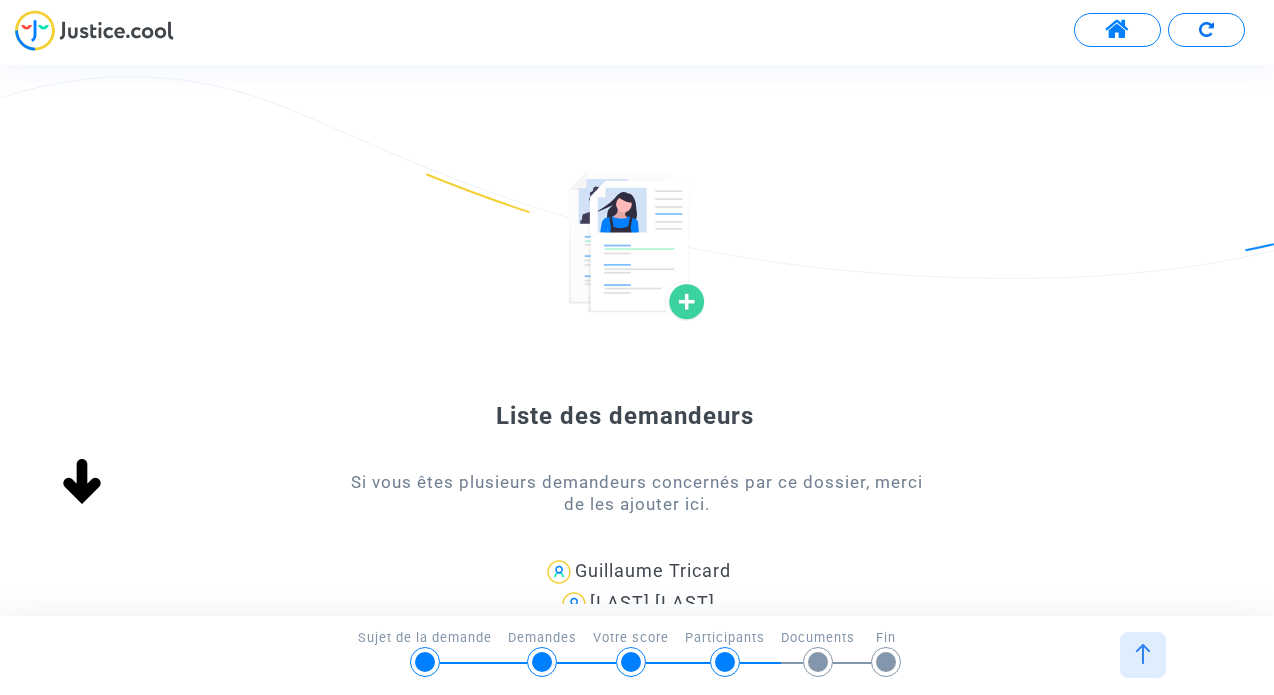 scroll, scrollTop: 0, scrollLeft: 0, axis: both 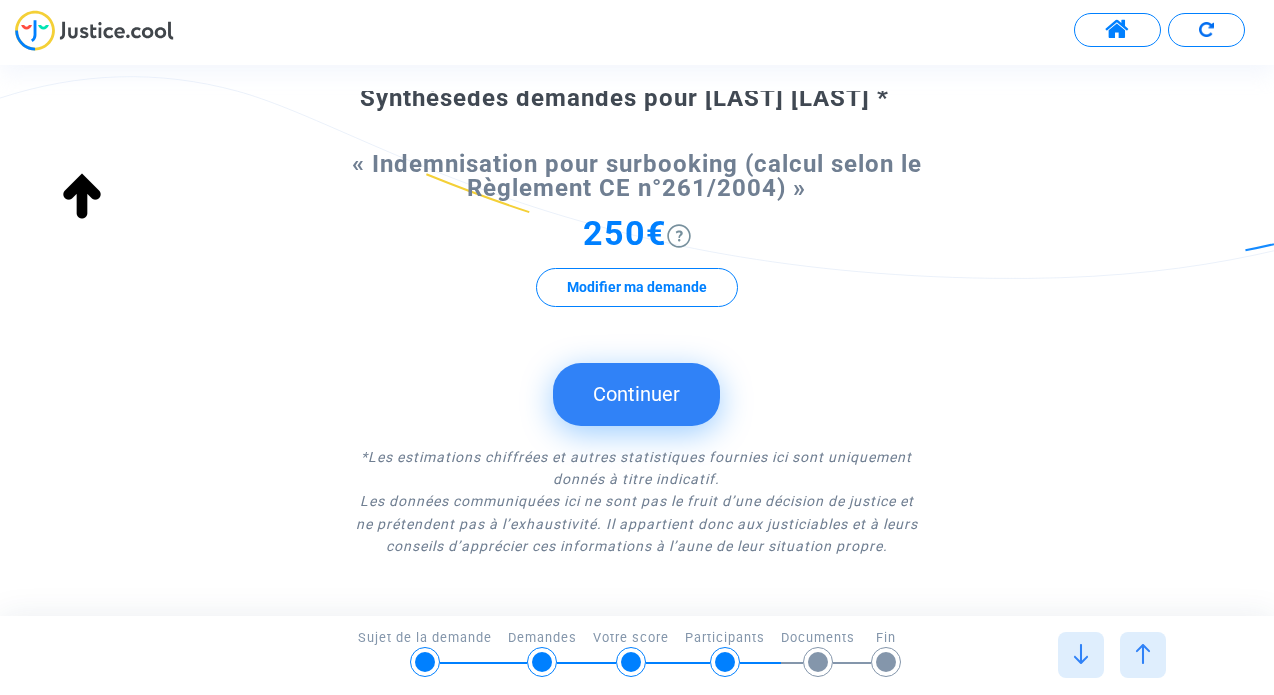 click on "Continuer" at bounding box center [636, 394] 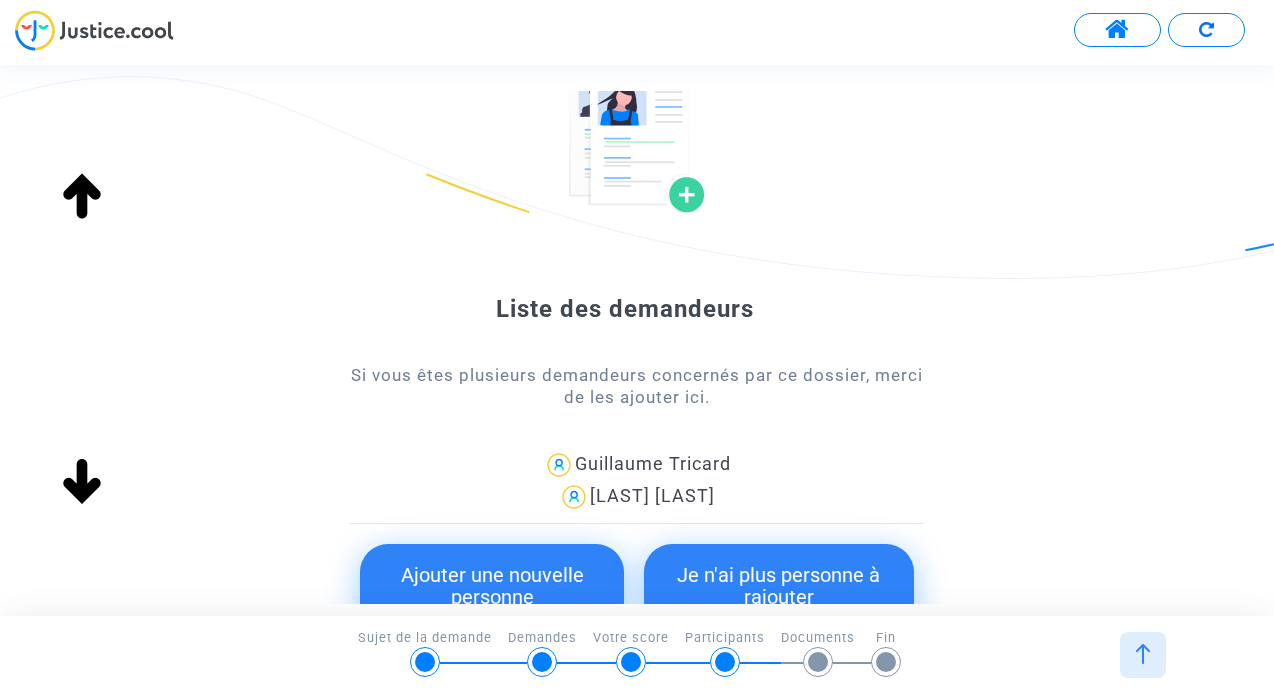 scroll, scrollTop: 149, scrollLeft: 0, axis: vertical 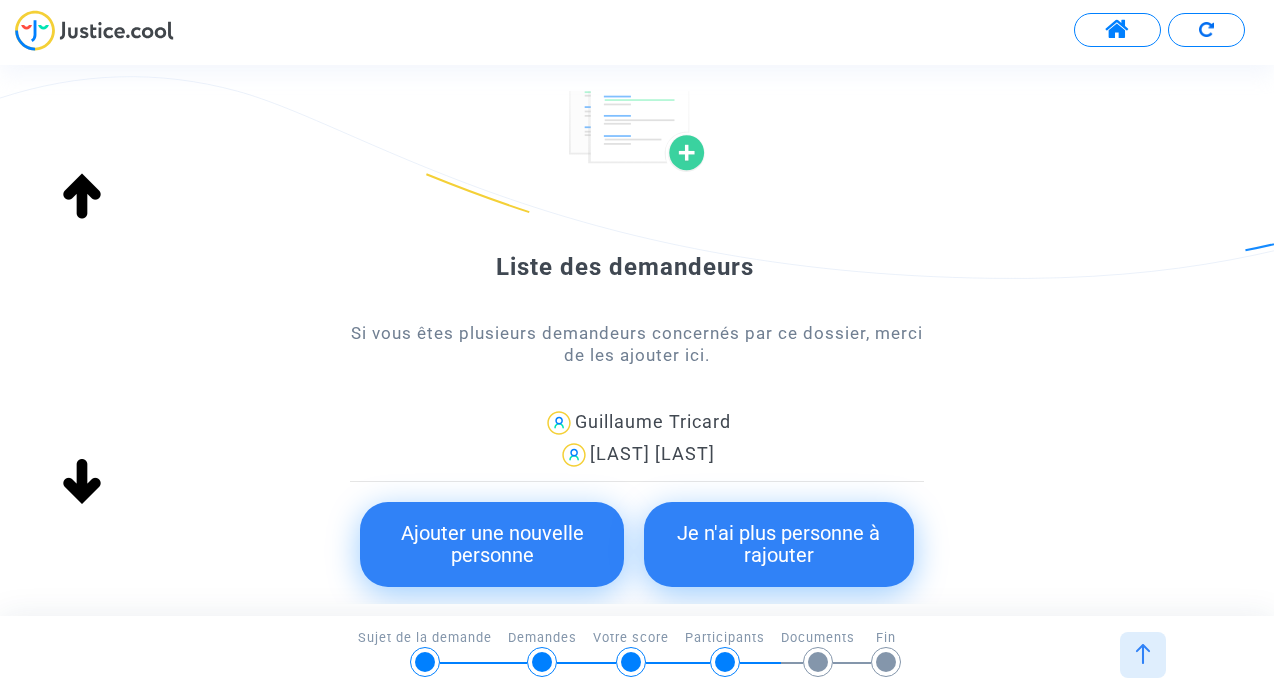 click at bounding box center (559, 423) 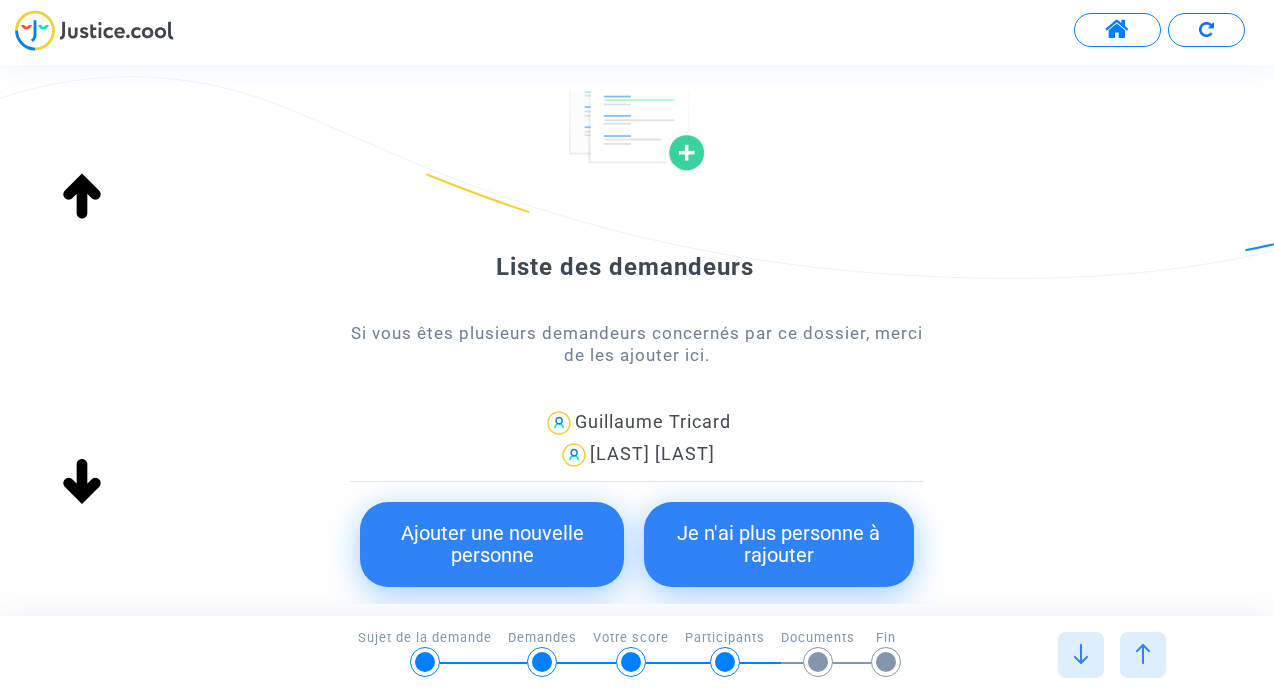 scroll, scrollTop: 0, scrollLeft: 0, axis: both 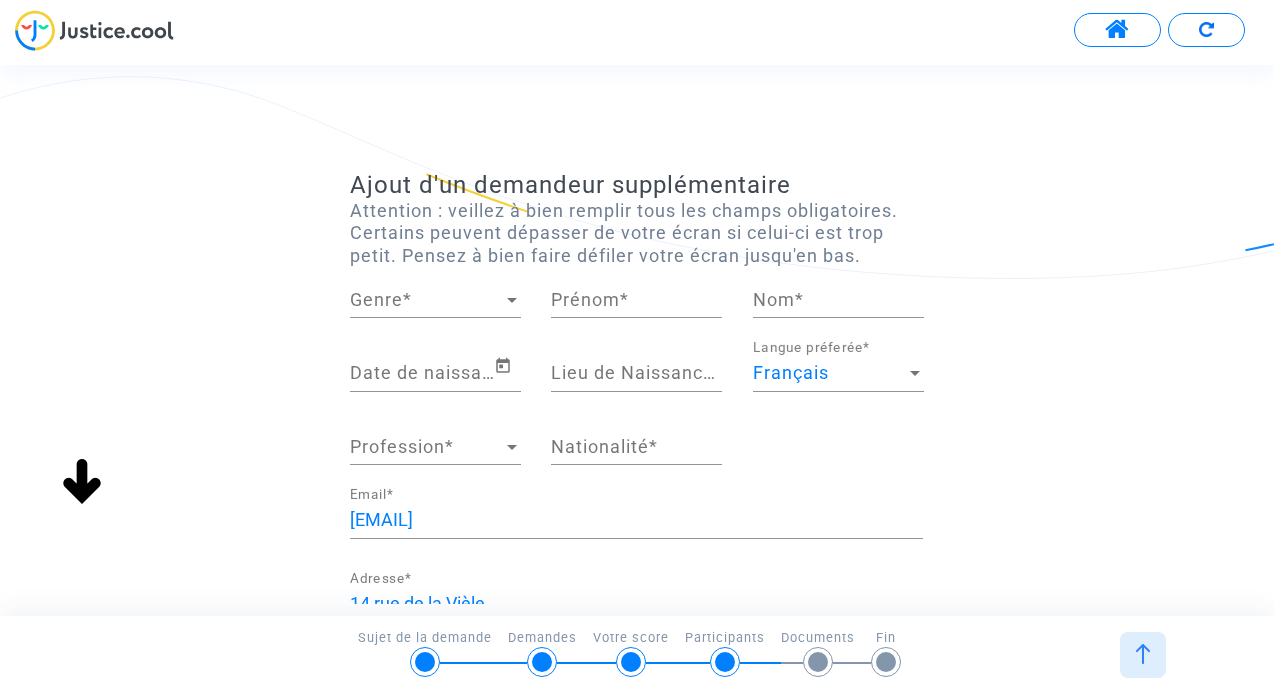 click on "Genre" at bounding box center [426, 300] 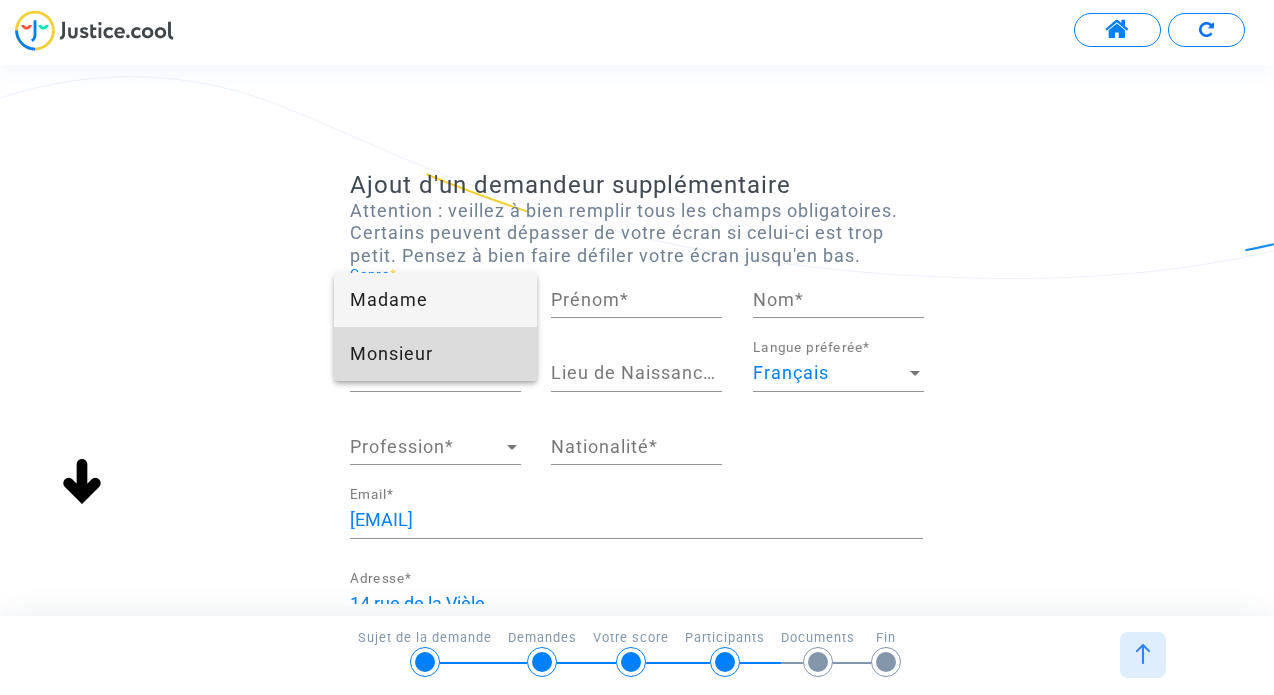 click on "Monsieur" at bounding box center (435, 354) 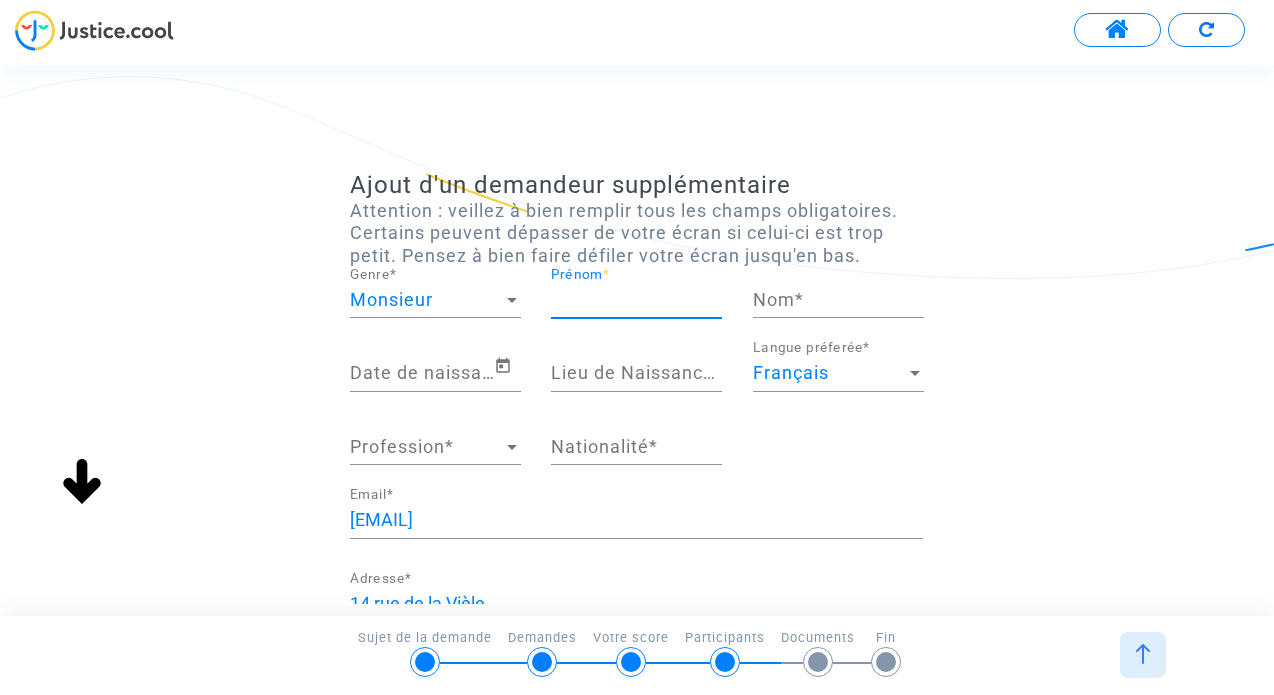 click on "Prénom  *" at bounding box center [636, 300] 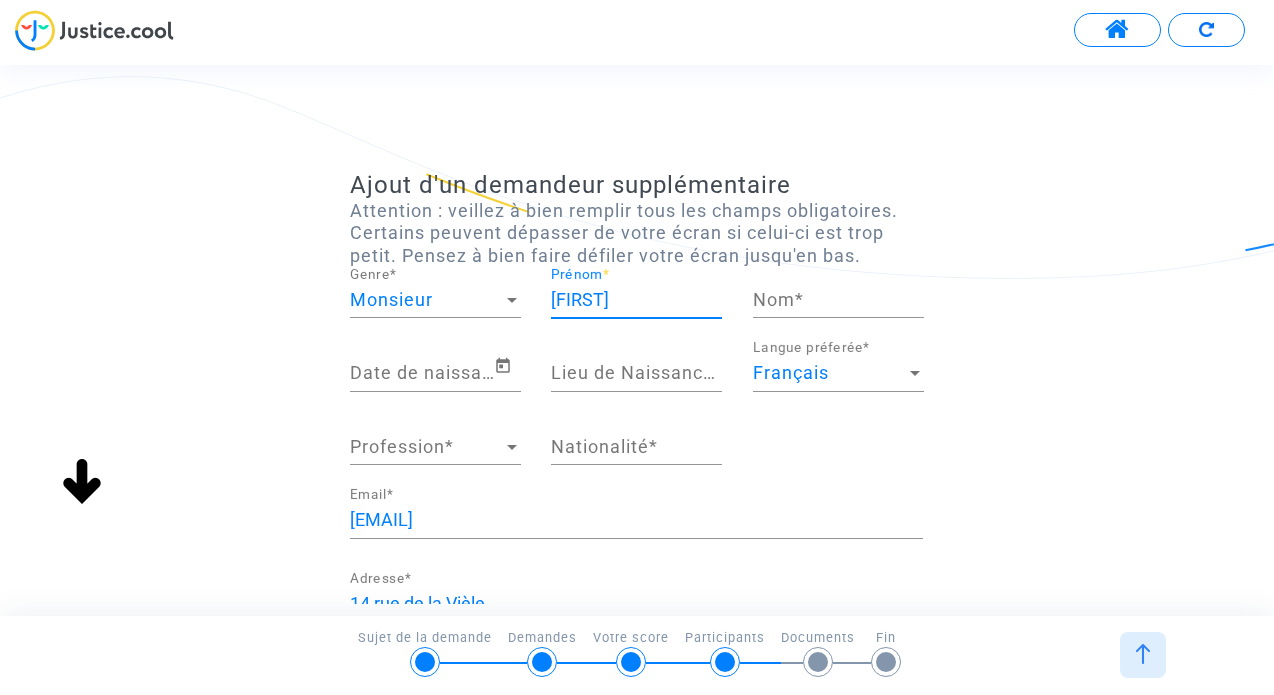 type on "[FIRST]" 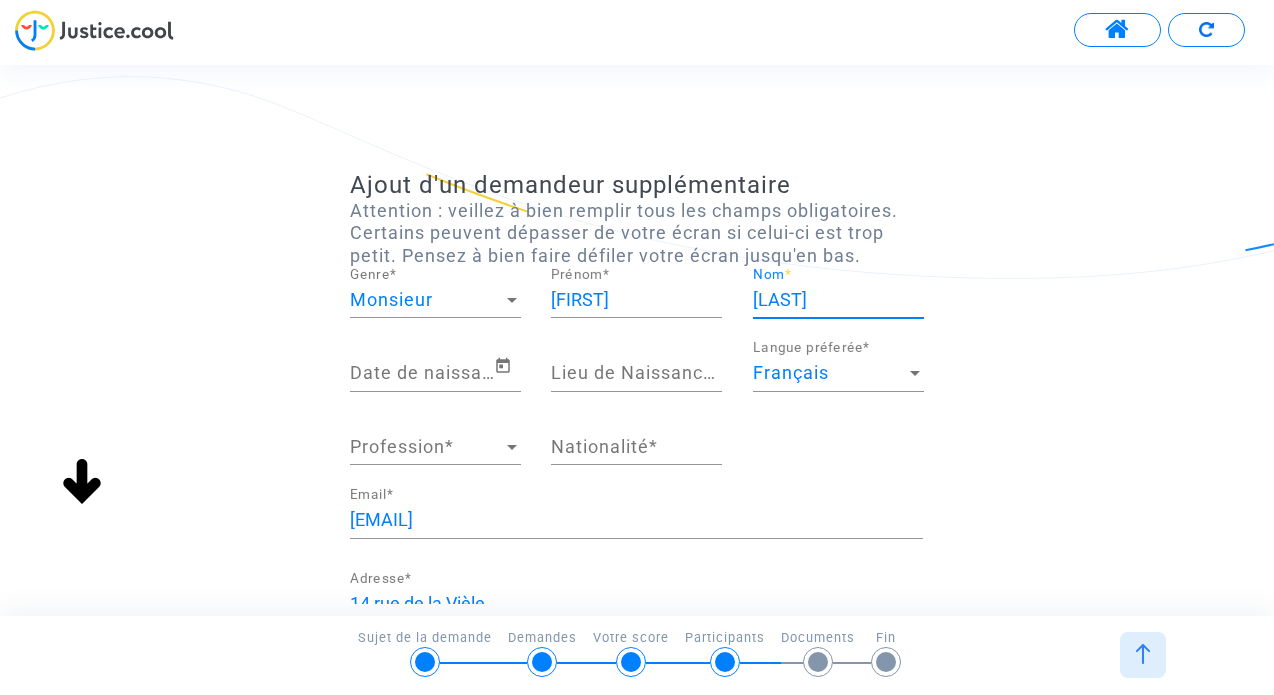 type on "[LAST]" 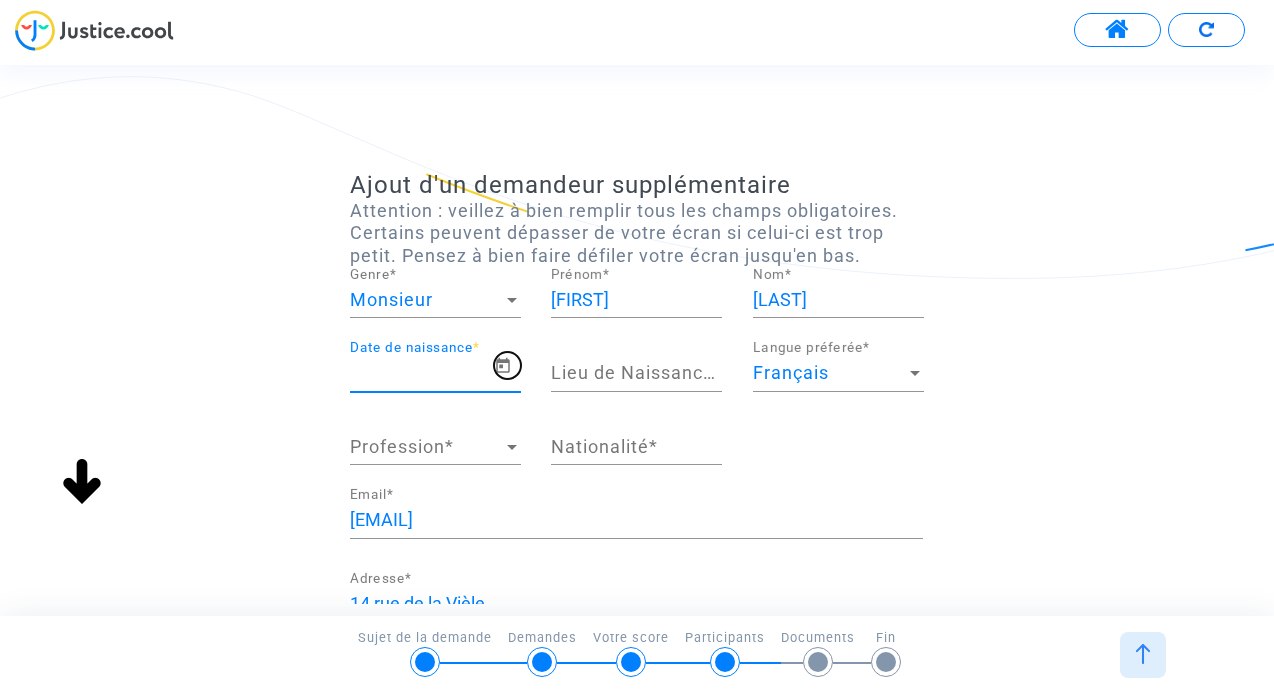 click at bounding box center (504, 365) 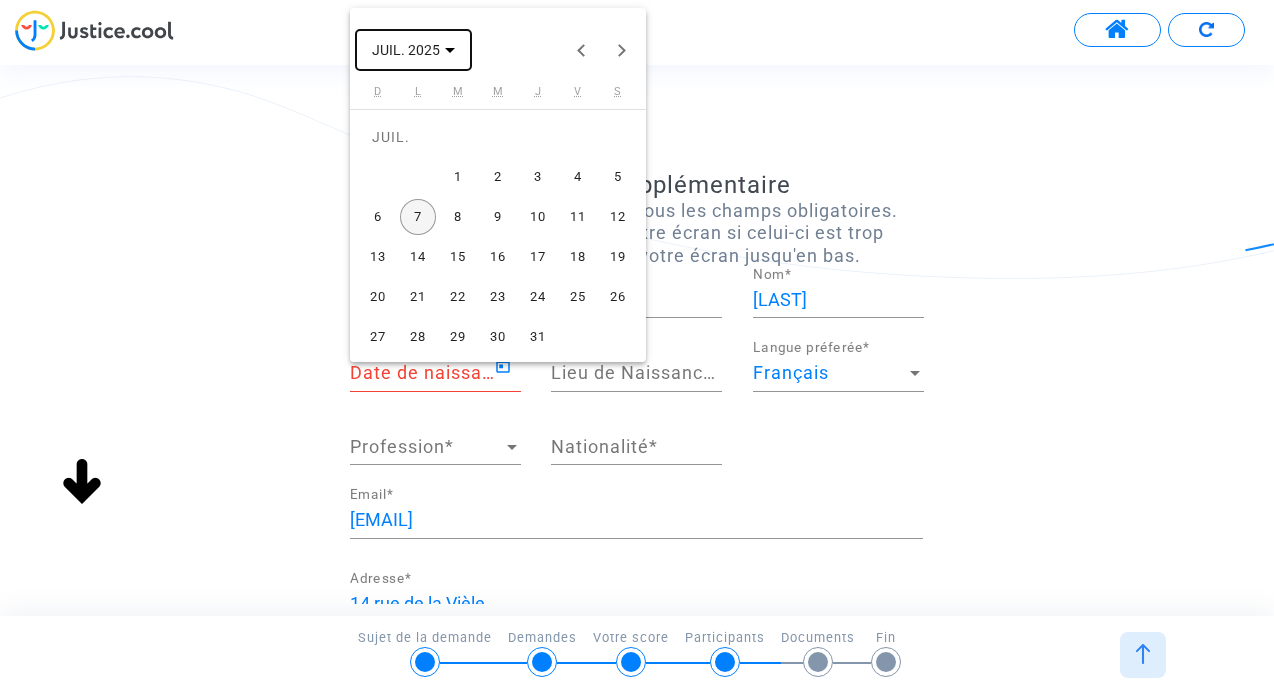 click on "JUIL. 2025" at bounding box center [413, 49] 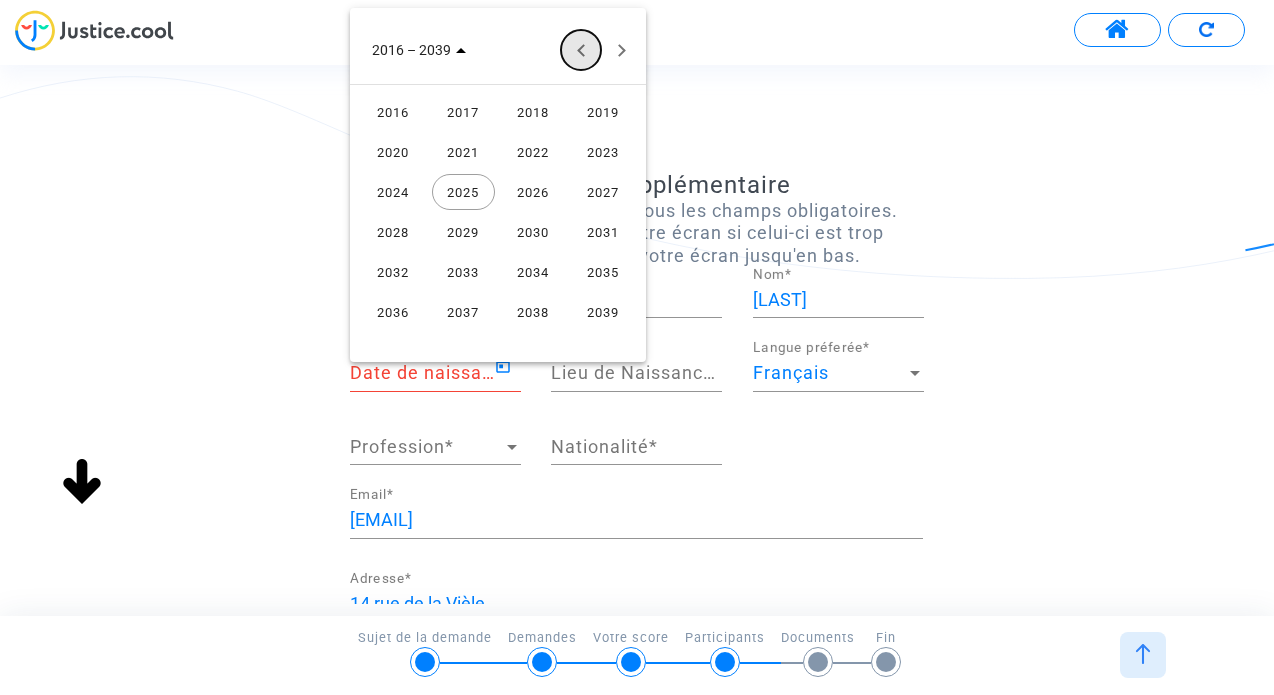 click at bounding box center [581, 50] 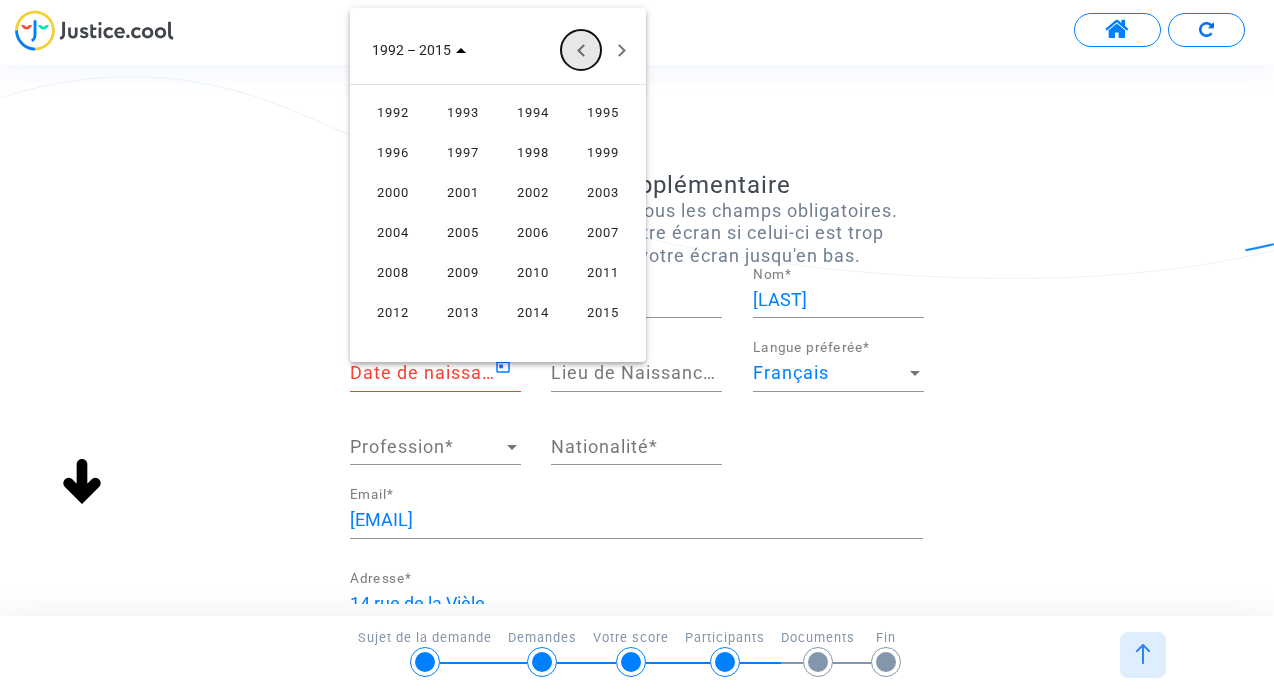 click at bounding box center (581, 50) 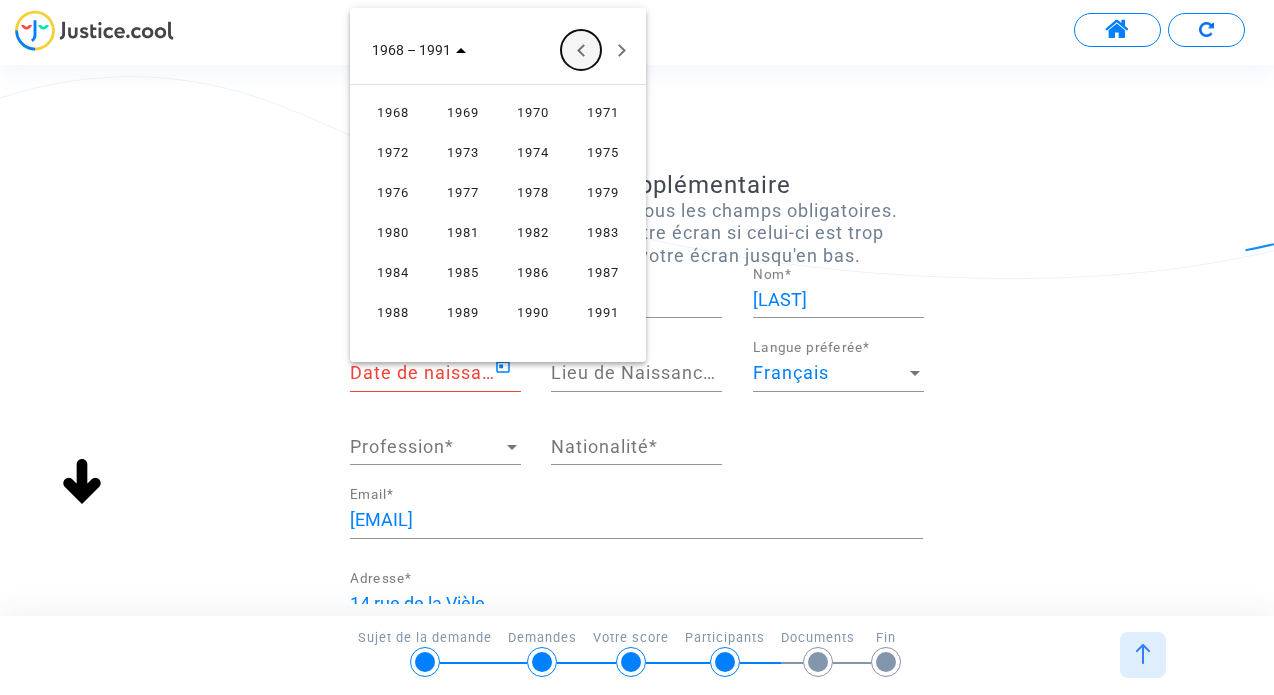 click at bounding box center [581, 50] 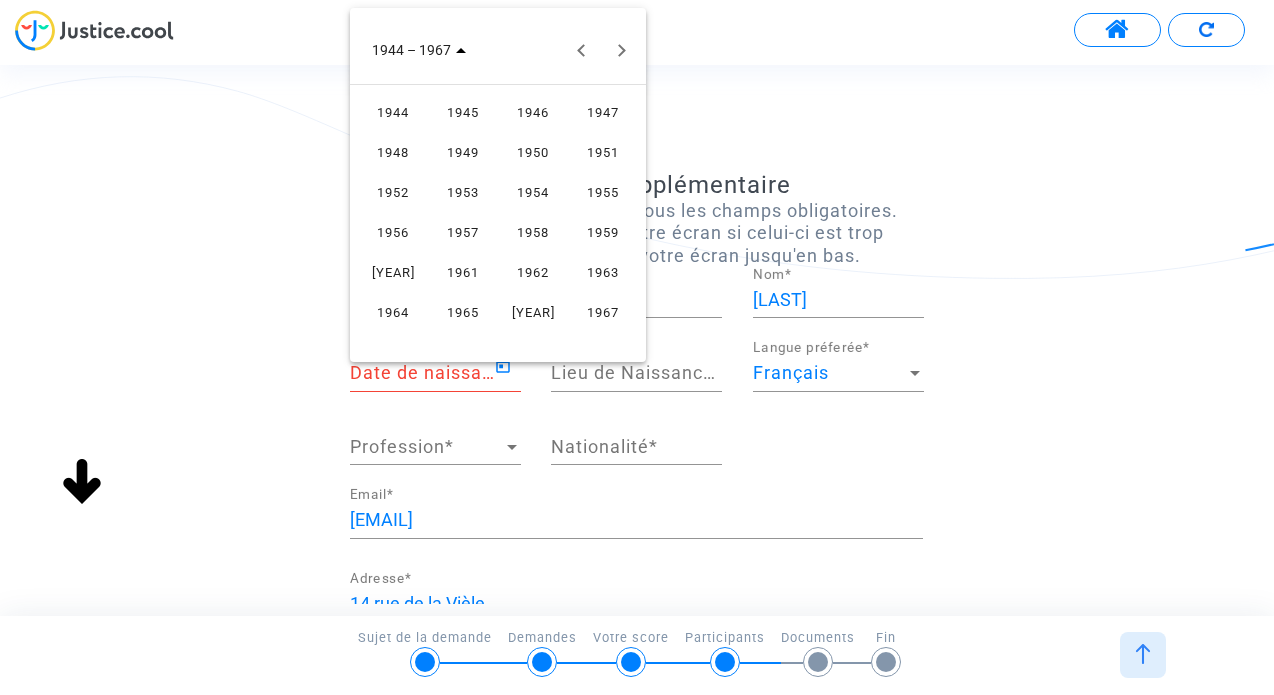 click on "1961" at bounding box center (463, 272) 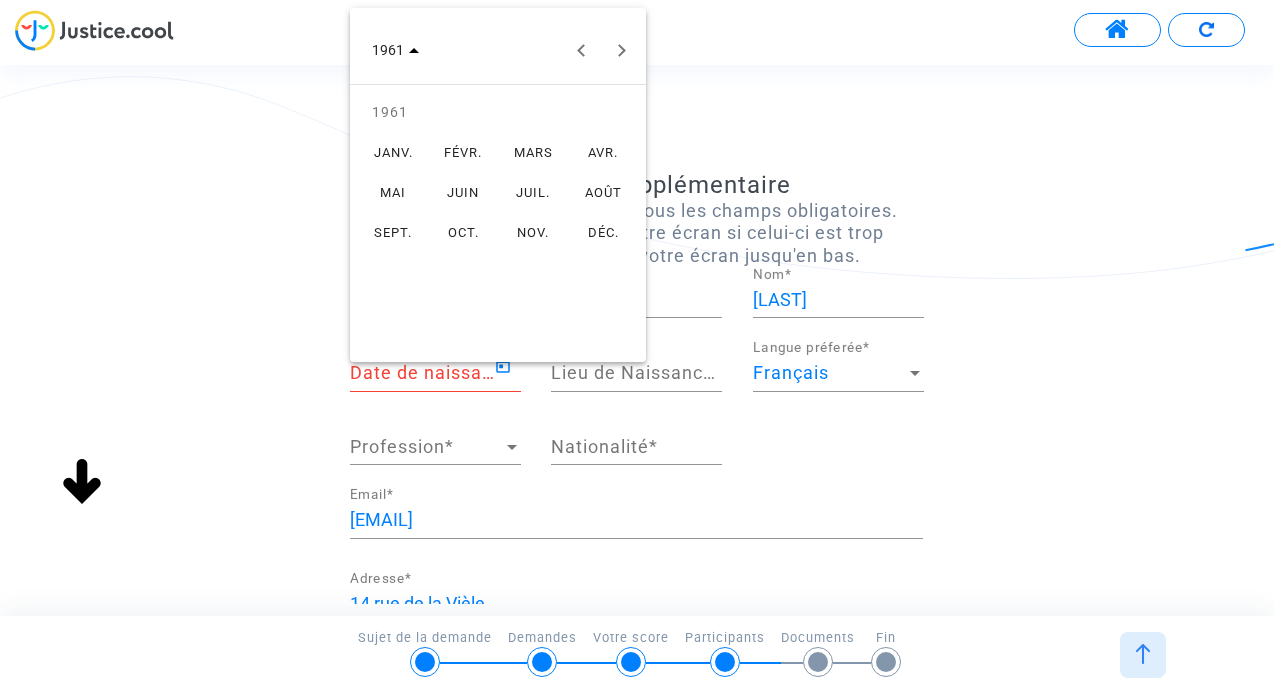 click on "JUIN" at bounding box center [463, 192] 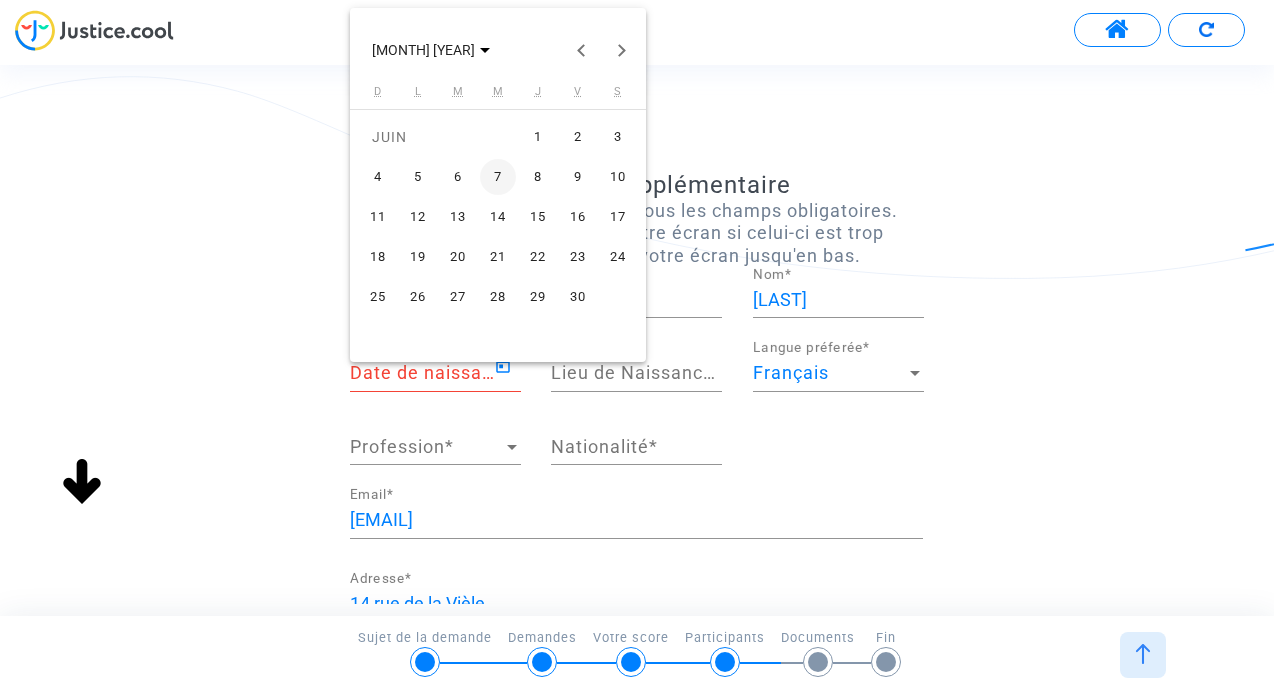 click on "30" at bounding box center [578, 297] 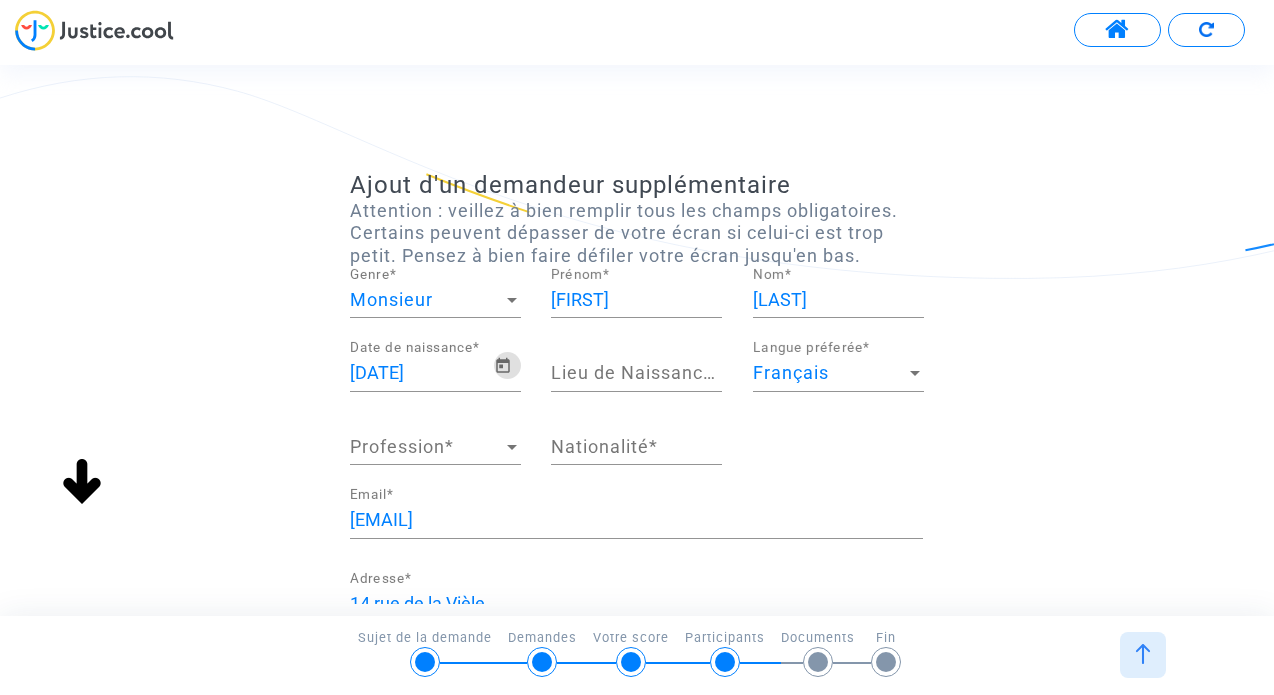 click on "Lieu de Naissance  *" at bounding box center (636, 373) 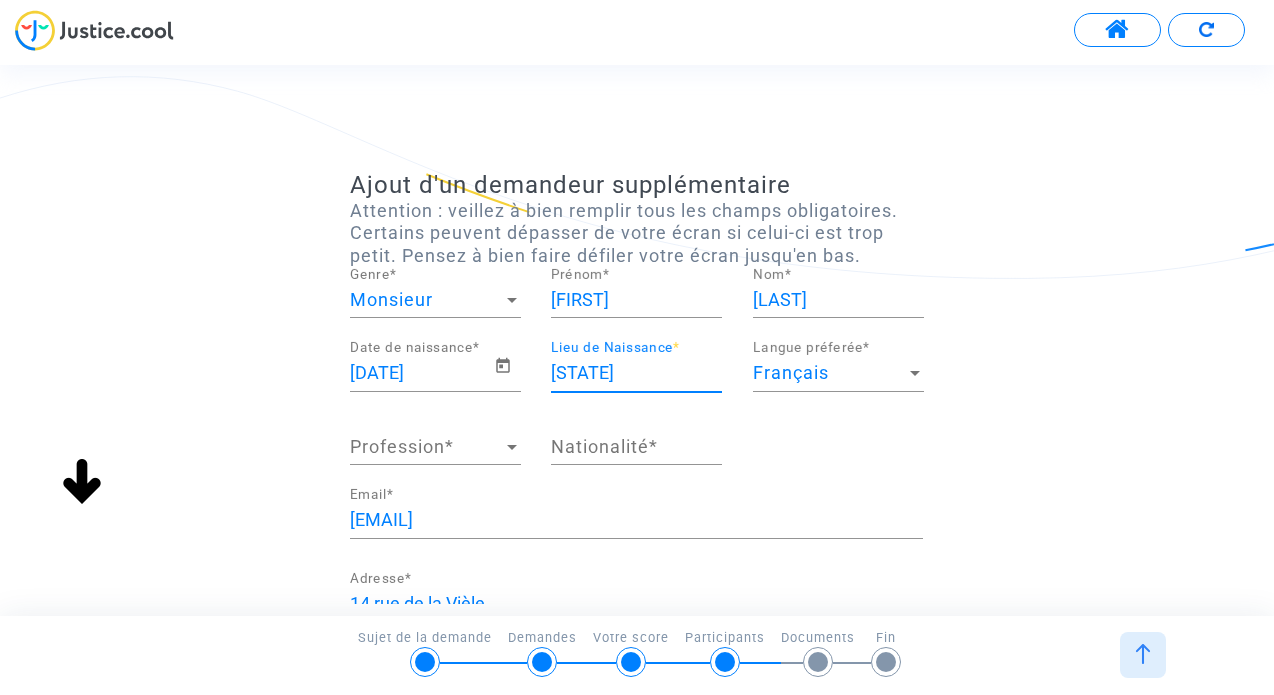type on "[STATE]" 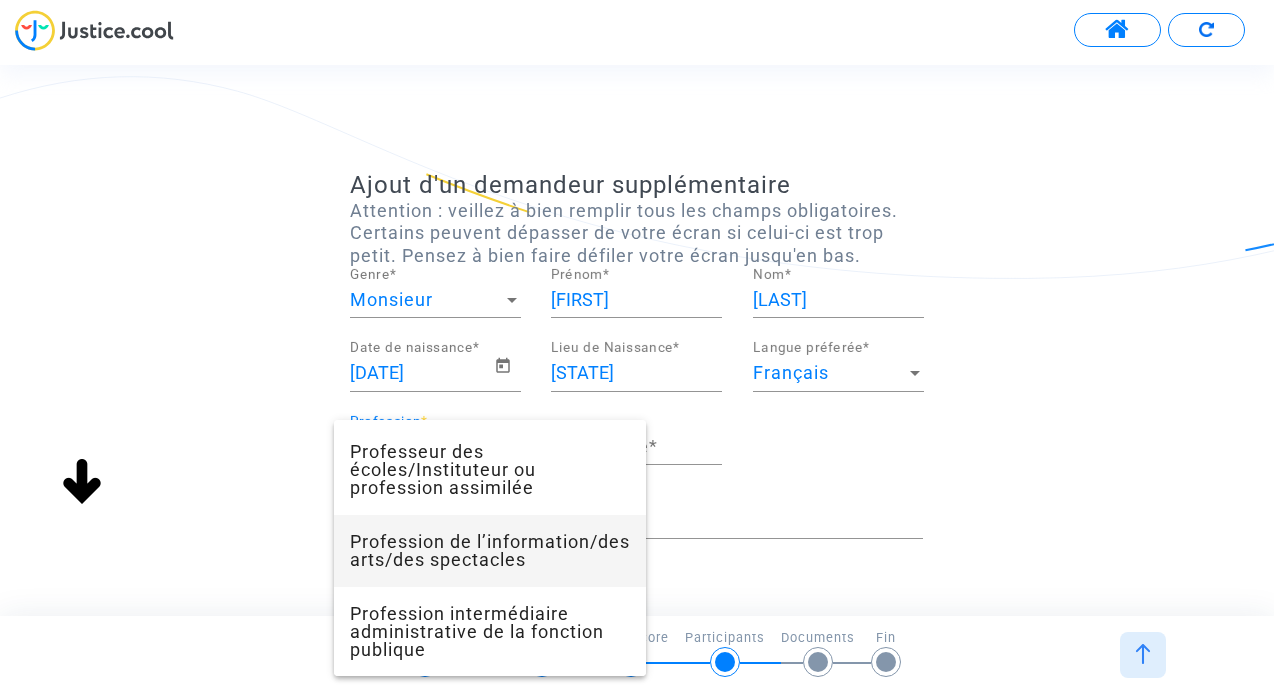 click on "Profession de l’information/des arts/des spectacles" at bounding box center [490, 551] 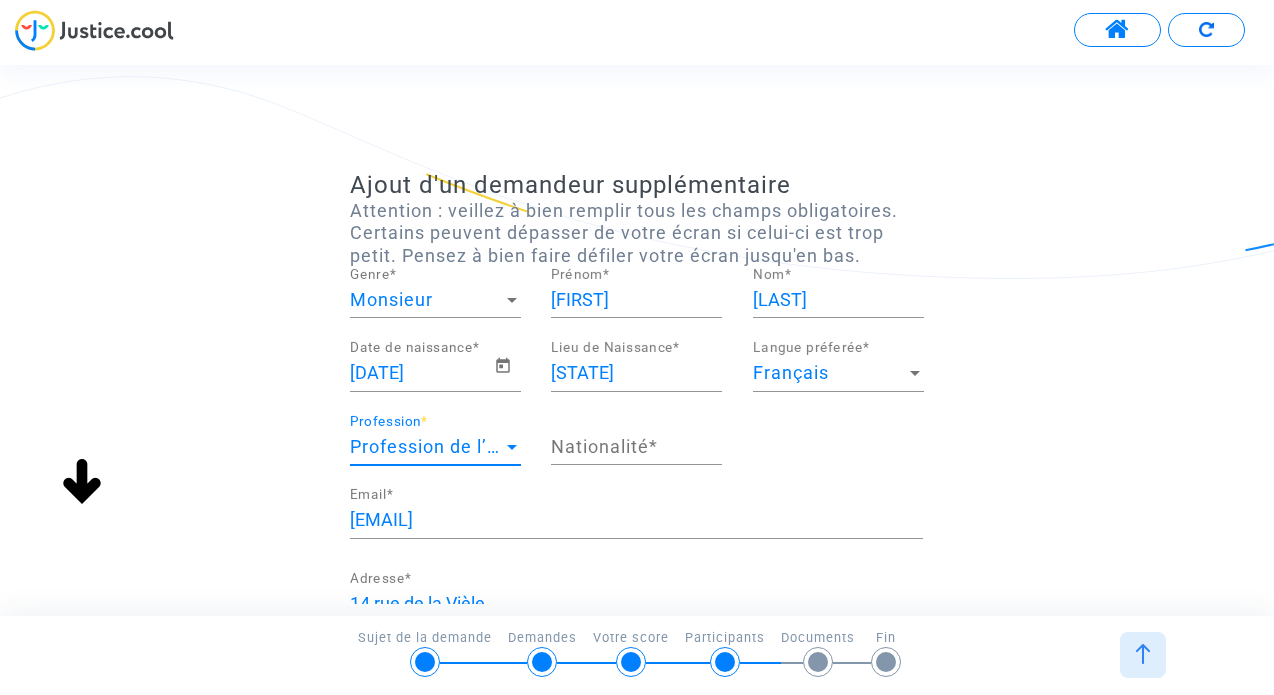 scroll, scrollTop: 1242, scrollLeft: 0, axis: vertical 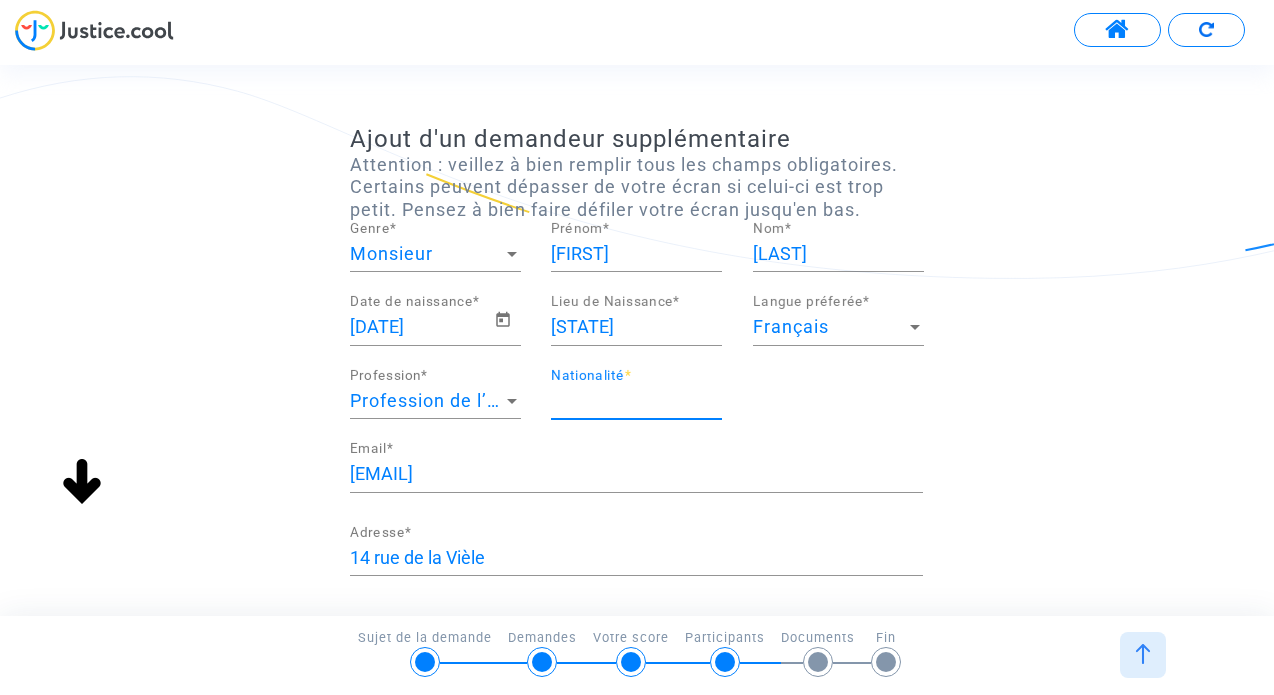 click on "Nationalité  *" at bounding box center (636, 401) 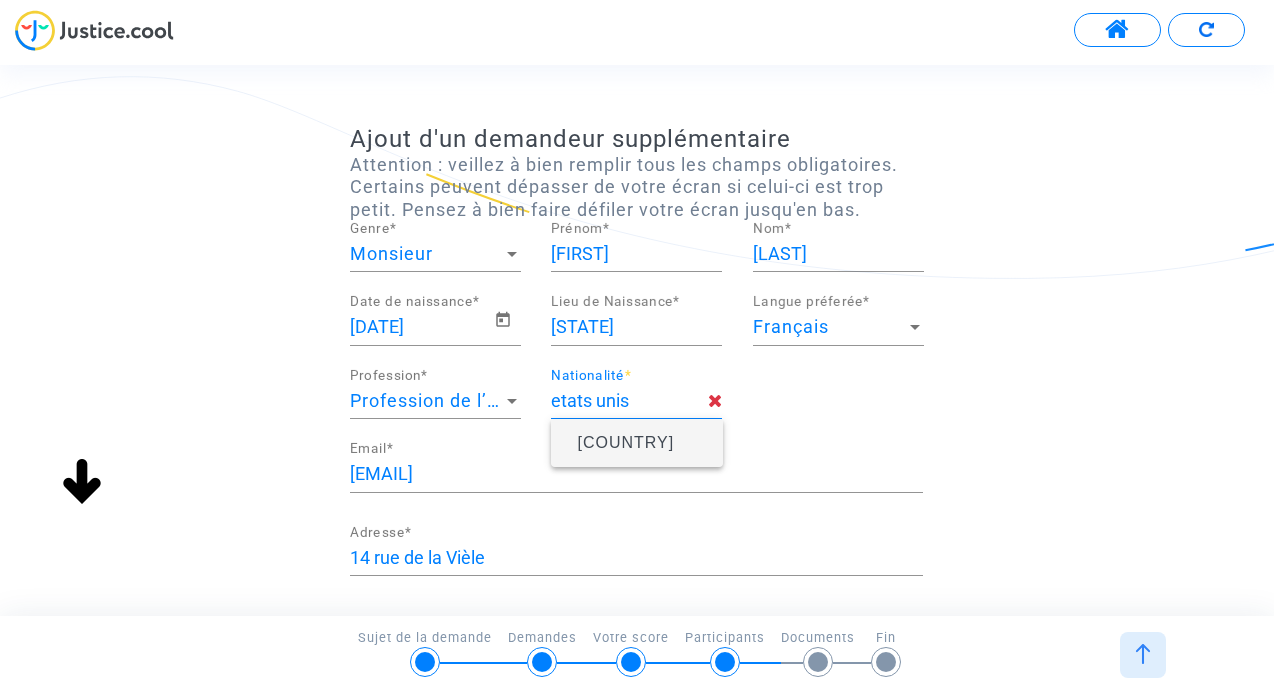 type on "etats unis" 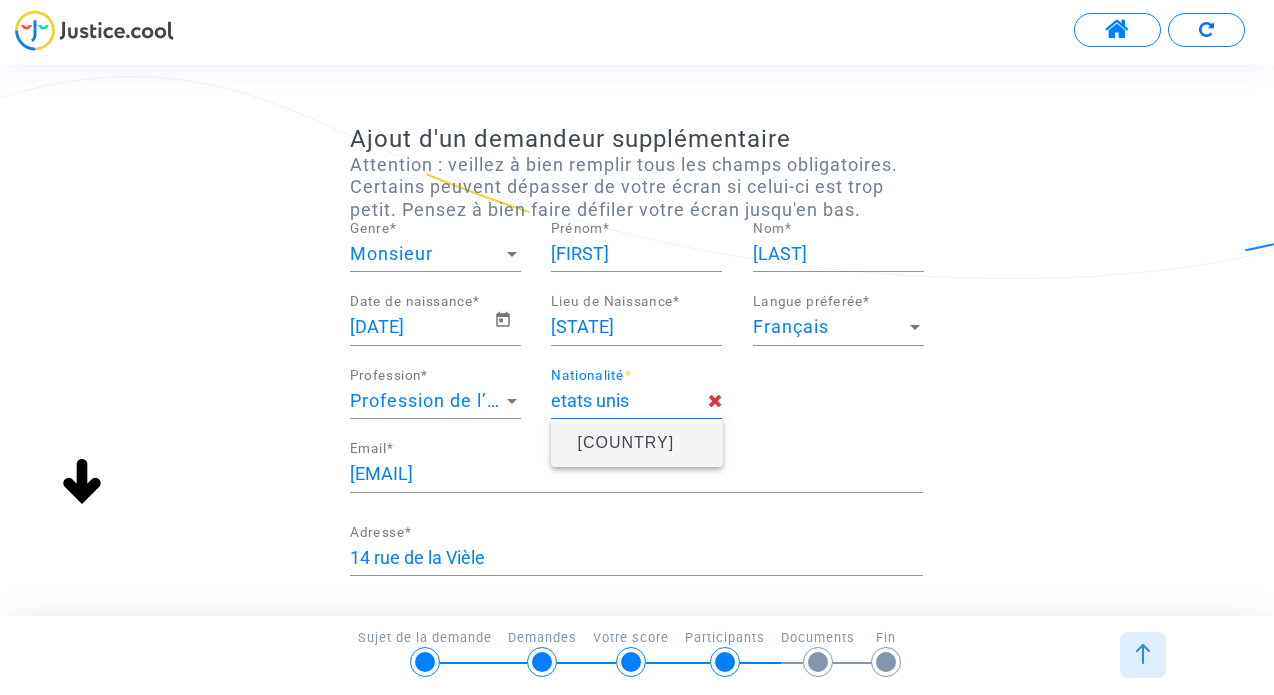 click on "[COUNTRY]" at bounding box center [625, 442] 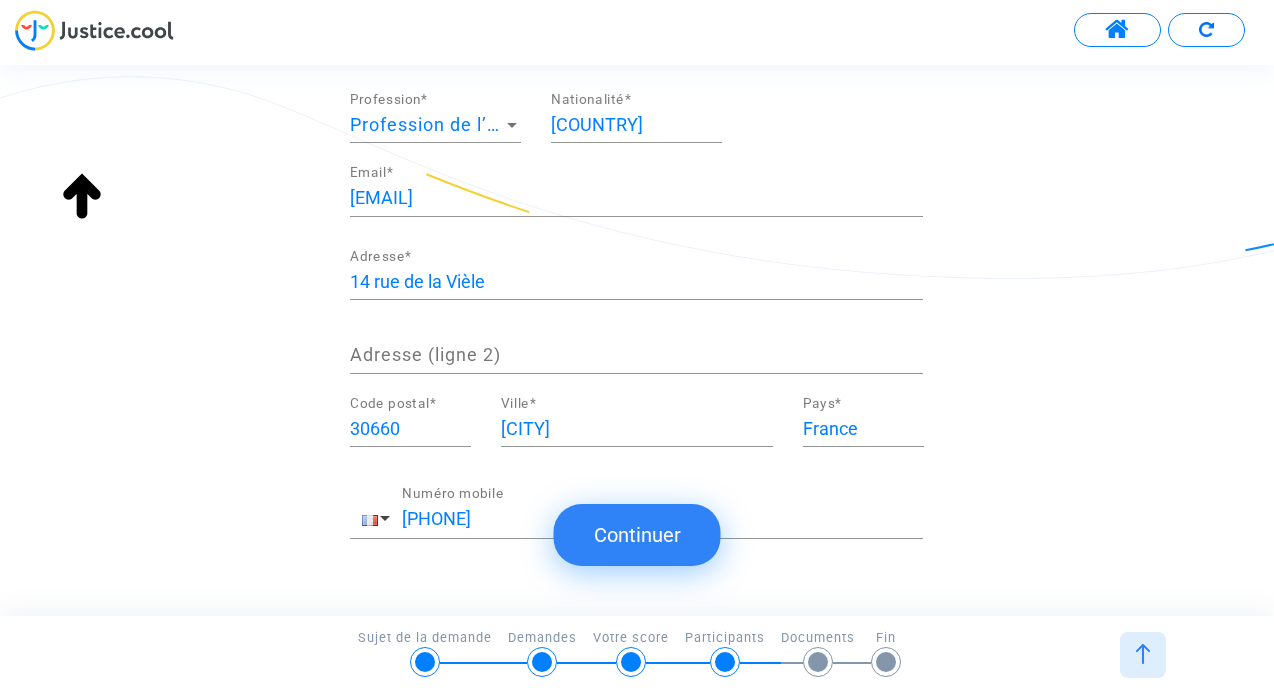 scroll, scrollTop: 336, scrollLeft: 0, axis: vertical 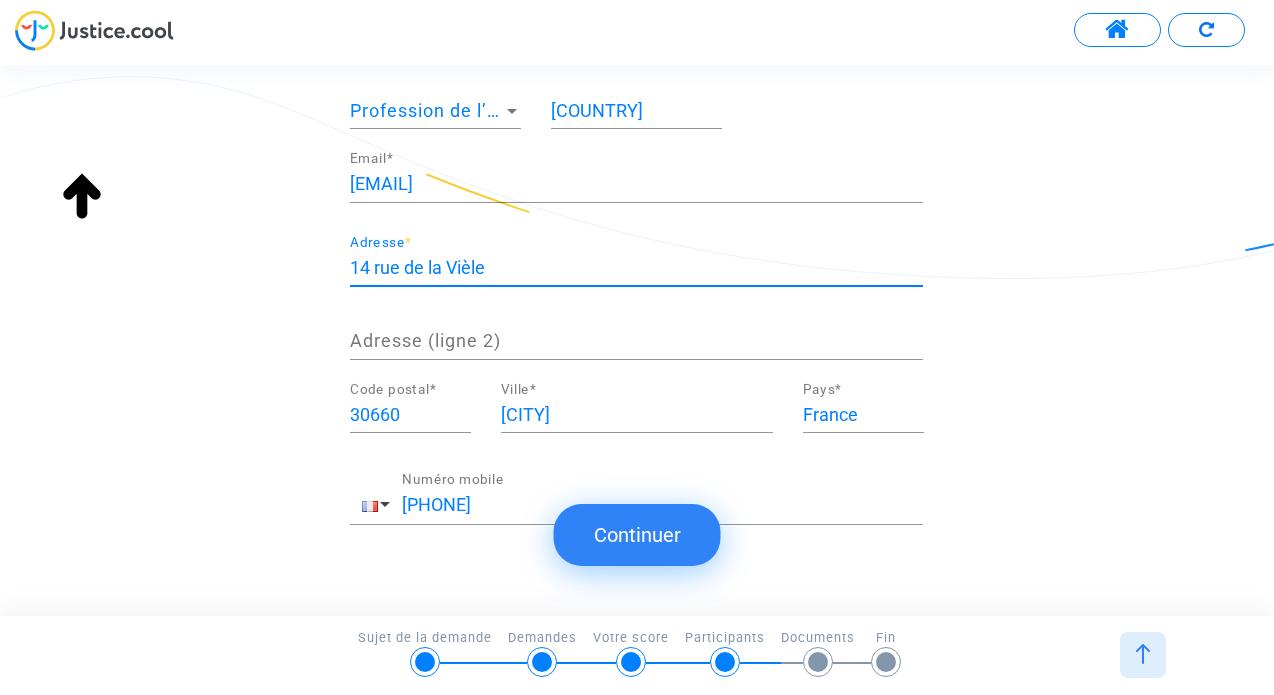 drag, startPoint x: 524, startPoint y: 270, endPoint x: 295, endPoint y: 262, distance: 229.1397 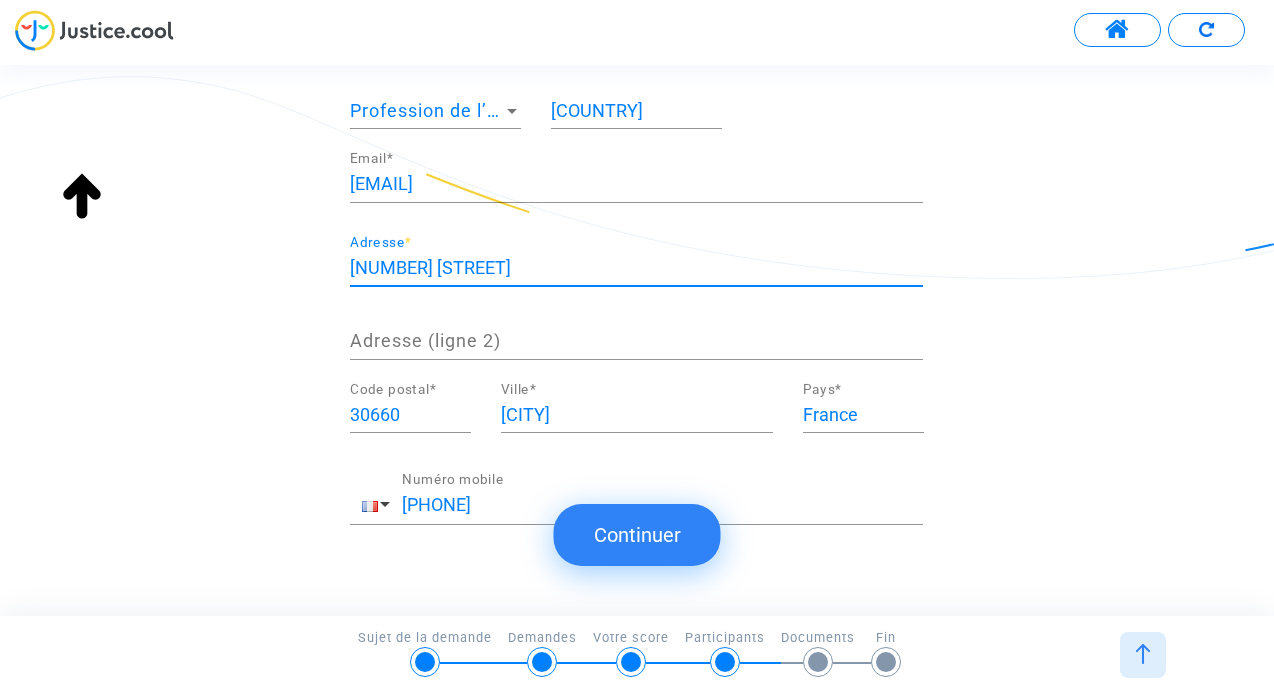 type on "[NUMBER] [STREET]" 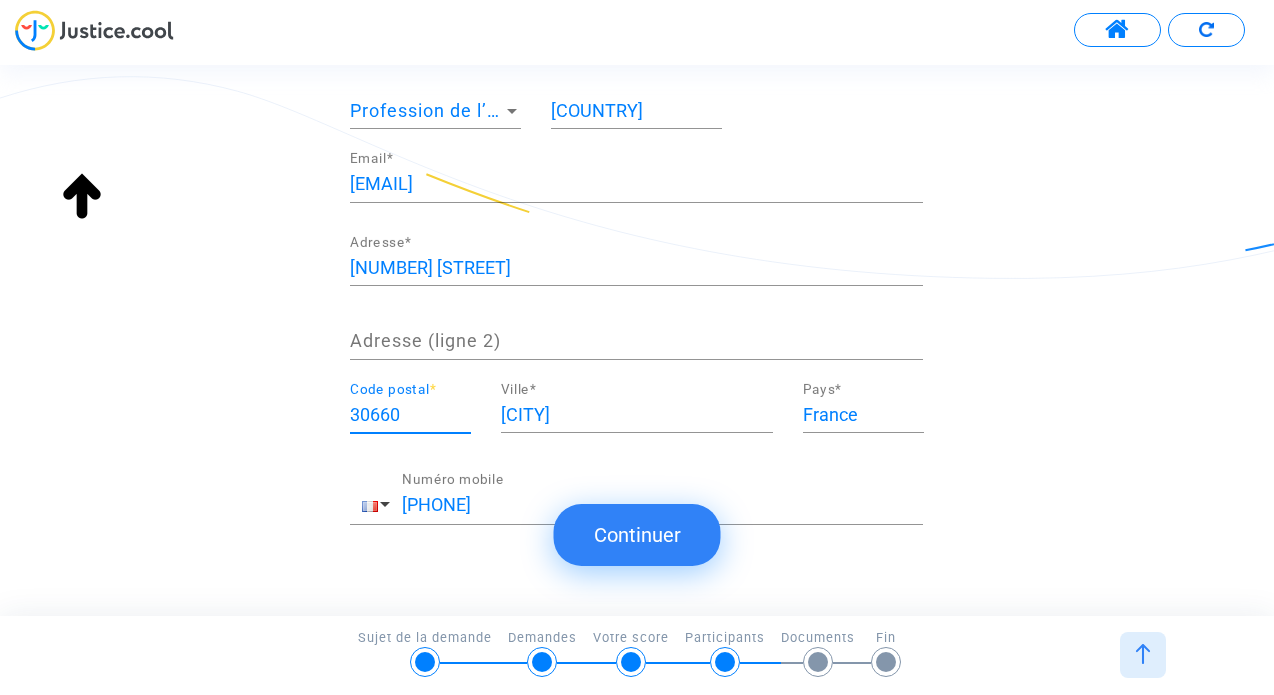 drag, startPoint x: 425, startPoint y: 418, endPoint x: 316, endPoint y: 408, distance: 109.457756 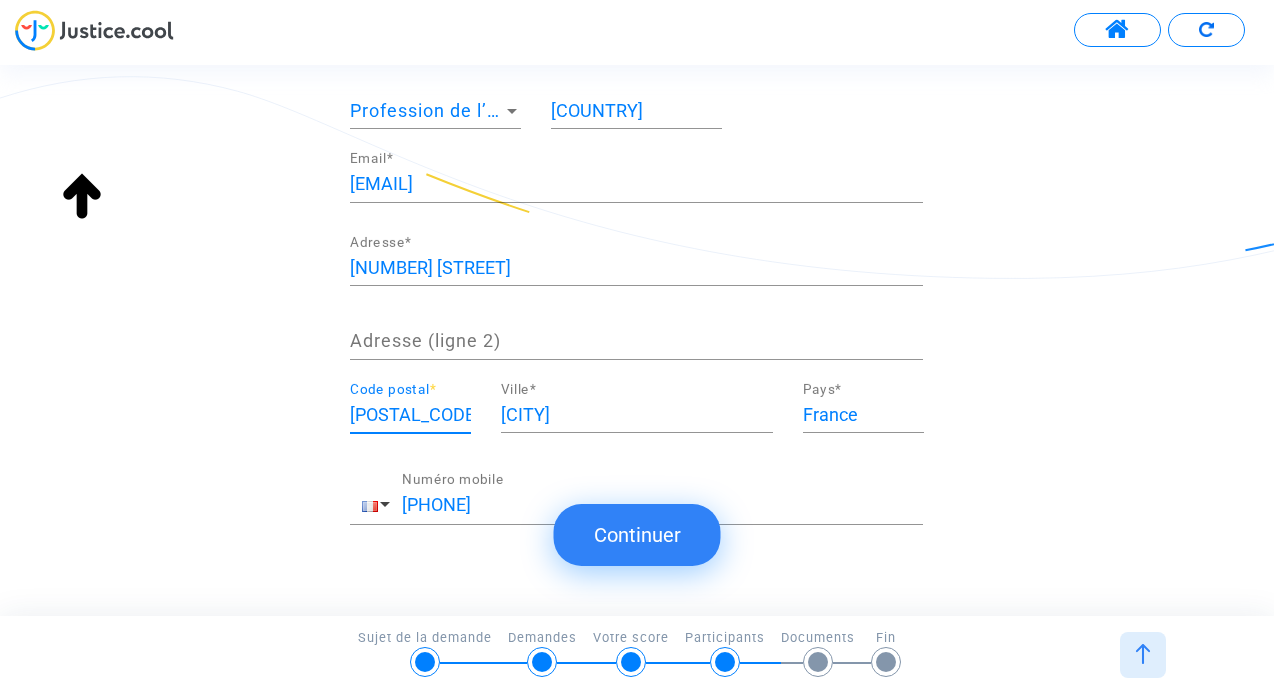 type on "[POSTAL_CODE]" 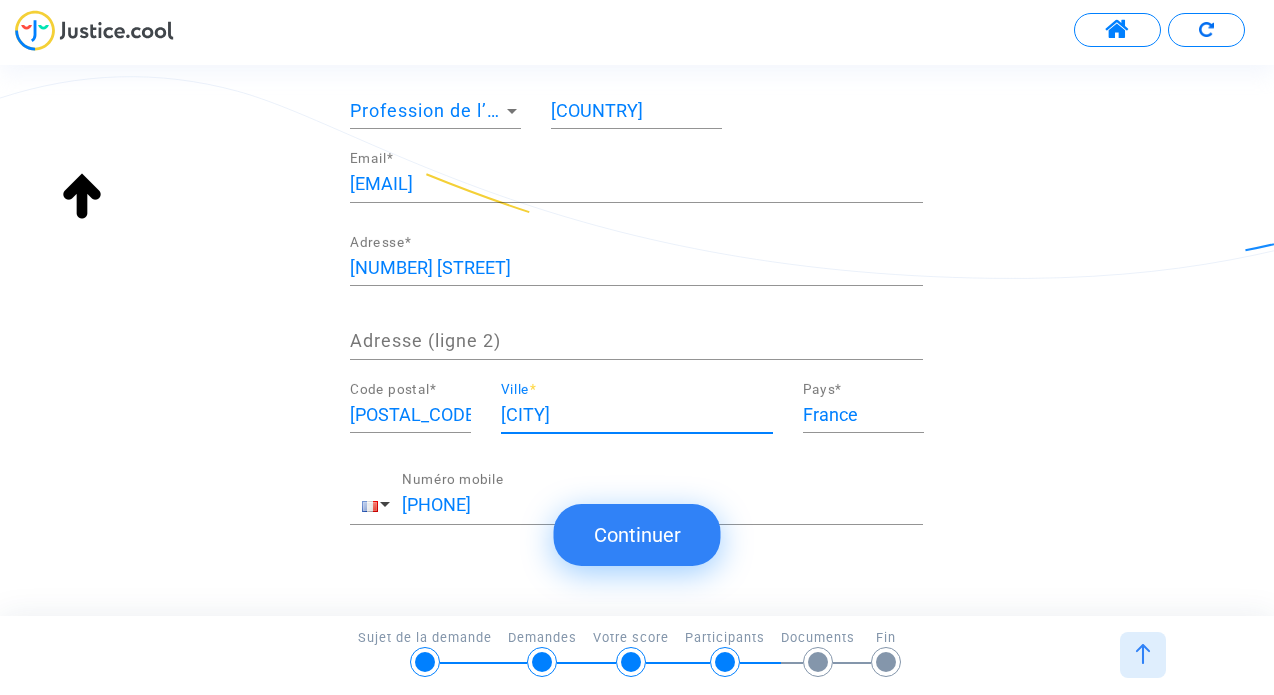 drag, startPoint x: 710, startPoint y: 414, endPoint x: 487, endPoint y: 396, distance: 223.72528 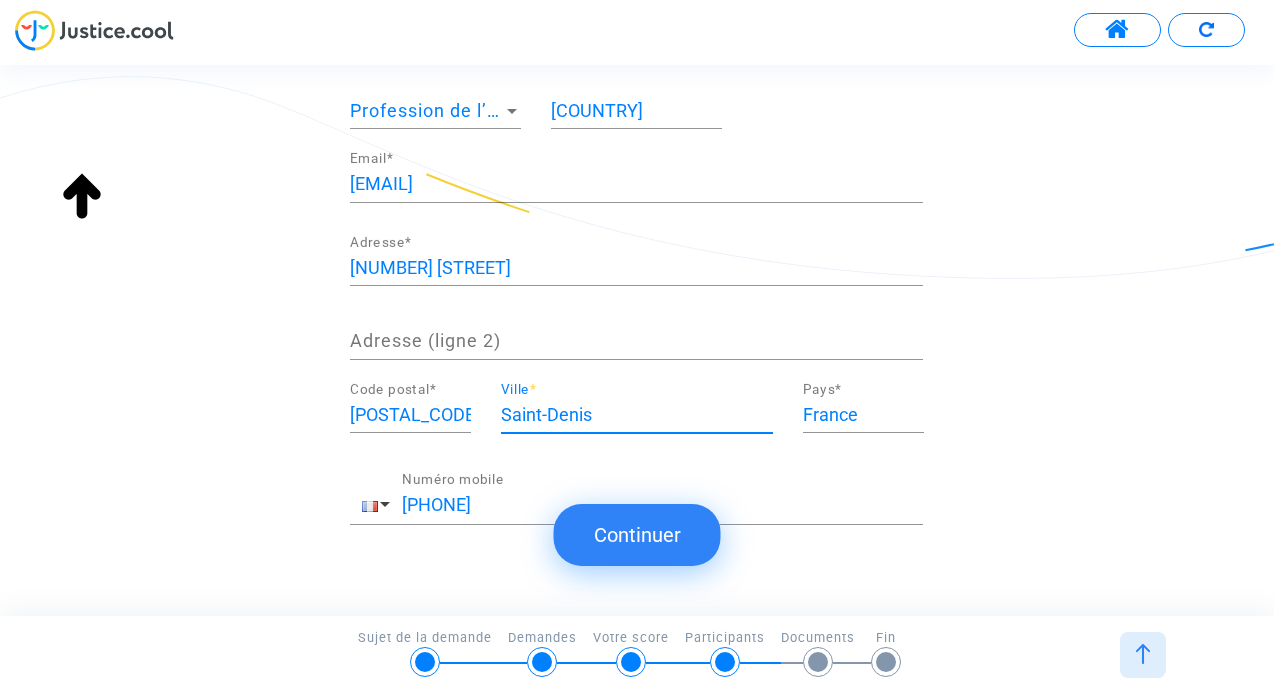 type on "Saint-Denis" 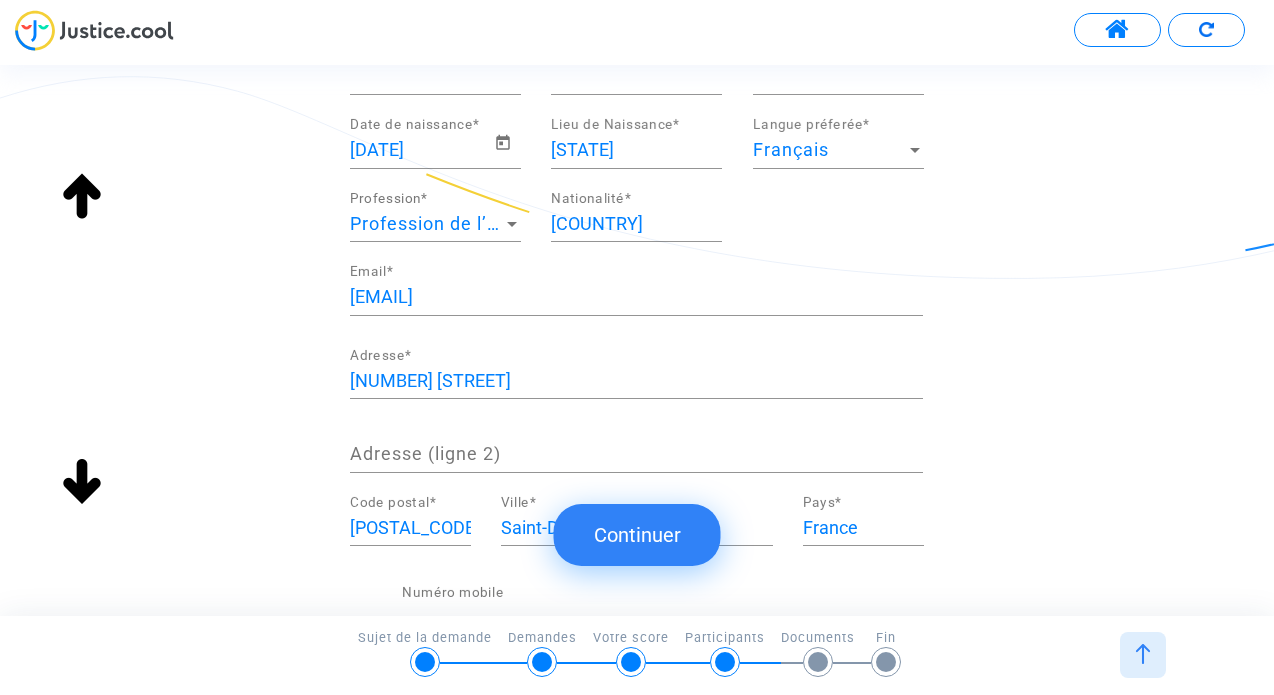 scroll, scrollTop: 238, scrollLeft: 0, axis: vertical 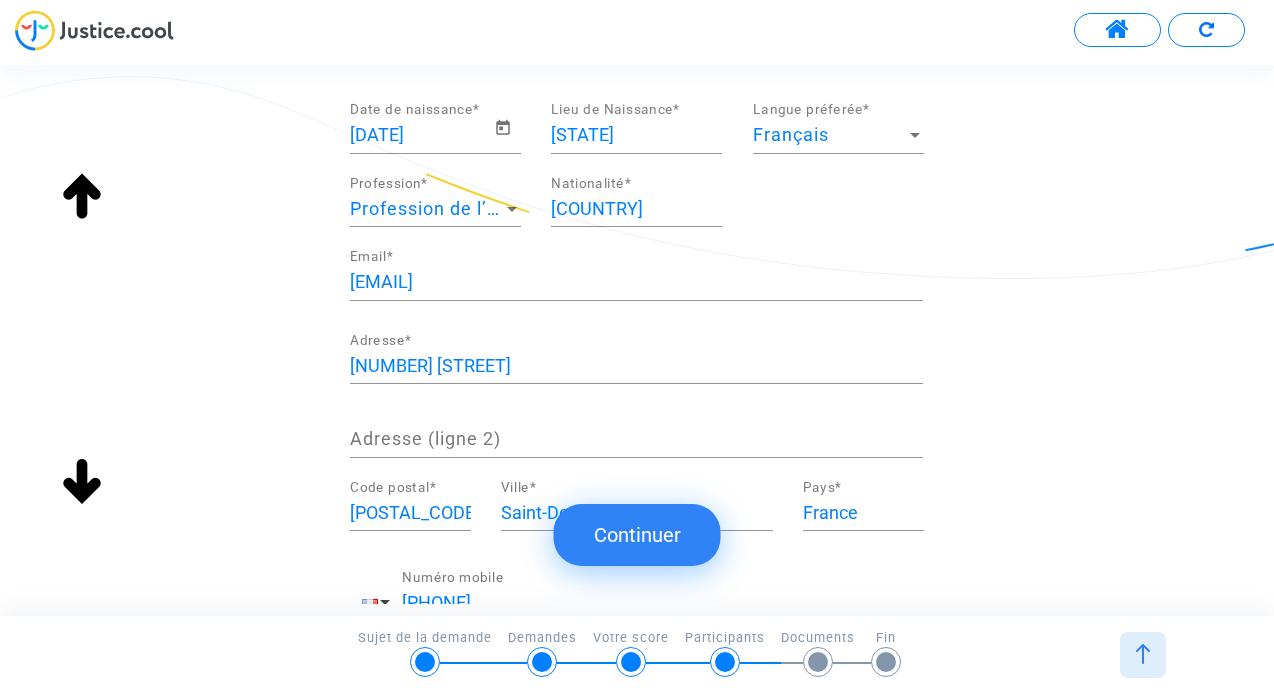 click on "Continuer" at bounding box center (637, 535) 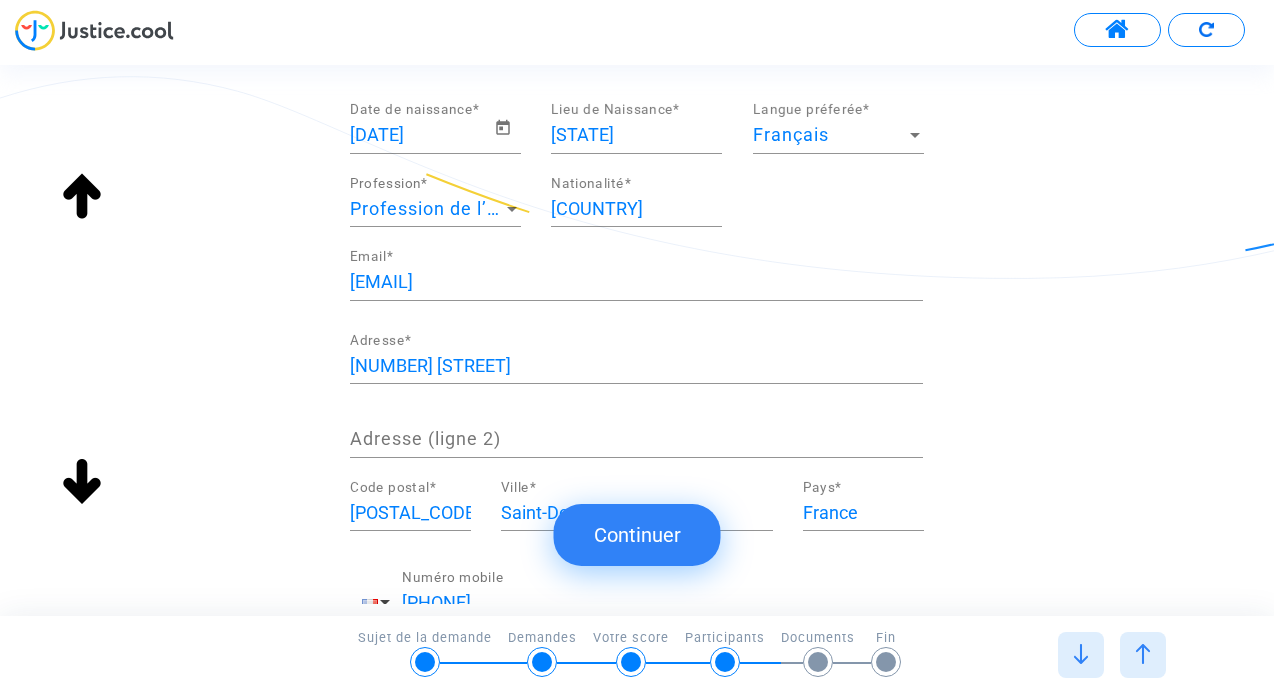scroll, scrollTop: 0, scrollLeft: 0, axis: both 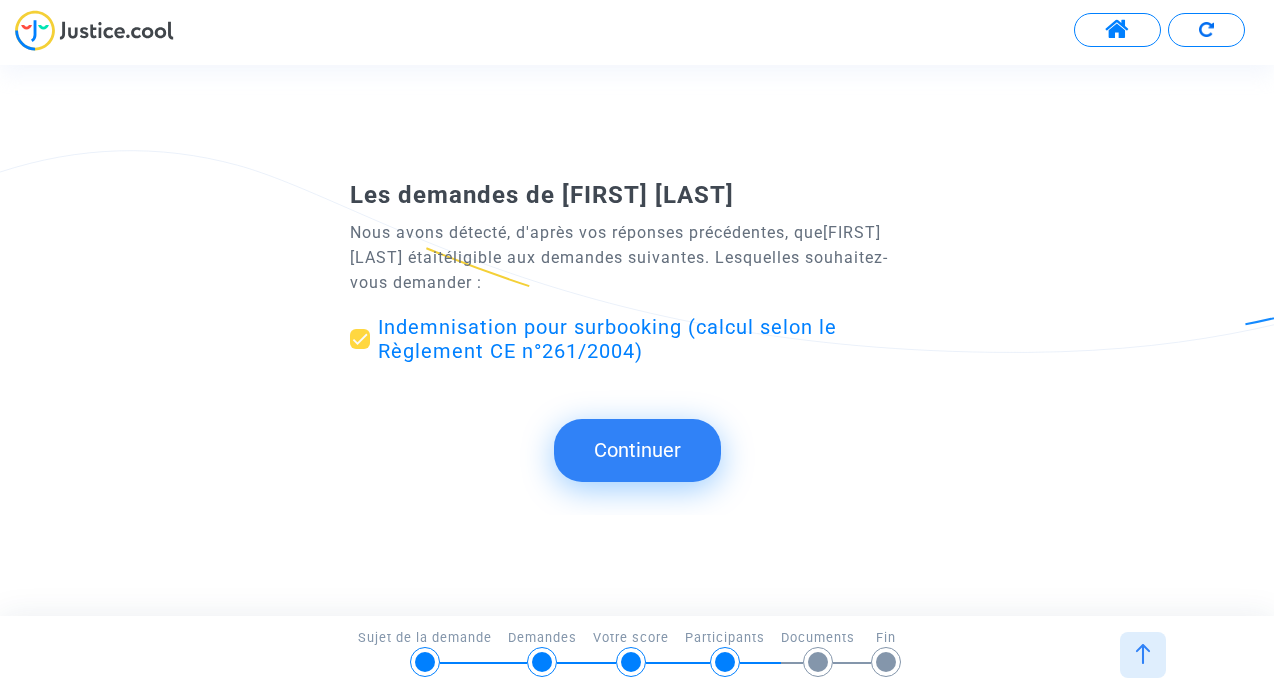 click on "Continuer" at bounding box center [637, 450] 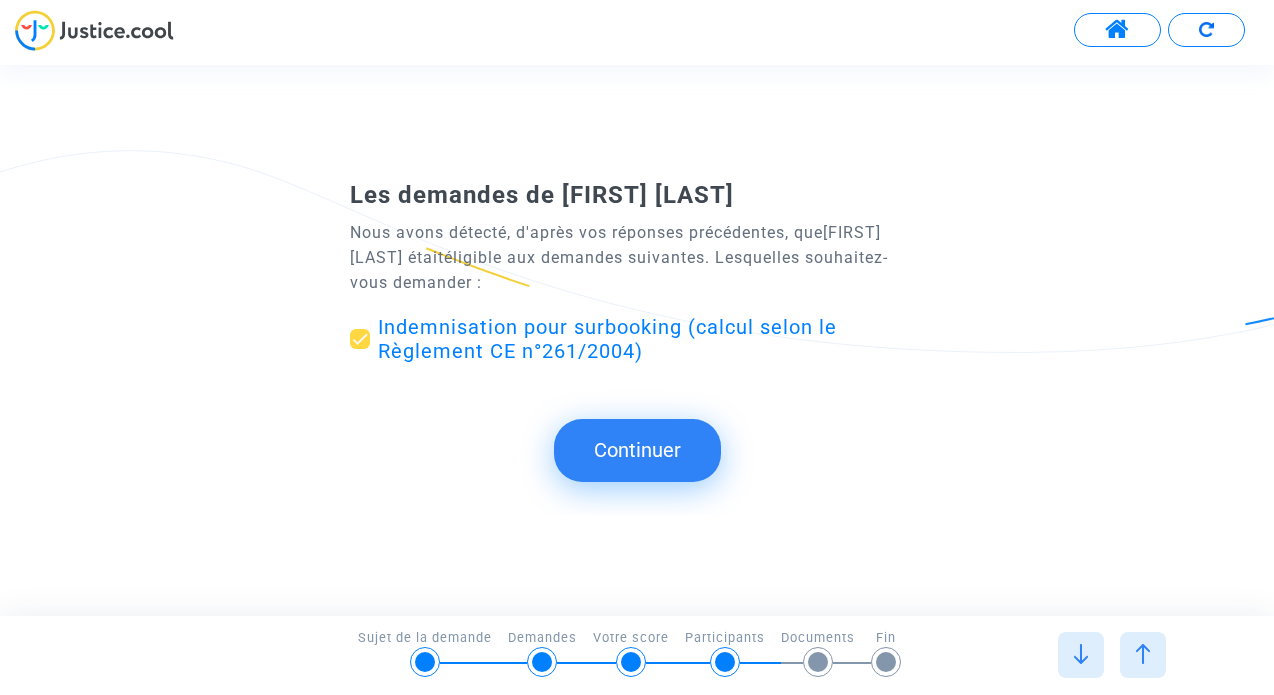 scroll, scrollTop: 0, scrollLeft: 0, axis: both 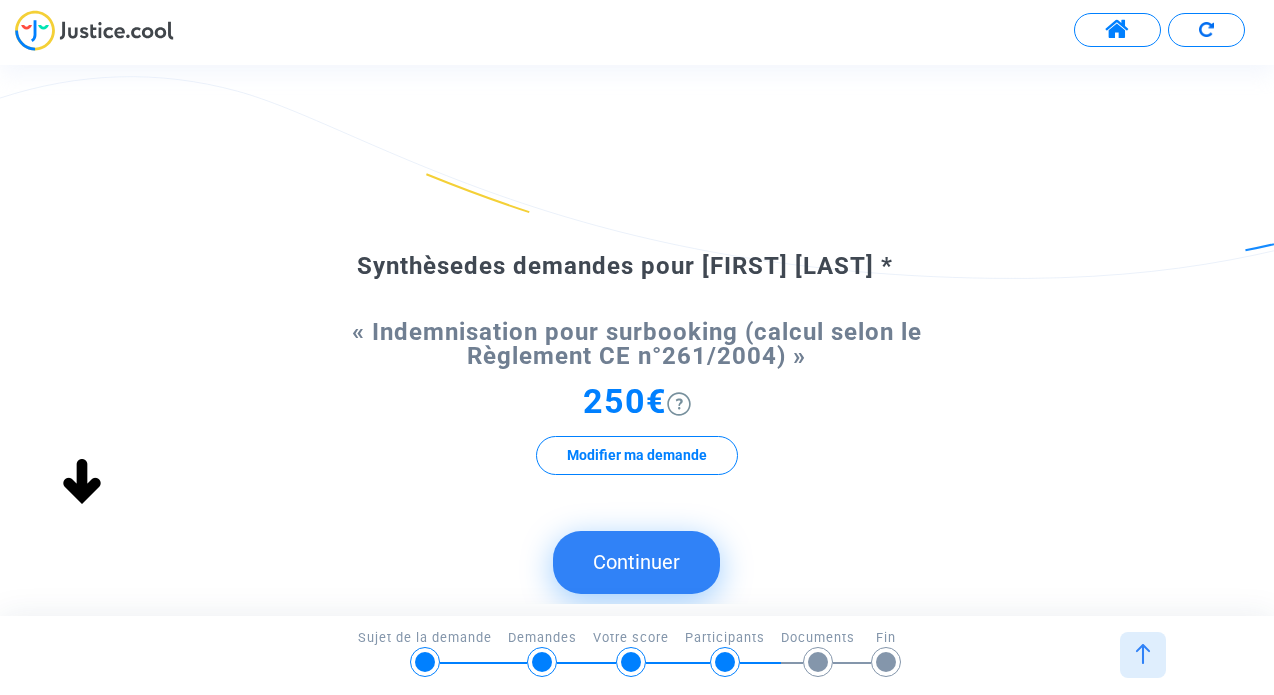 click on "Continuer" at bounding box center [636, 562] 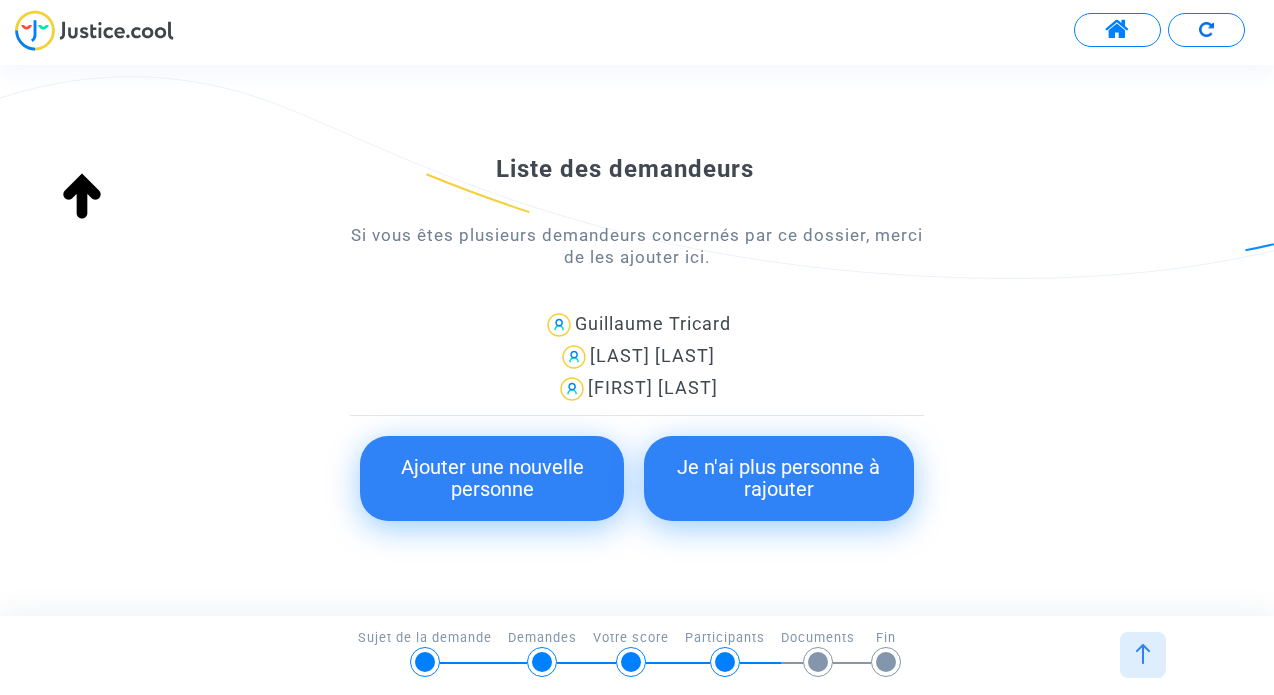 scroll, scrollTop: 279, scrollLeft: 0, axis: vertical 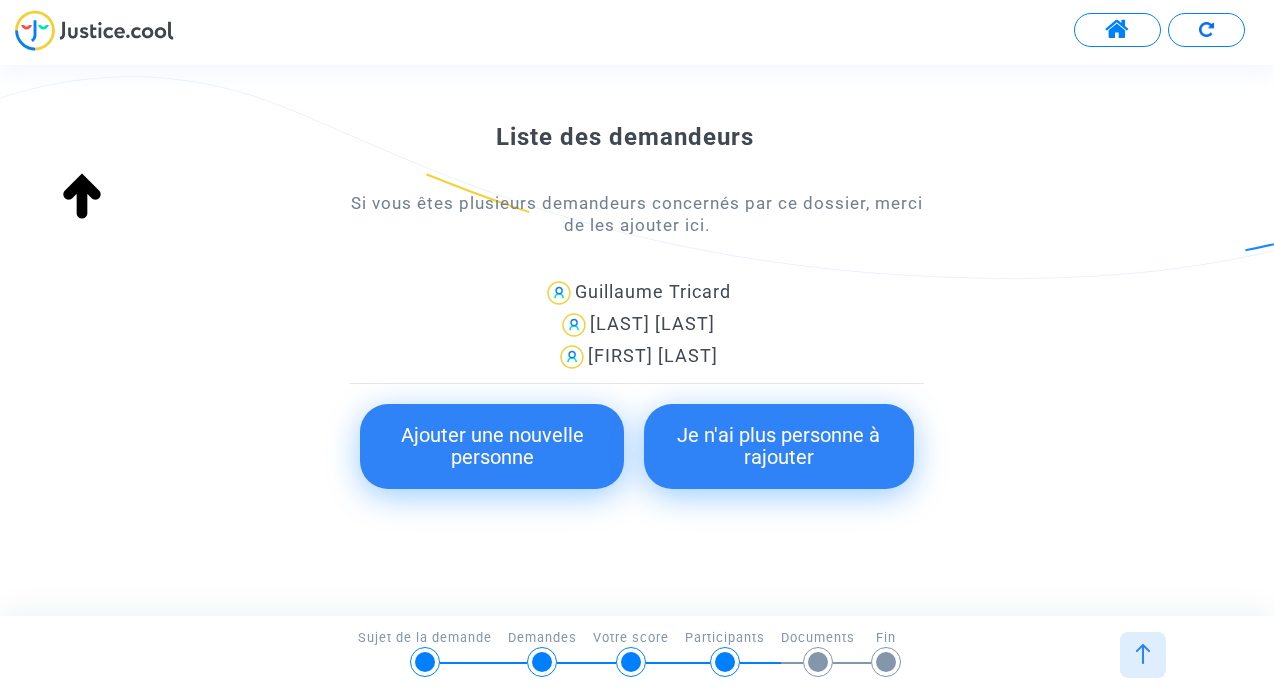 click on "Je n'ai plus personne à rajouter" at bounding box center (779, 446) 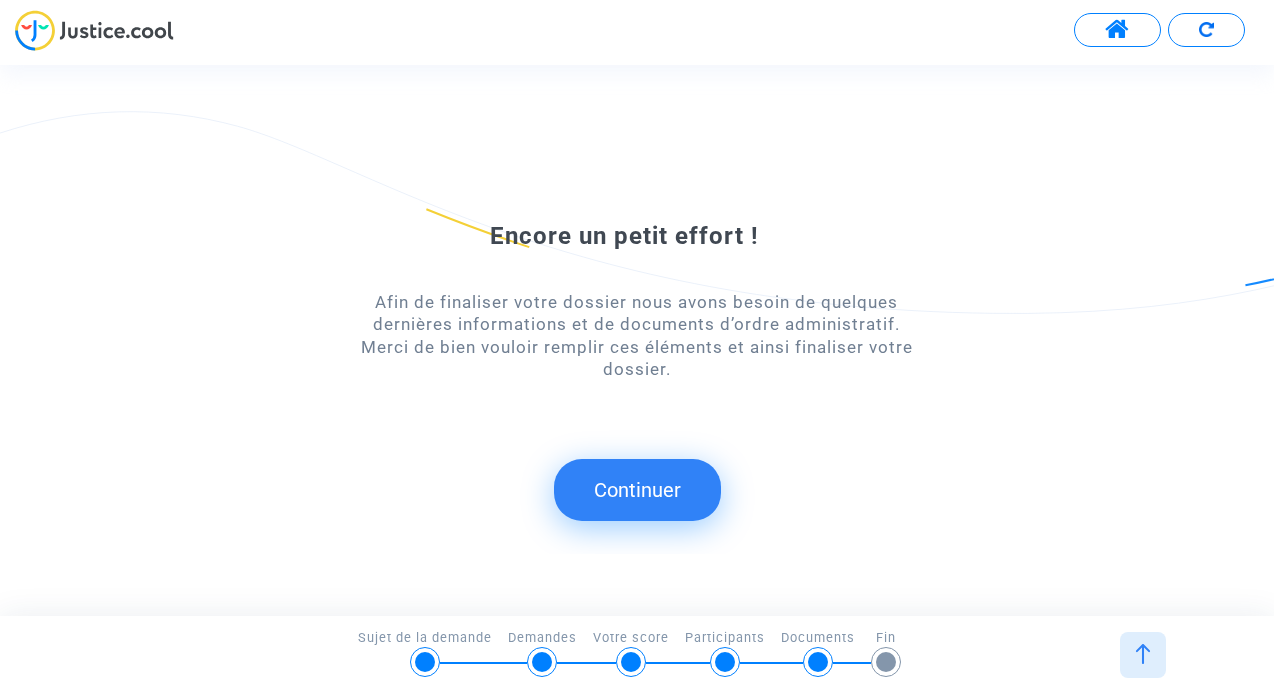 click on "Continuer" at bounding box center [637, 490] 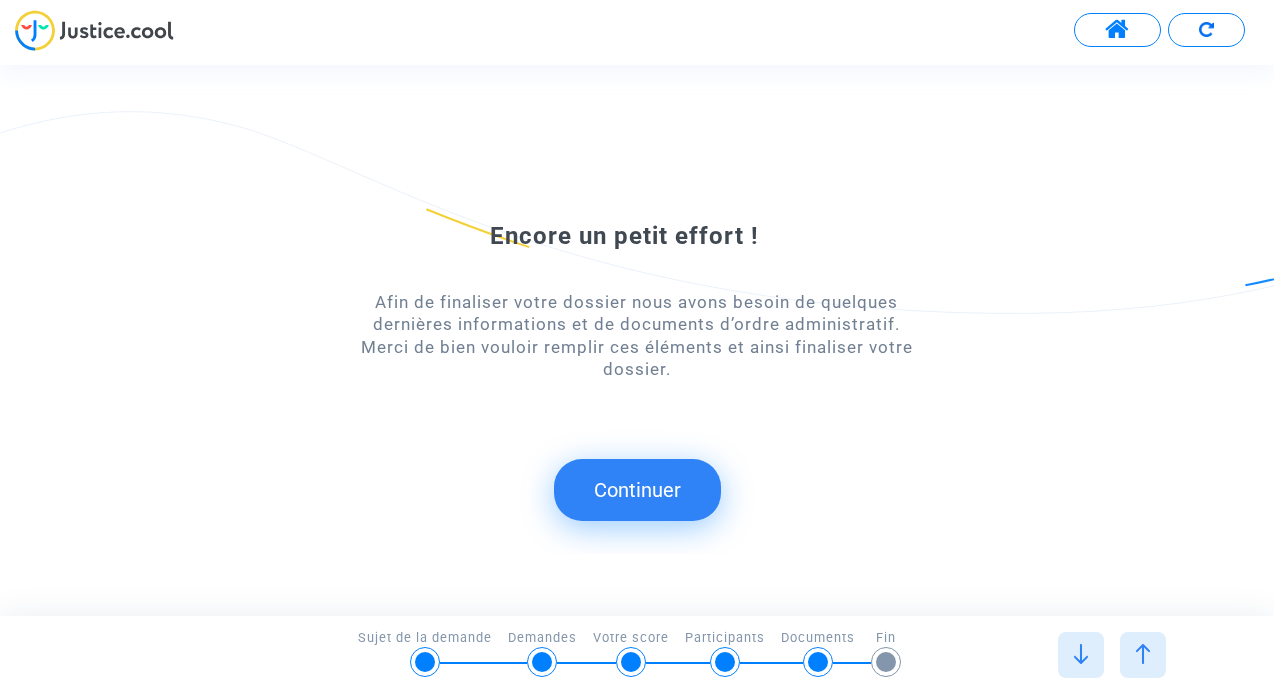 scroll, scrollTop: 0, scrollLeft: 0, axis: both 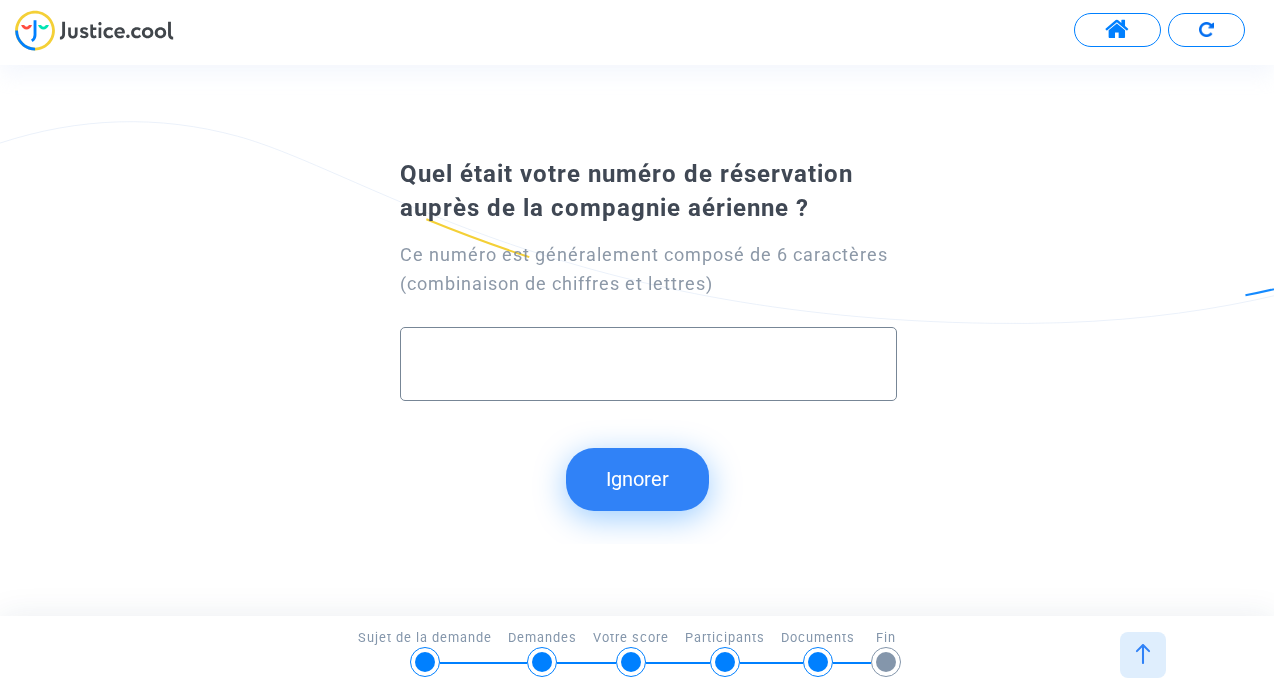 click at bounding box center [648, 364] 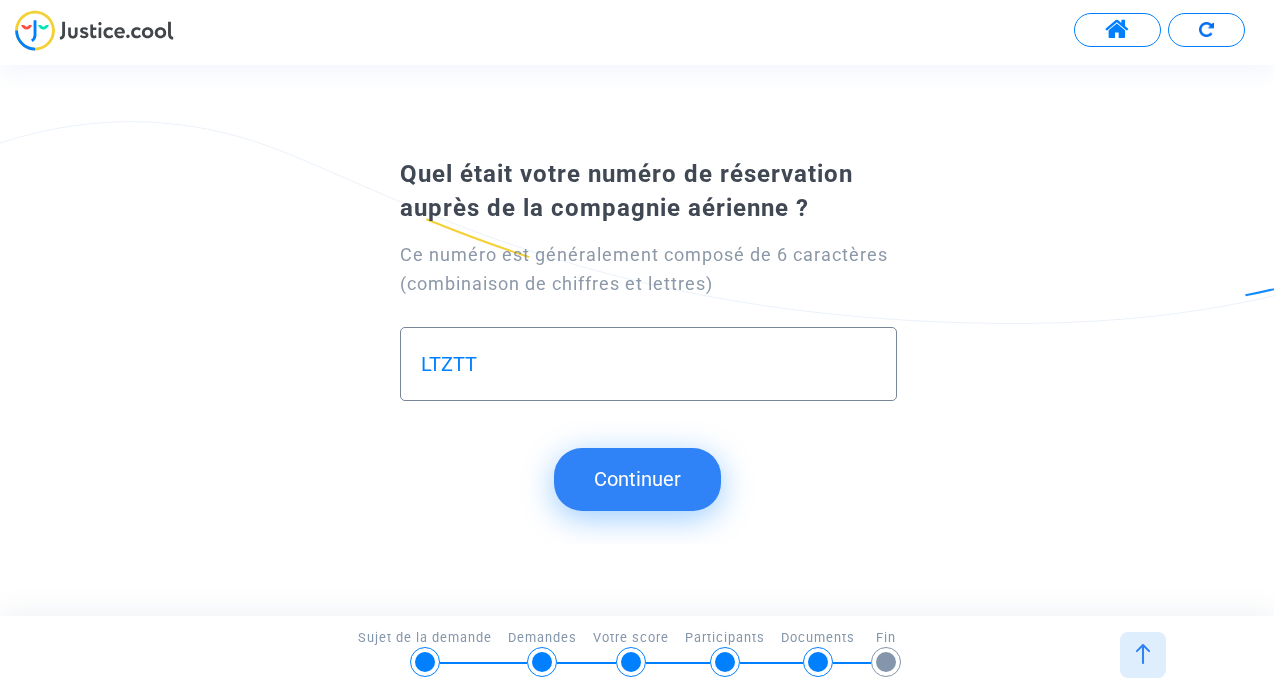 type on "LTZTT" 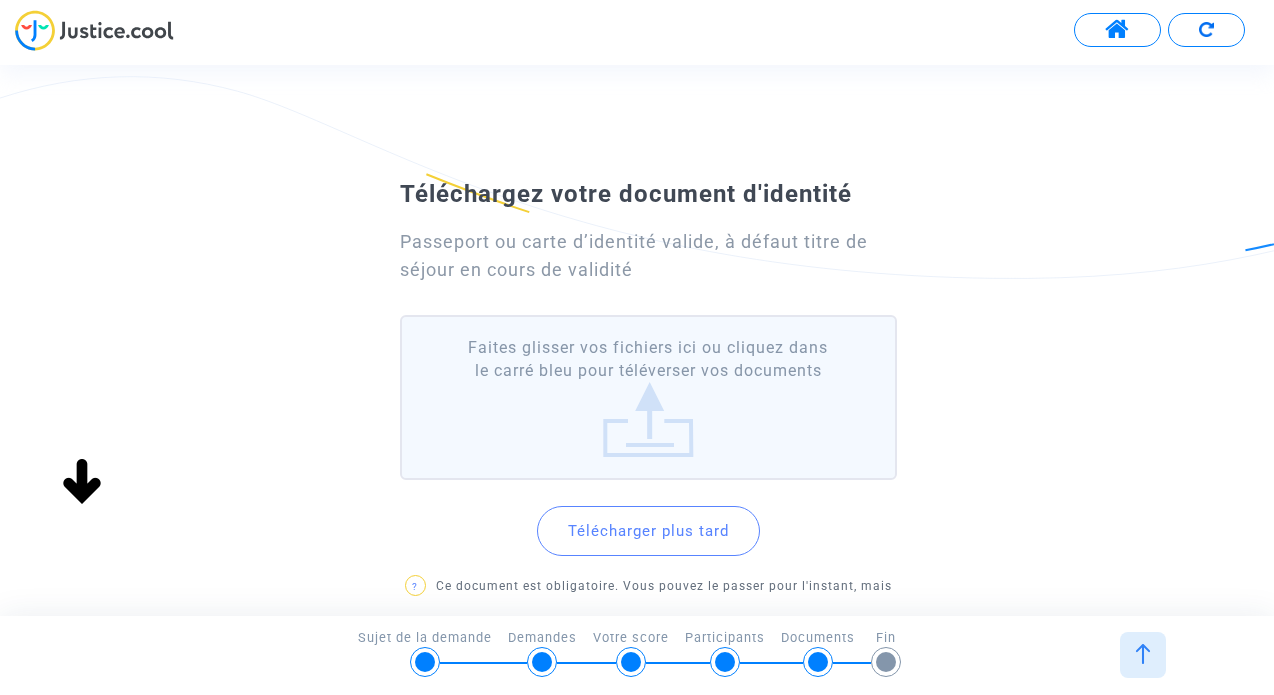 scroll, scrollTop: 130, scrollLeft: 0, axis: vertical 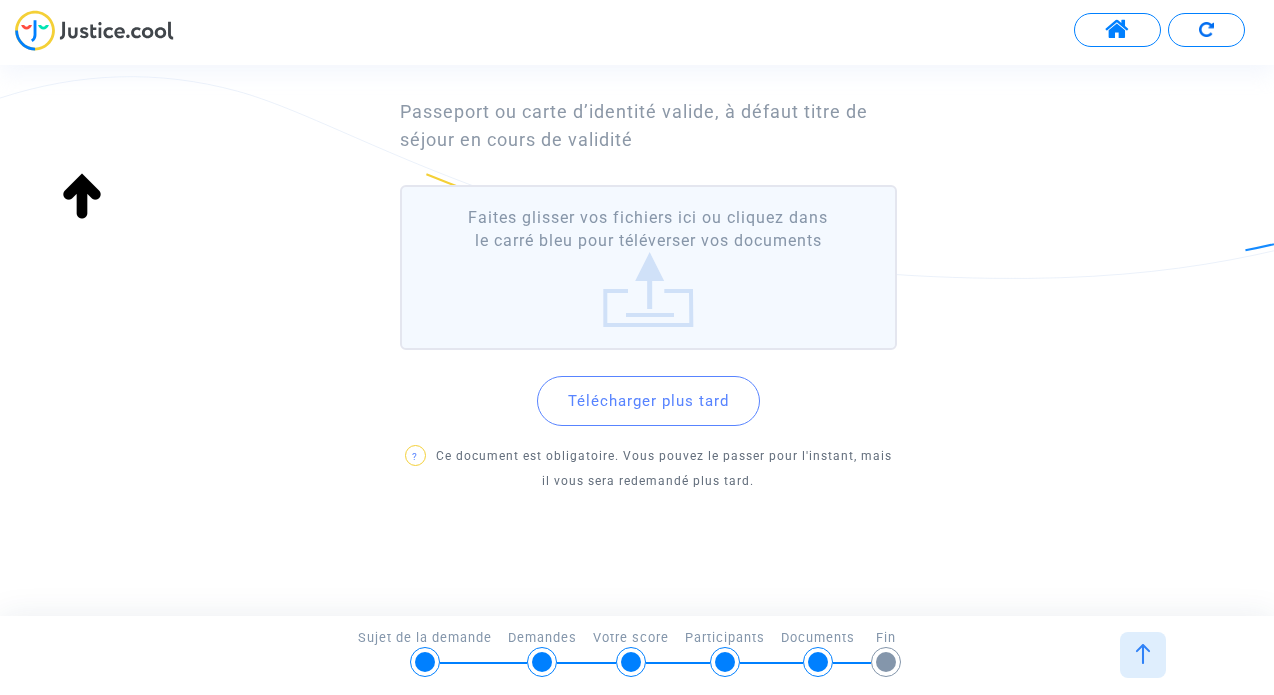 click on "Télécharger plus tard" at bounding box center (648, 401) 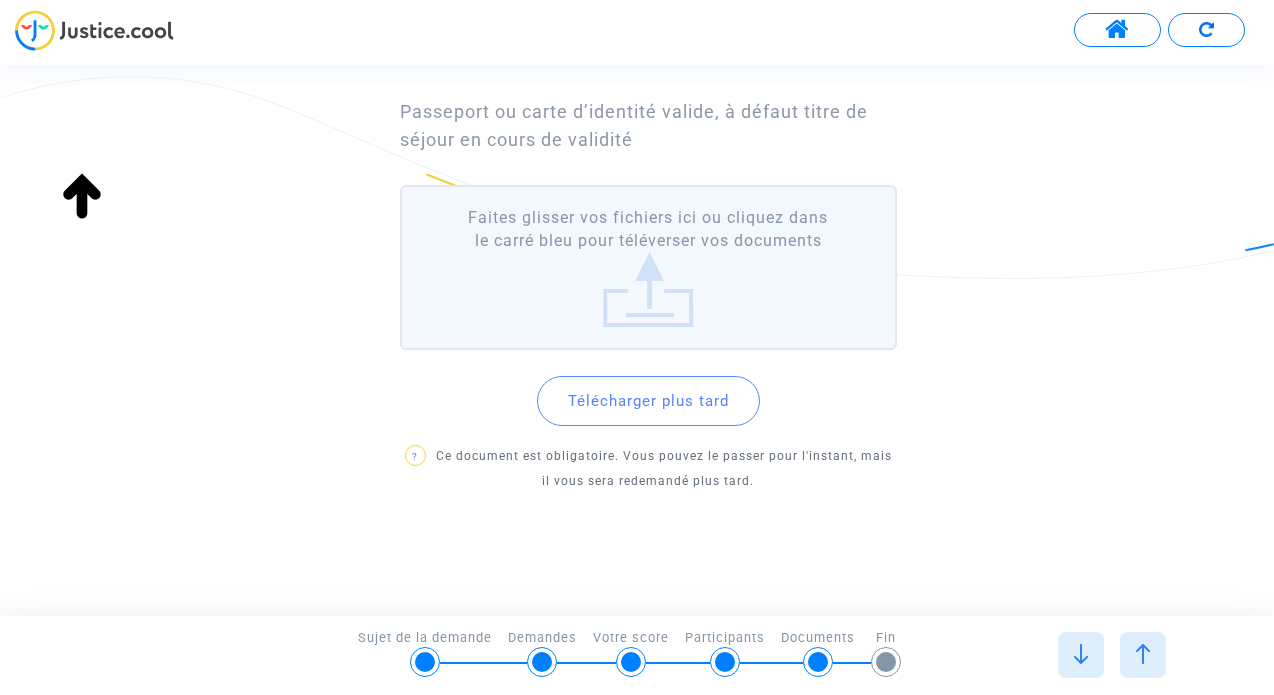 click on "Faites glisser vos fichiers ici ou cliquez dans le carré bleu pour téléverser vos documents" at bounding box center [648, 267] 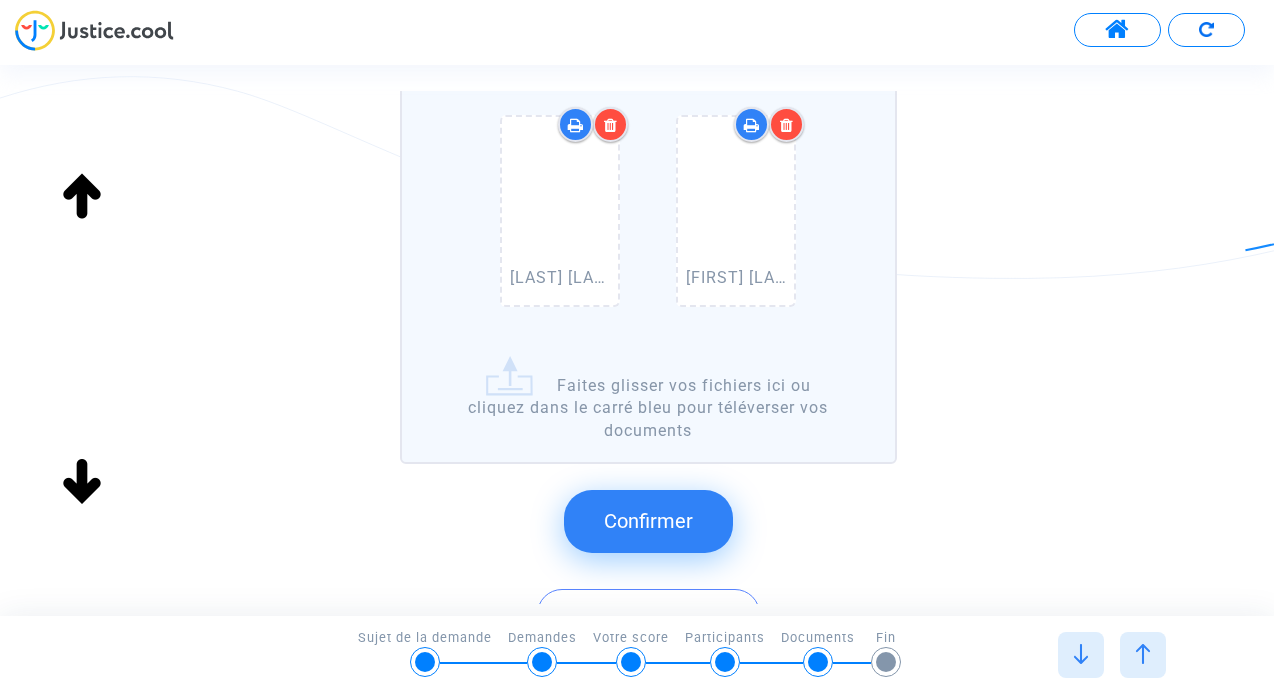 scroll, scrollTop: 278, scrollLeft: 0, axis: vertical 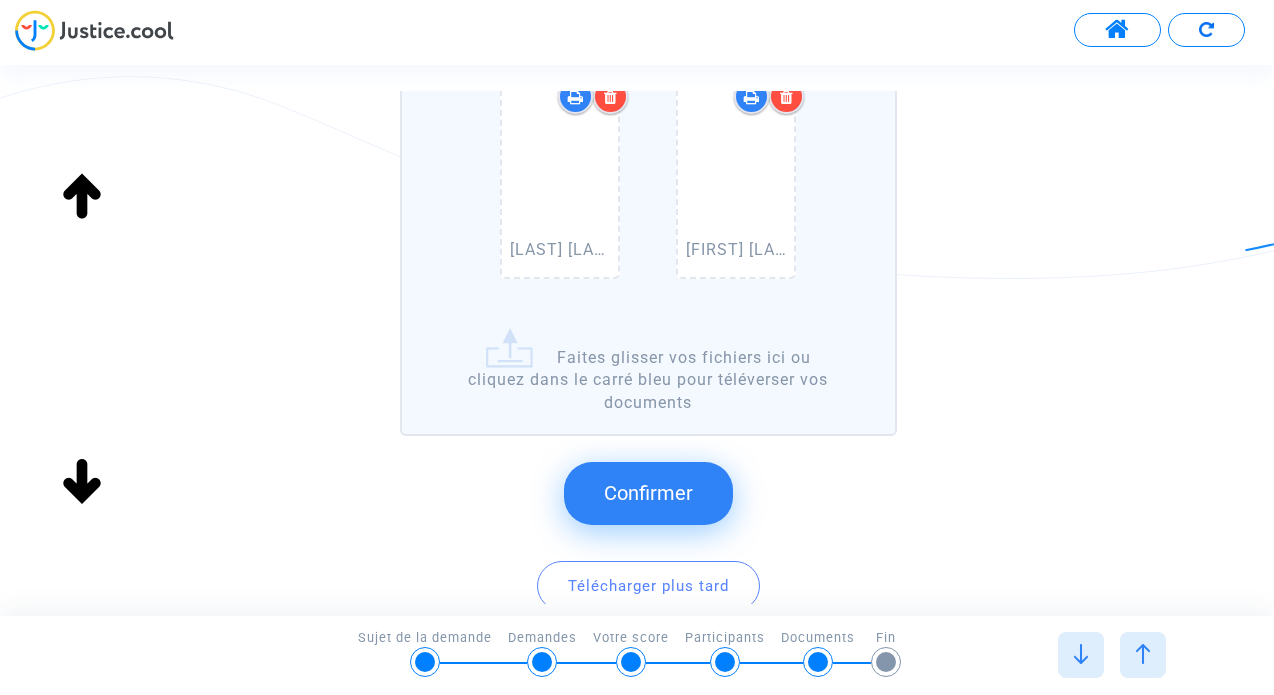click on "Confirmer" at bounding box center [648, 493] 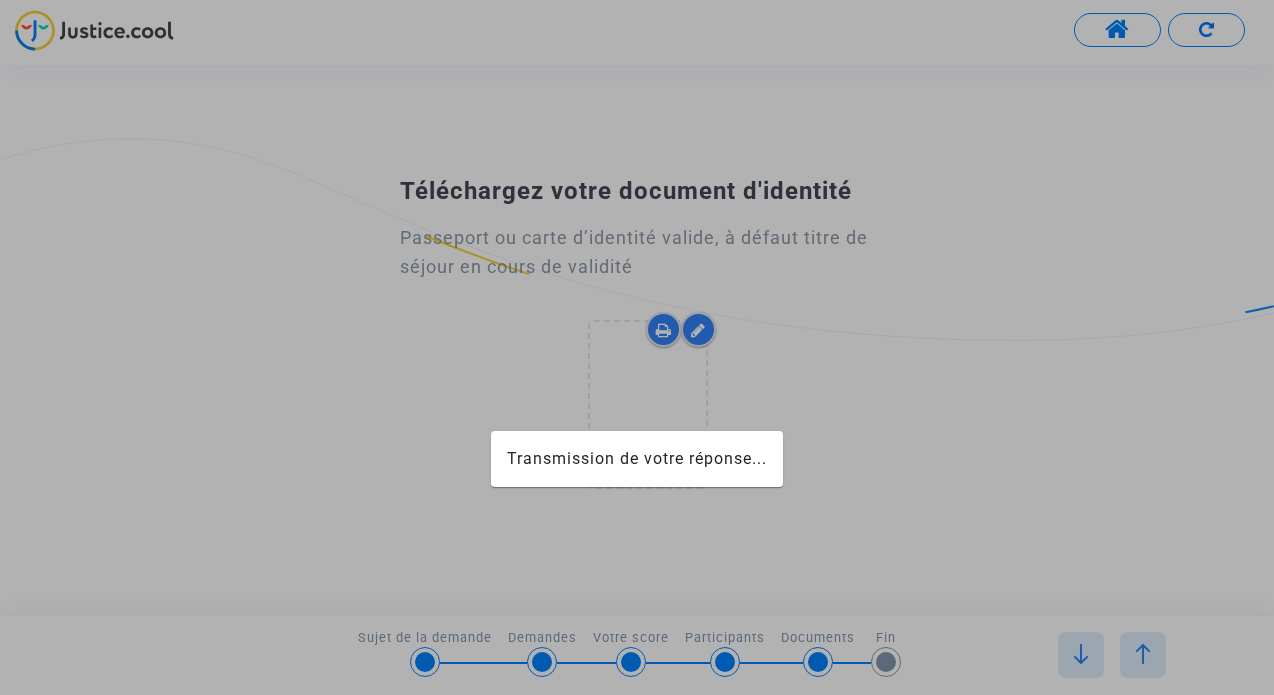 scroll, scrollTop: 0, scrollLeft: 0, axis: both 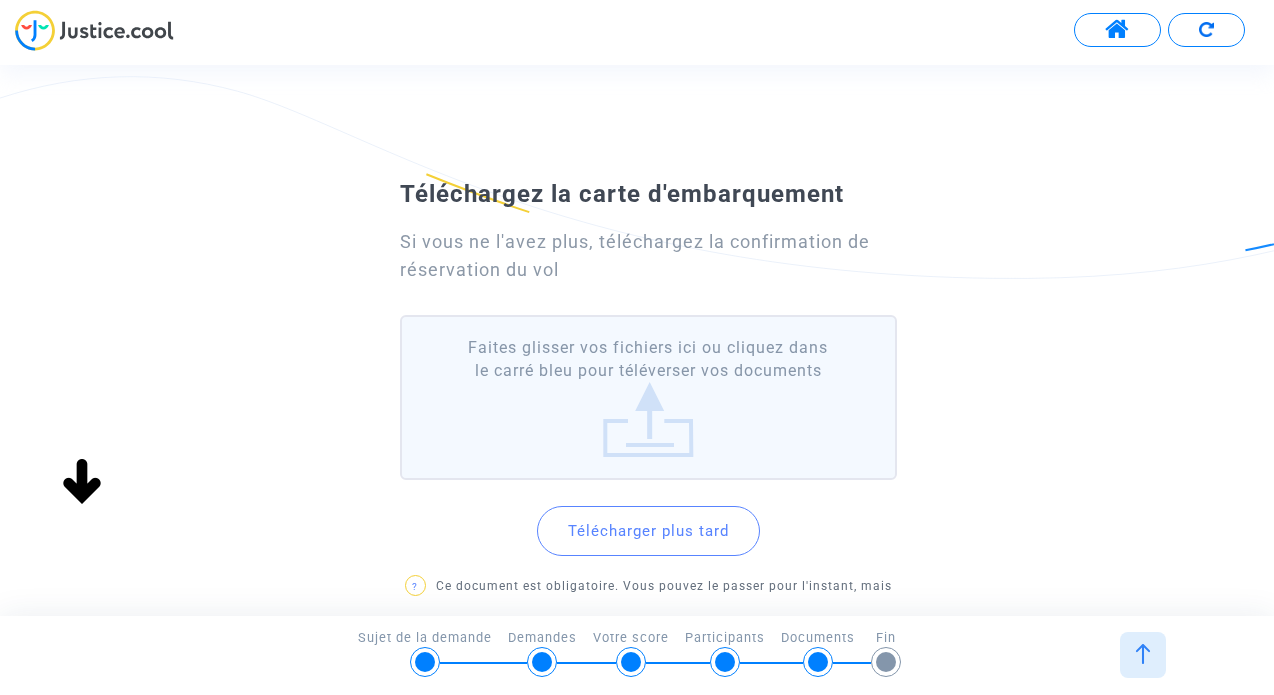 click on "Faites glisser vos fichiers ici ou cliquez dans le carré bleu pour téléverser vos documents" at bounding box center (648, 397) 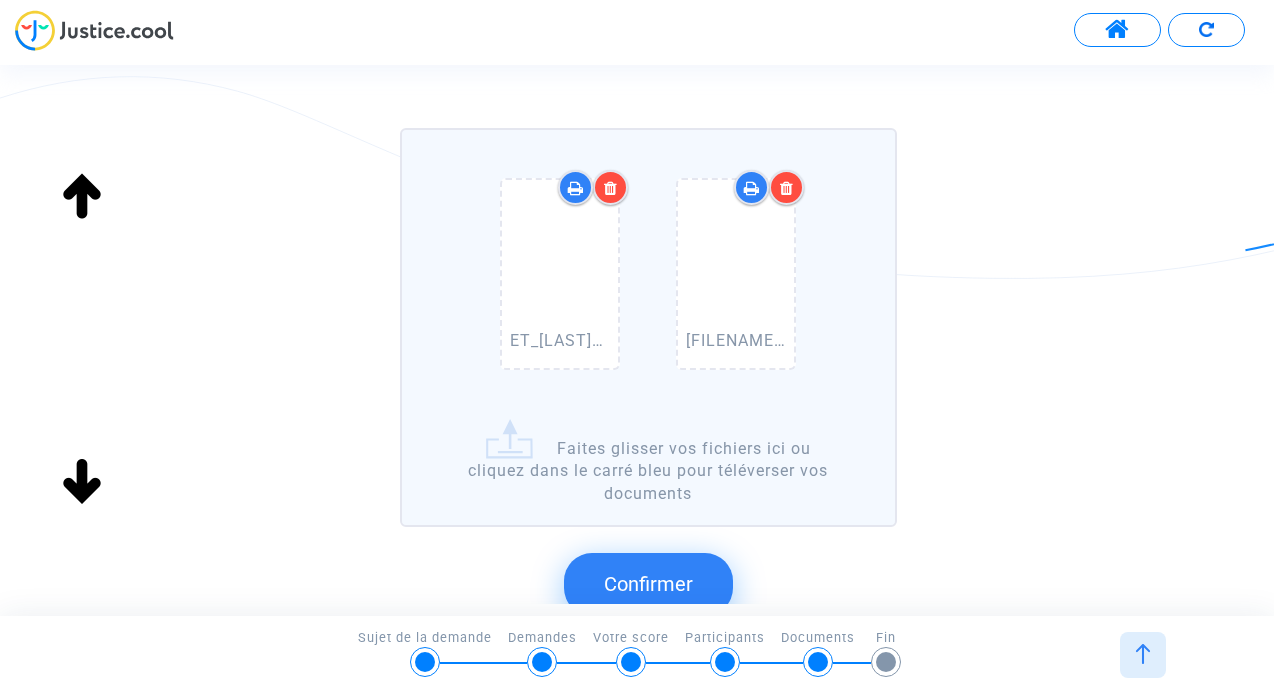 scroll, scrollTop: 340, scrollLeft: 0, axis: vertical 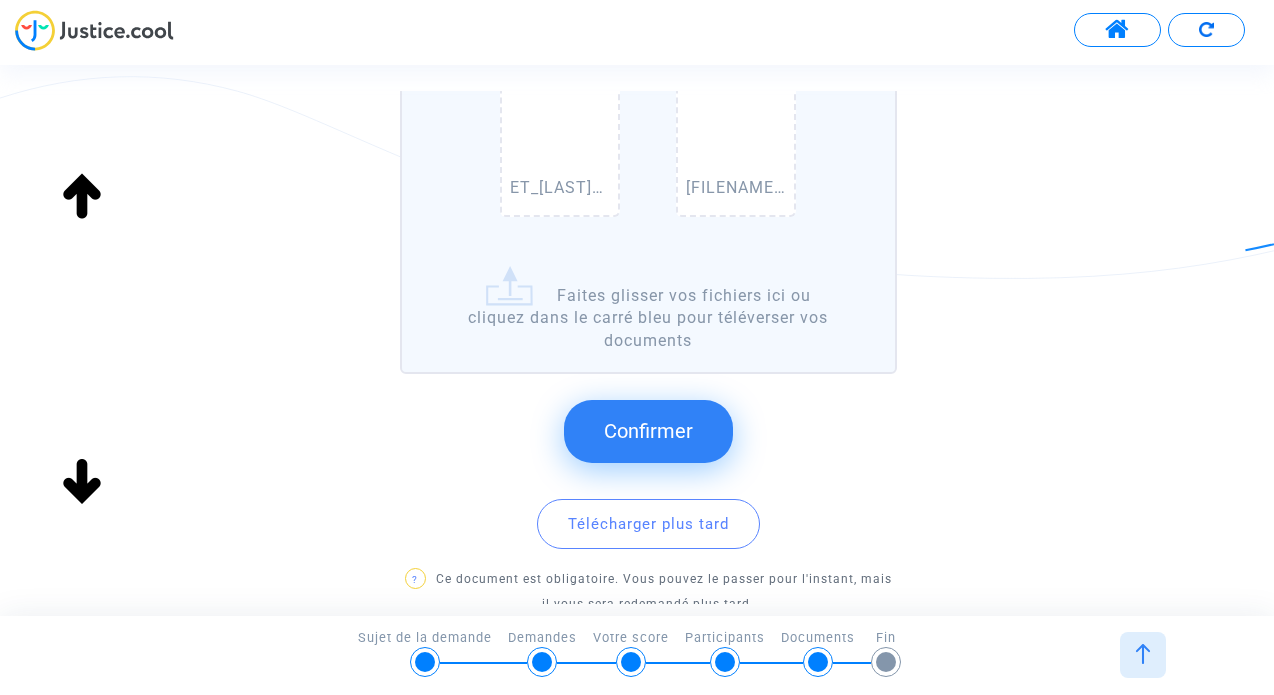click on "Confirmer" at bounding box center (648, 431) 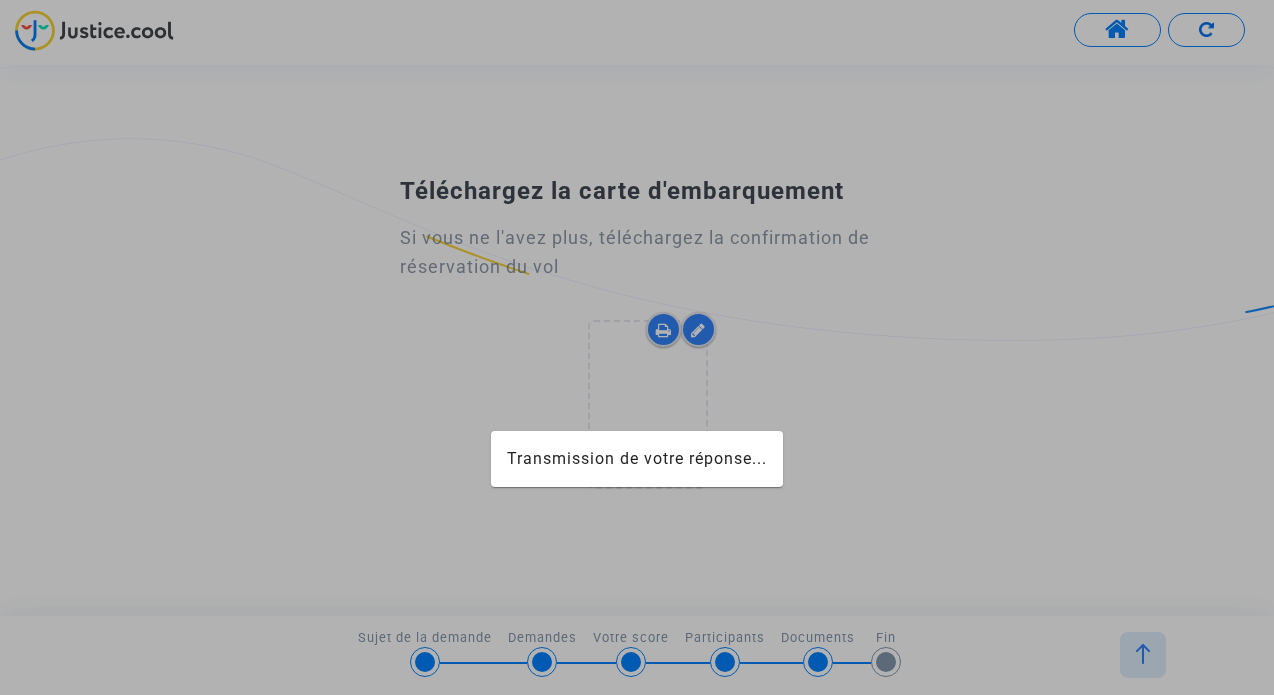 scroll, scrollTop: 0, scrollLeft: 0, axis: both 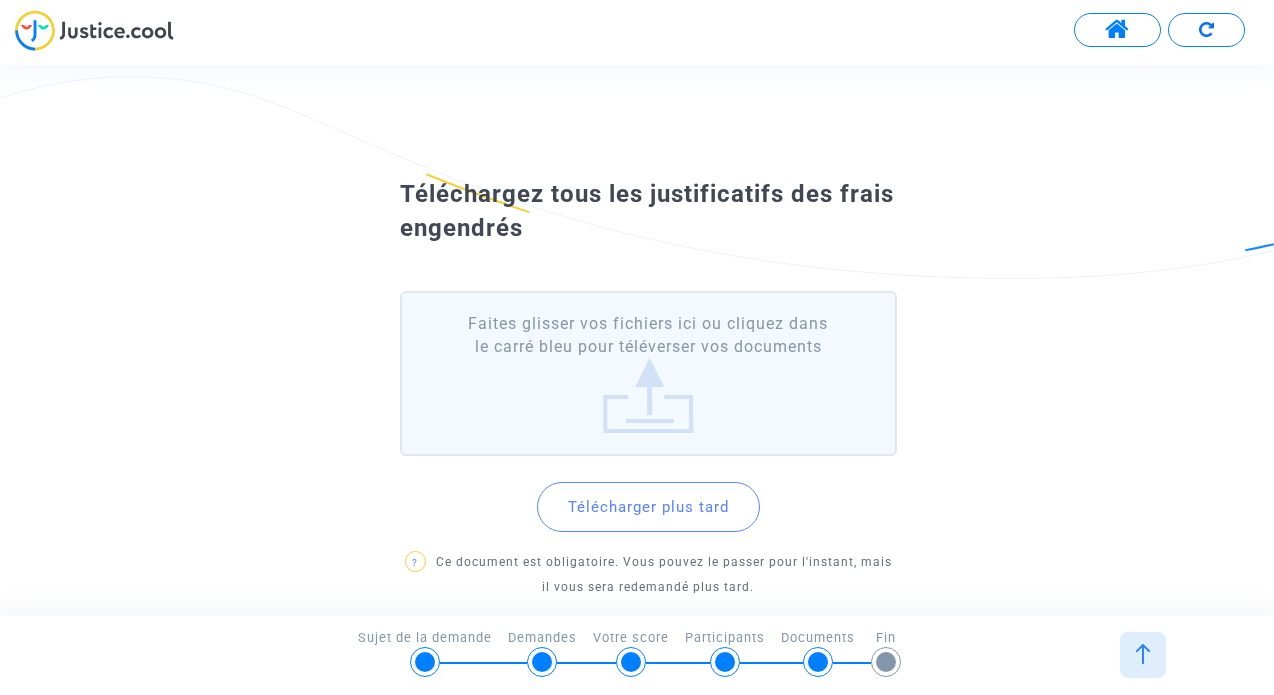 click on "Faites glisser vos fichiers ici ou cliquez dans le carré bleu pour téléverser vos documents" at bounding box center [648, 373] 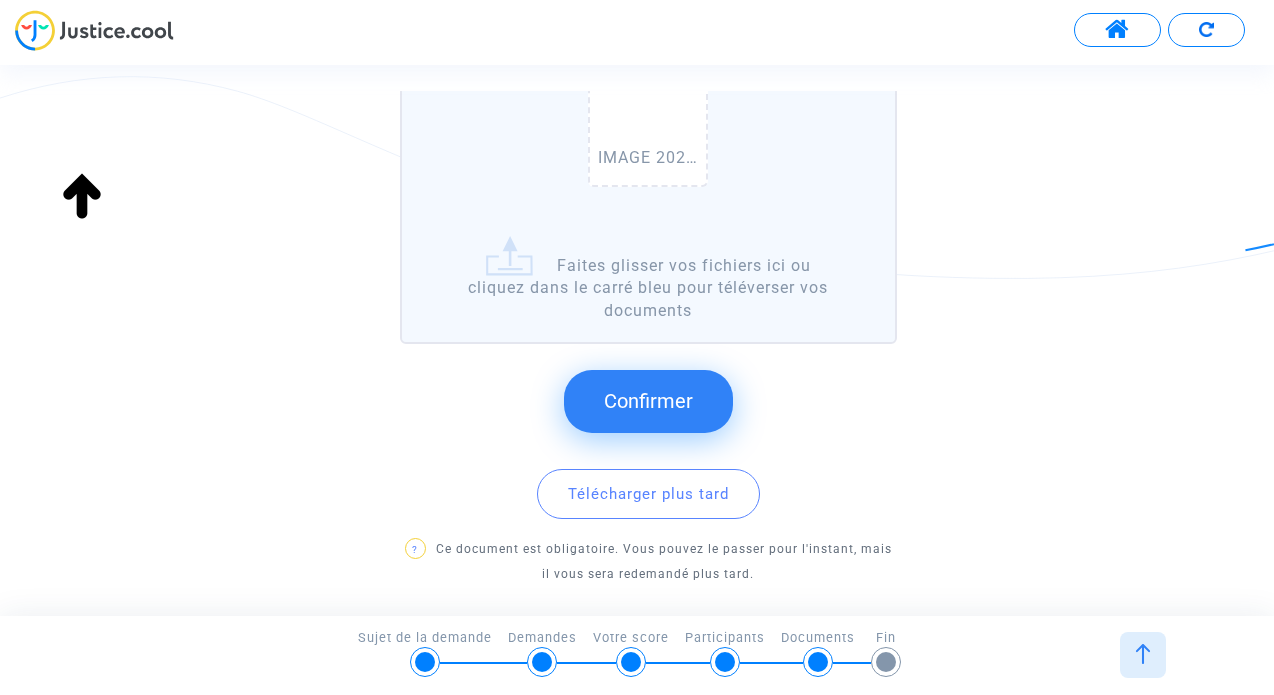 scroll, scrollTop: 438, scrollLeft: 0, axis: vertical 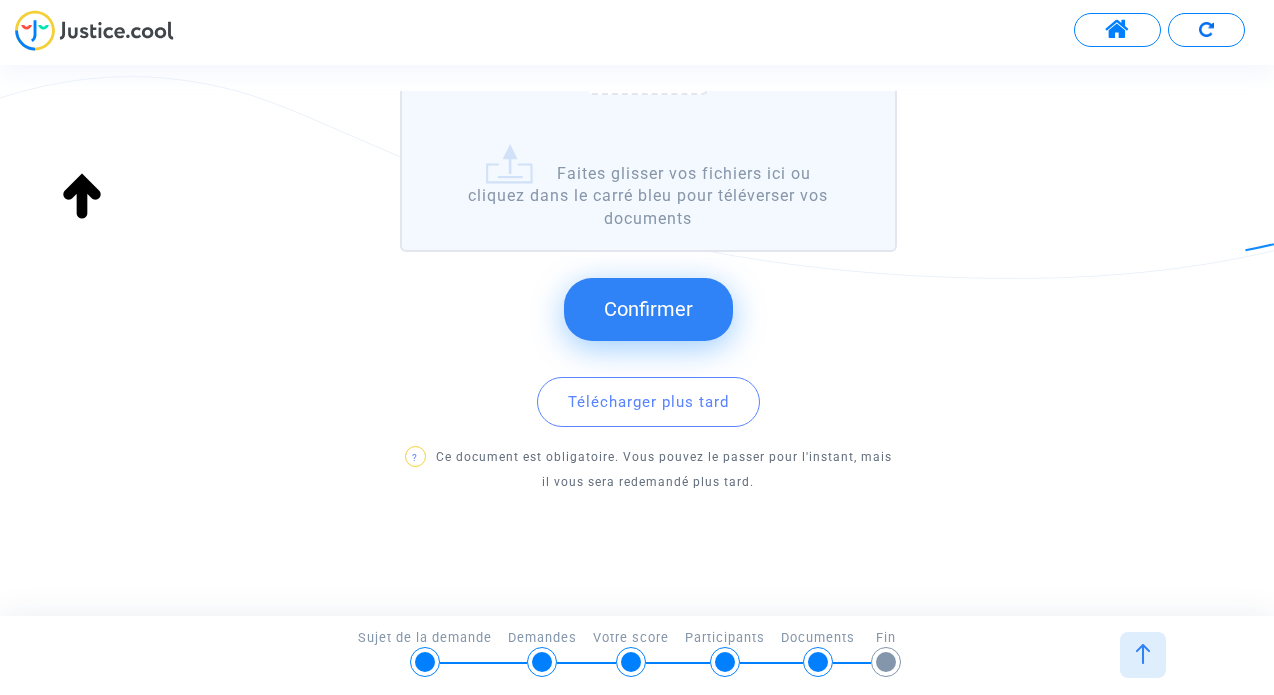 click on "Confirmer" at bounding box center [648, 309] 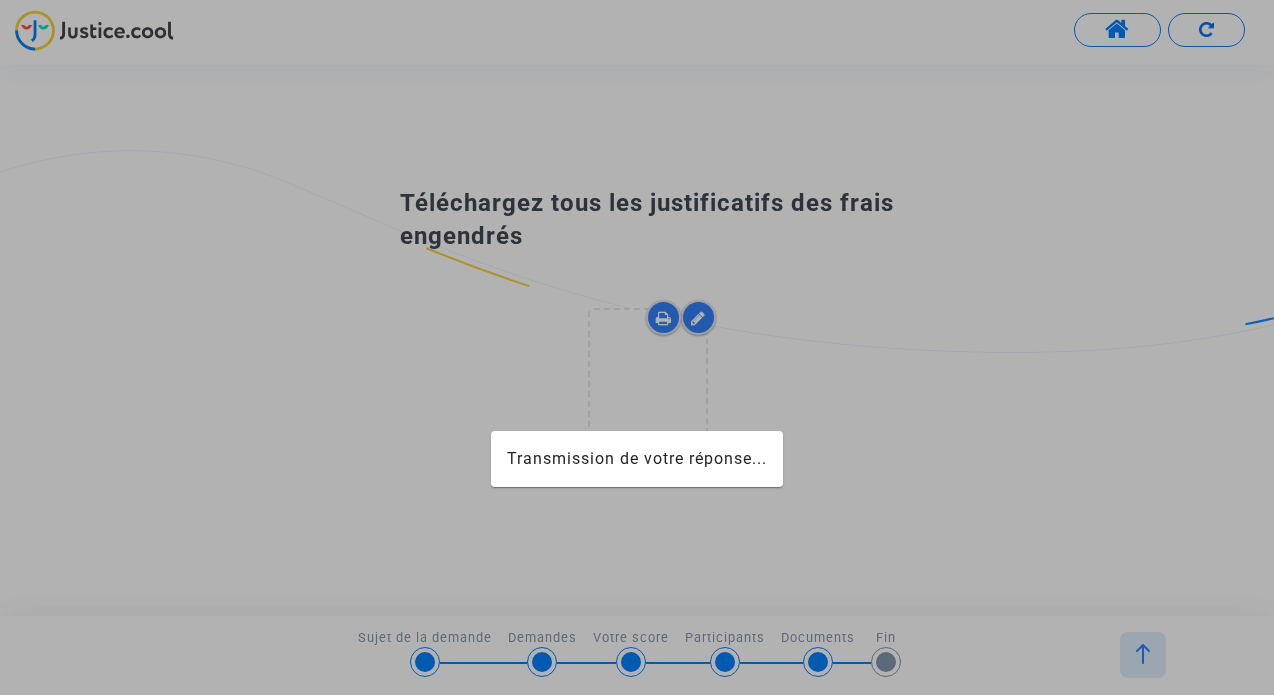 scroll, scrollTop: 0, scrollLeft: 0, axis: both 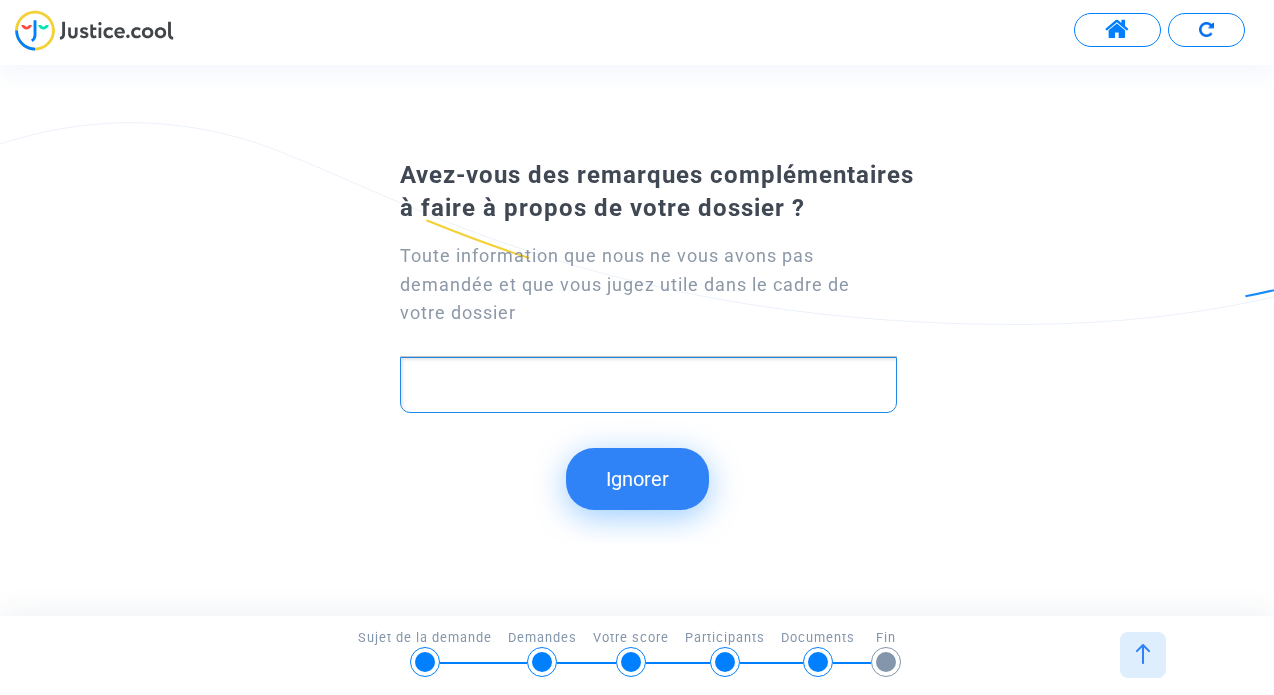 click at bounding box center (648, 385) 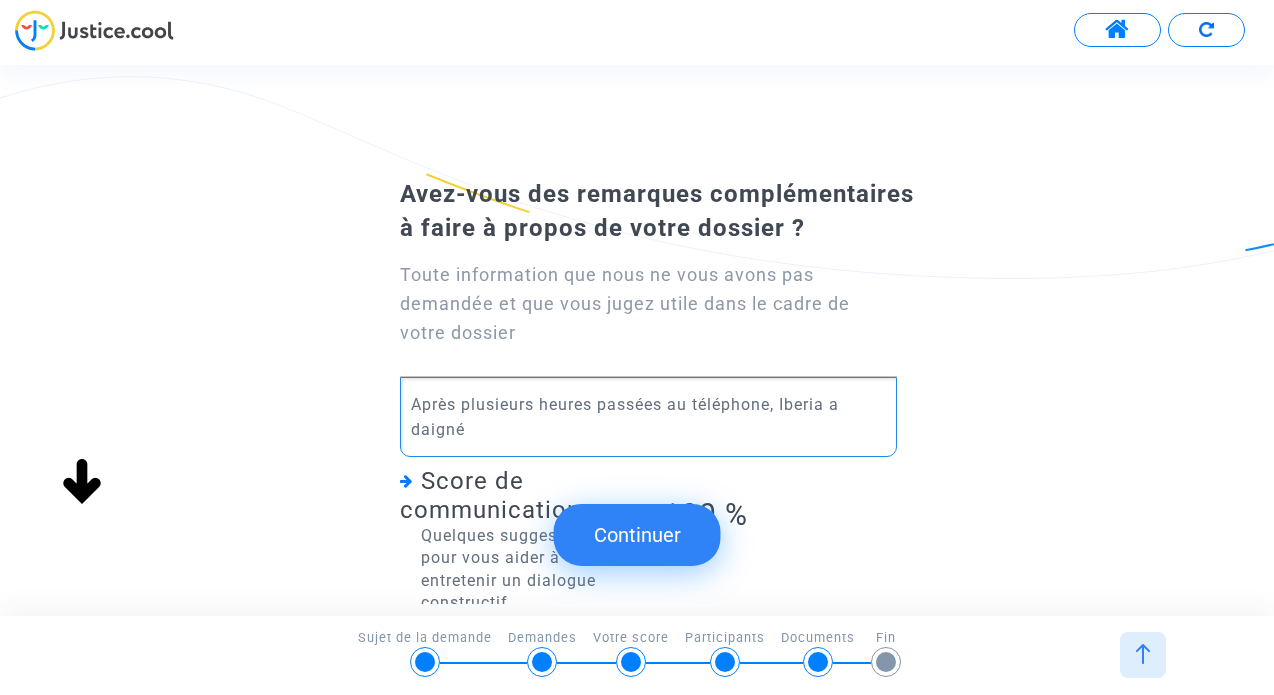 click on "Après plusieurs heures passées au téléphone, Iberia a daigné" at bounding box center [648, 417] 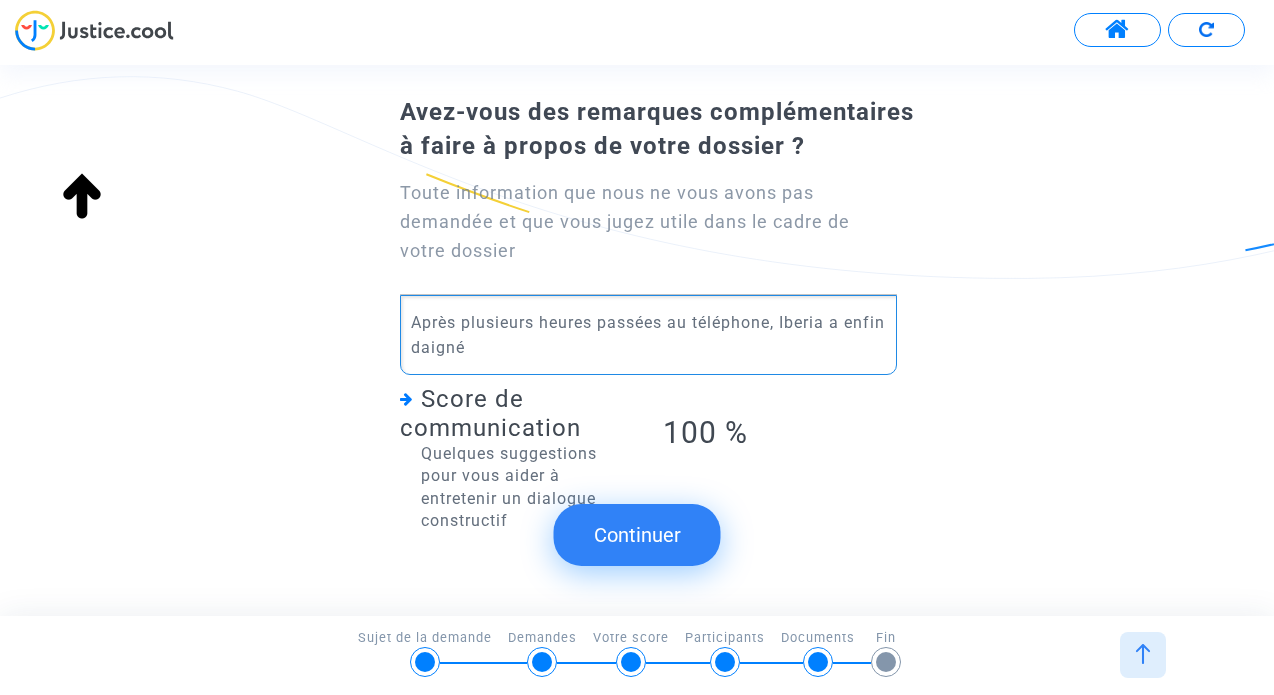 scroll, scrollTop: 102, scrollLeft: 0, axis: vertical 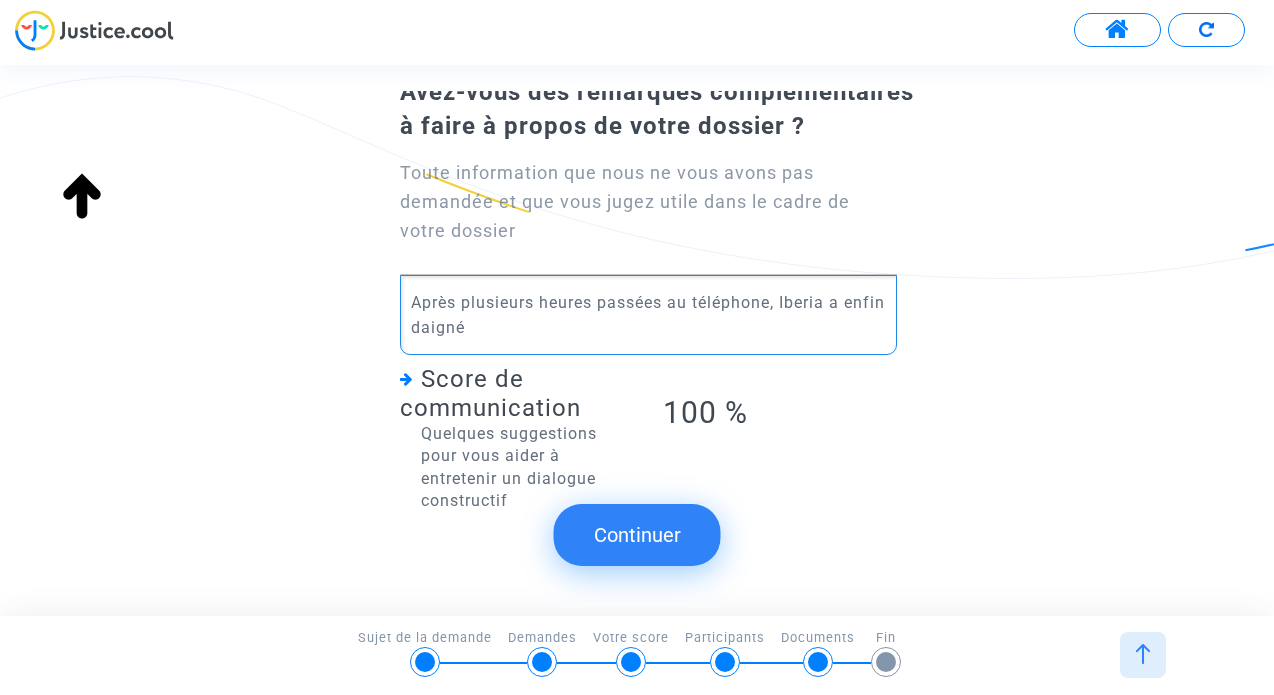 click on "Après plusieurs heures passées au téléphone, Iberia a enfin daigné" at bounding box center [648, 315] 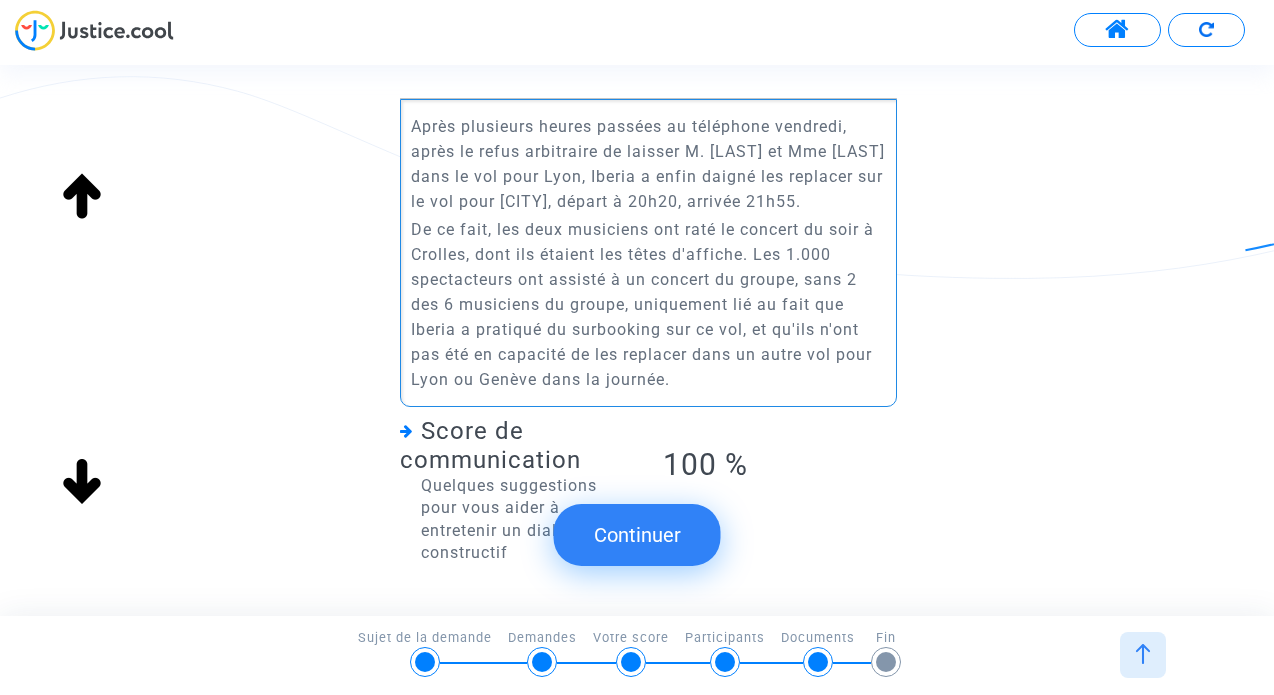 scroll, scrollTop: 279, scrollLeft: 0, axis: vertical 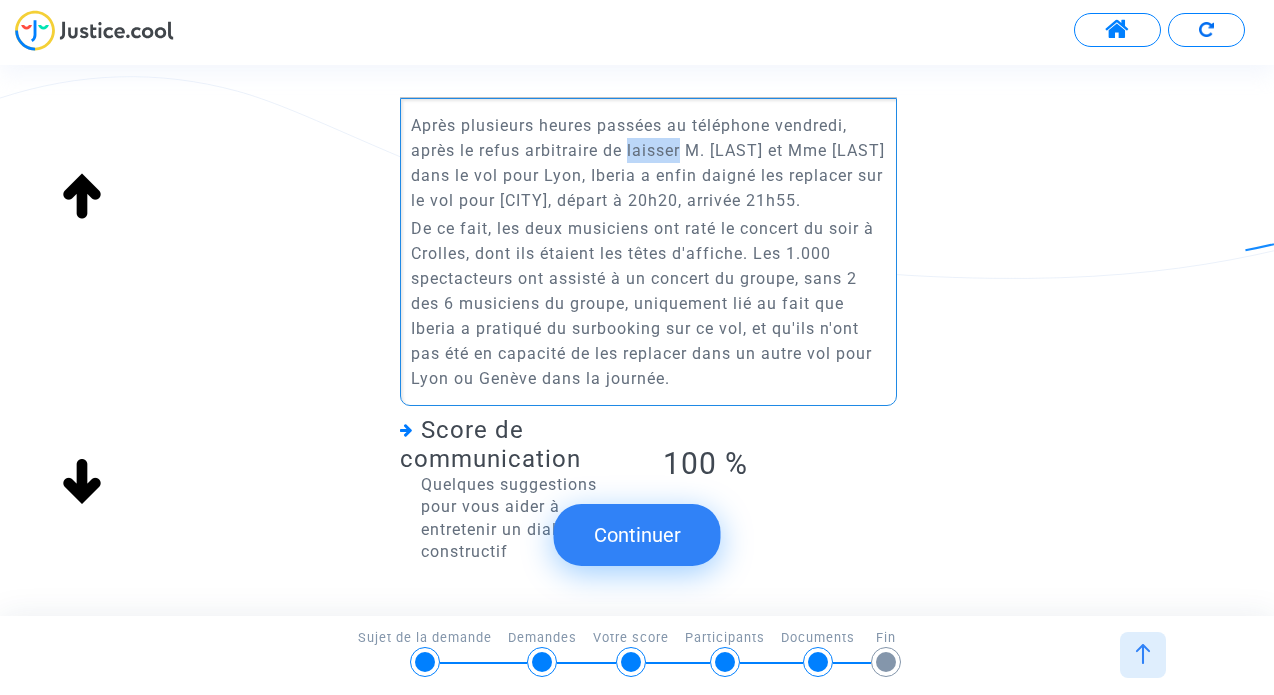 drag, startPoint x: 681, startPoint y: 152, endPoint x: 631, endPoint y: 147, distance: 50.24938 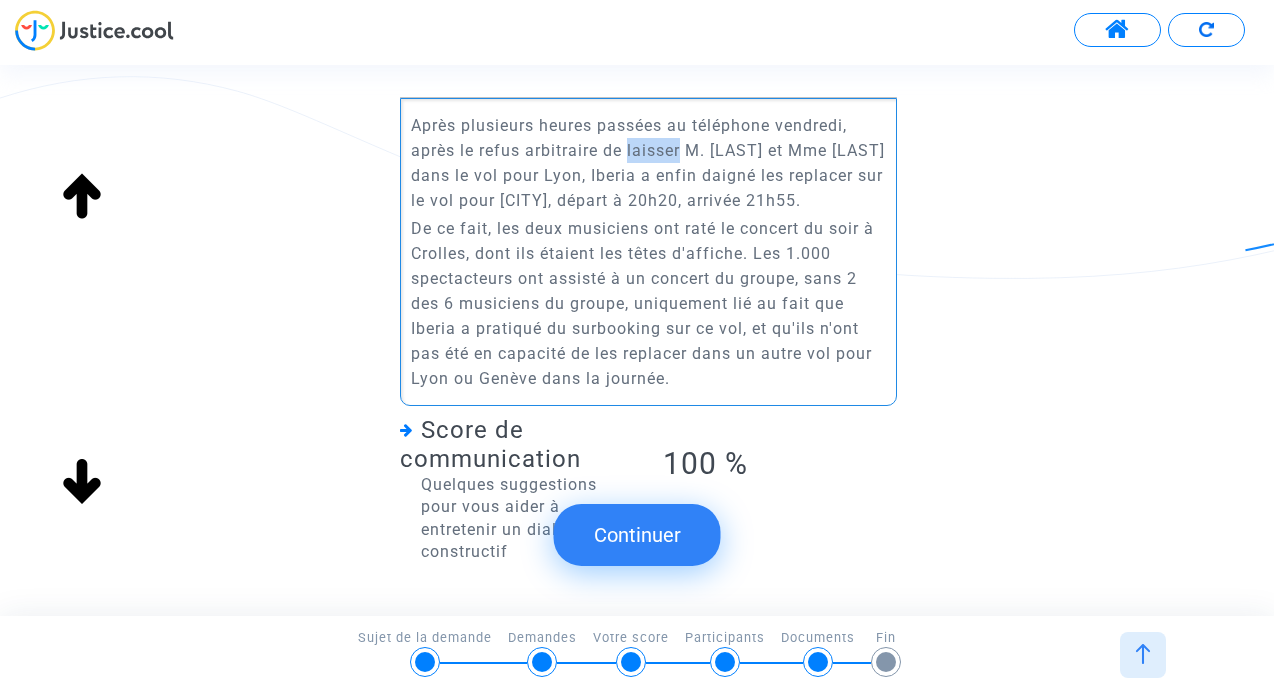 click on "Après plusieurs heures passées au téléphone vendredi, après le refus arbitraire de laisser M. [LAST] et Mme [LAST] dans le vol pour Lyon, Iberia a enfin daigné les replacer sur le vol pour [CITY], départ à 20h20, arrivée 21h55." at bounding box center (648, 163) 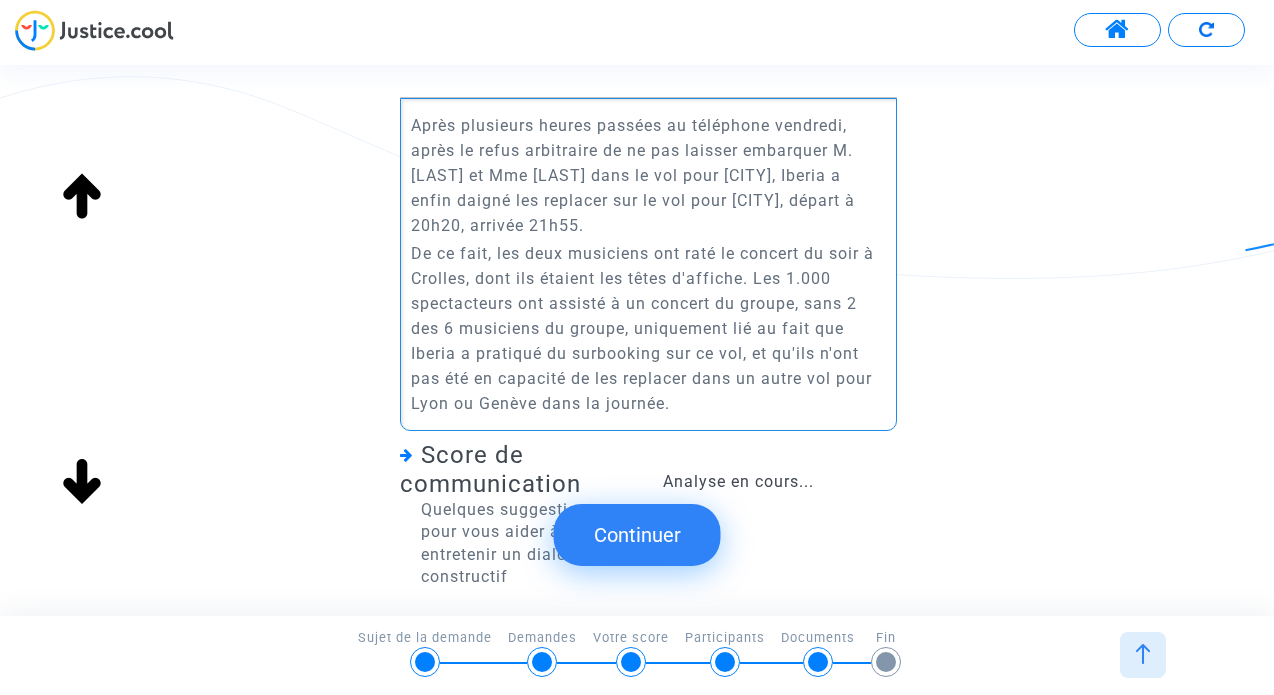 click on "Après plusieurs heures passées au téléphone vendredi, après le refus arbitraire de ne pas laisser embarquer M. [LAST] et Mme [LAST] dans le vol pour [CITY], Iberia a enfin daigné les replacer sur le vol pour [CITY], départ à 20h20, arrivée 21h55." at bounding box center [648, 175] 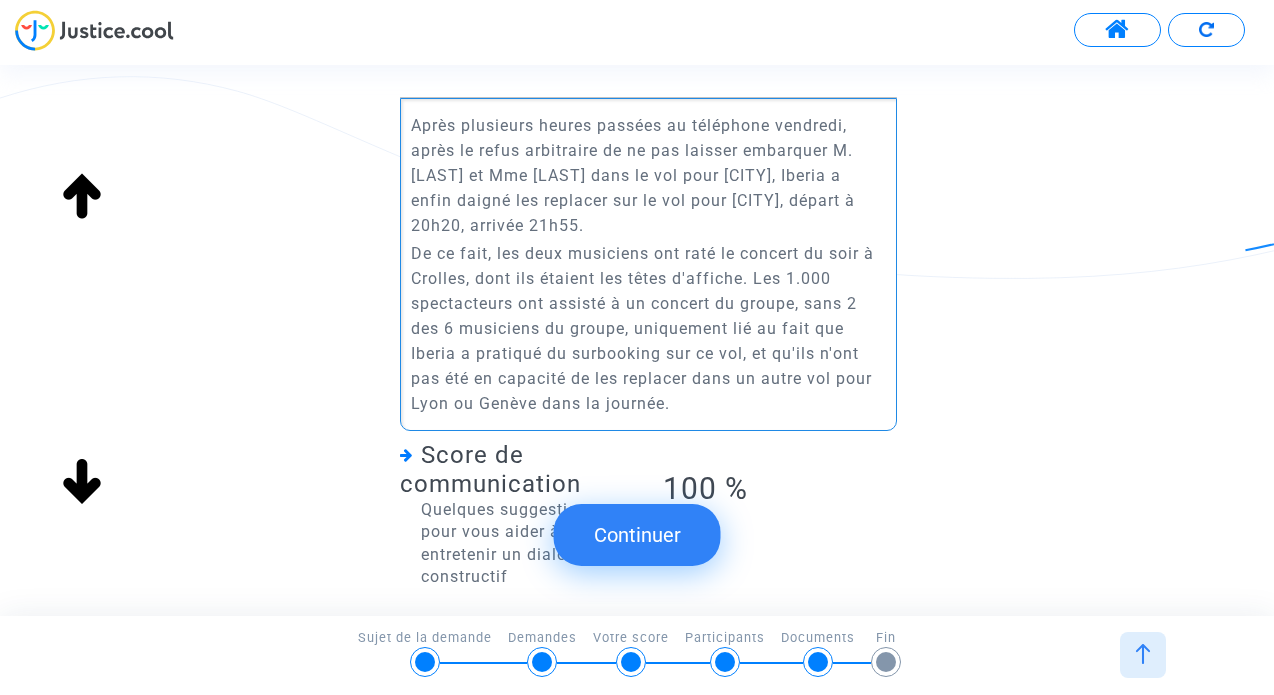 click on "Après plusieurs heures passées au téléphone vendredi, après le refus arbitraire de ne pas laisser embarquer M. [LAST] et Mme [LAST] dans le vol pour [CITY], Iberia a enfin daigné les replacer sur le vol pour [CITY], départ à 20h20, arrivée 21h55." at bounding box center (648, 175) 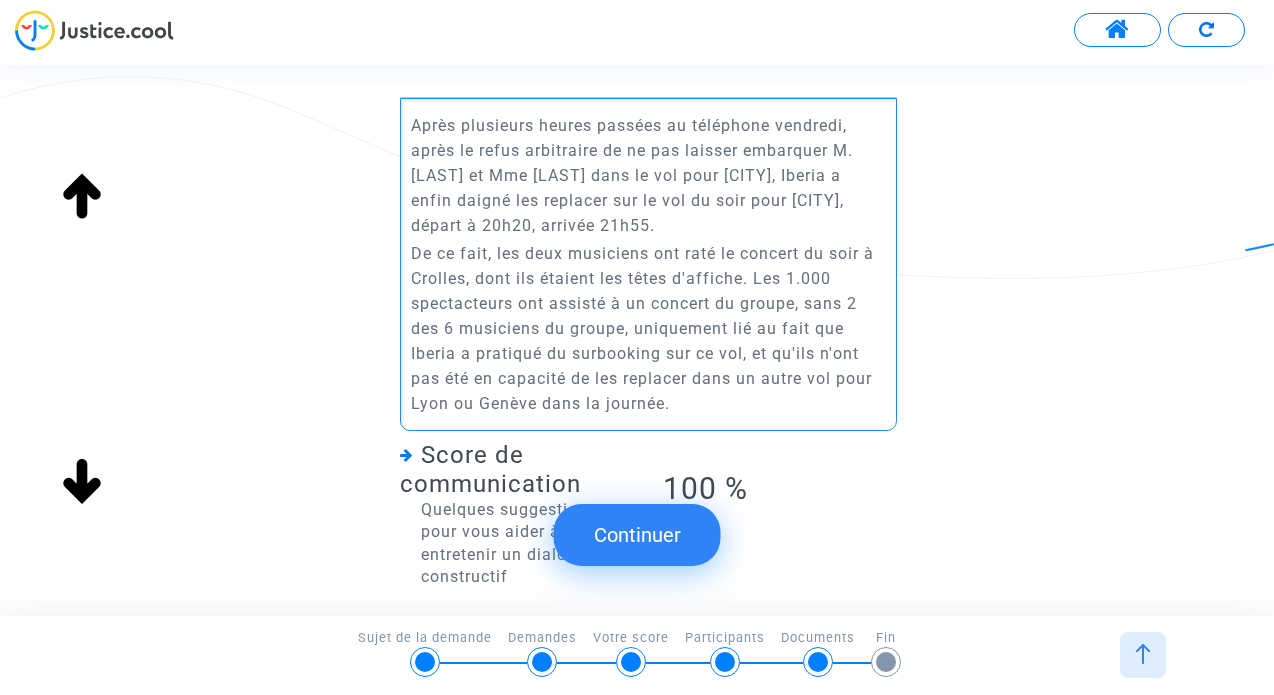 click on "De ce fait, les deux musiciens ont raté le concert du soir à Crolles, dont ils étaient les têtes d'affiche. Les 1.000 spectacteurs ont assisté à un concert du groupe, sans 2 des 6 musiciens du groupe, uniquement lié au fait que Iberia a pratiqué du surbooking sur ce vol, et qu'ils n'ont pas été en capacité de les replacer dans un autre vol pour Lyon ou Genève dans la journée." at bounding box center [648, 328] 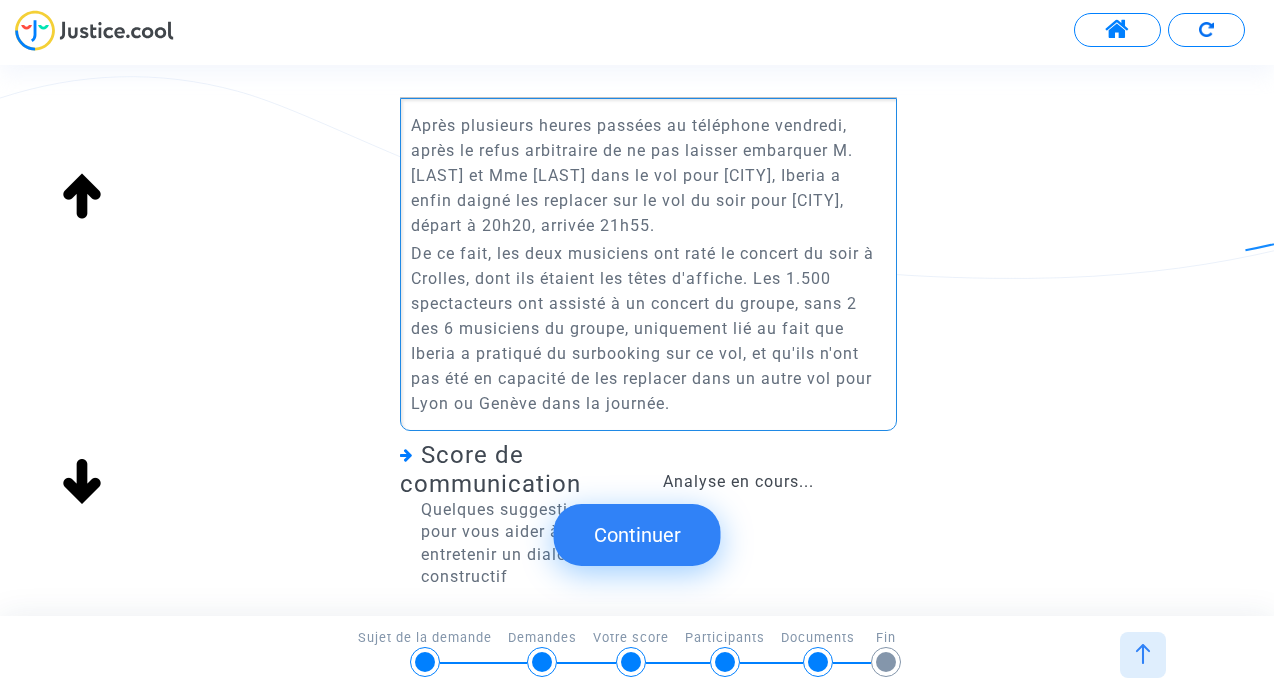 click on "De ce fait, les deux musiciens ont raté le concert du soir à Crolles, dont ils étaient les têtes d'affiche. Les 1.500 spectacteurs ont assisté à un concert du groupe, sans 2 des 6 musiciens du groupe, uniquement lié au fait que Iberia a pratiqué du surbooking sur ce vol, et qu'ils n'ont pas été en capacité de les replacer dans un autre vol pour Lyon ou Genève dans la journée." at bounding box center [648, 328] 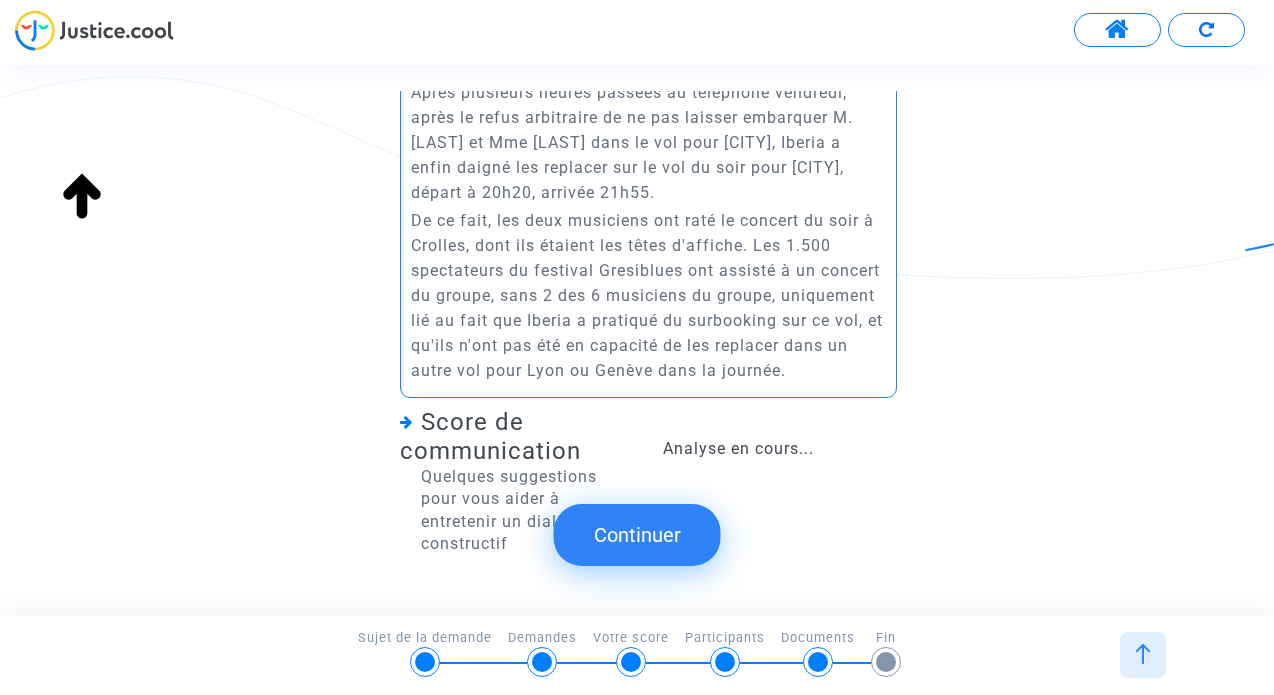 scroll, scrollTop: 323, scrollLeft: 0, axis: vertical 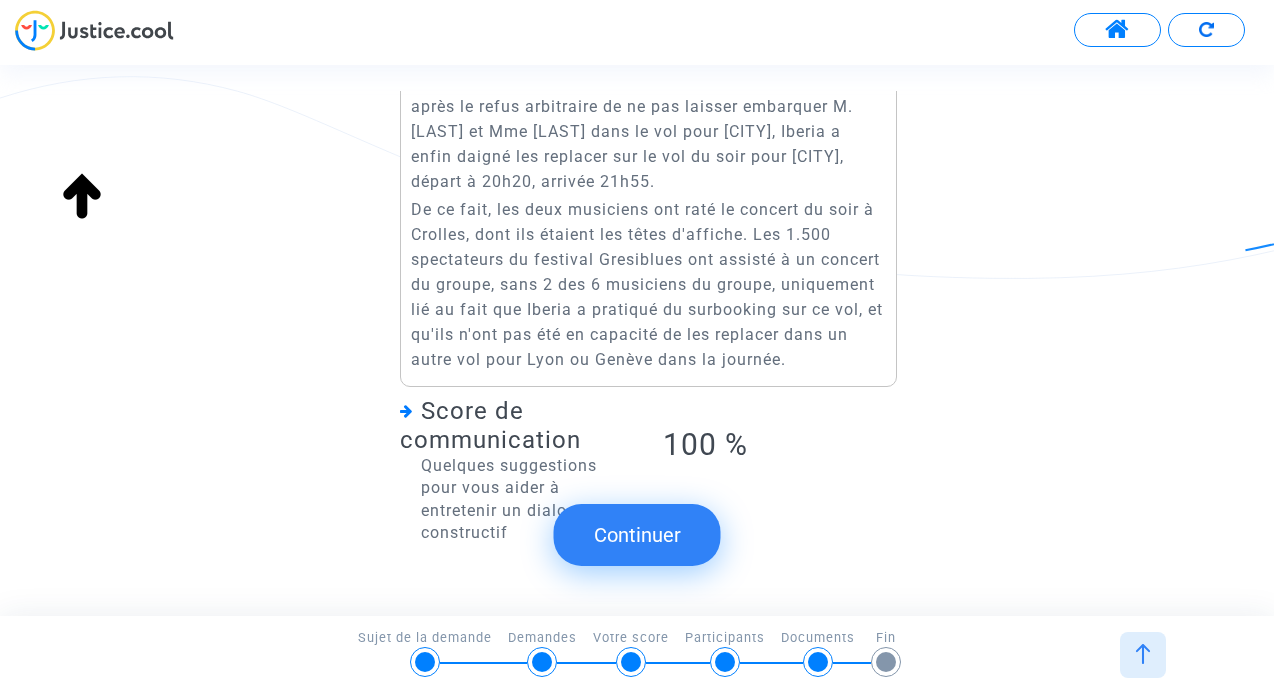 click on "Continuer" at bounding box center (637, 535) 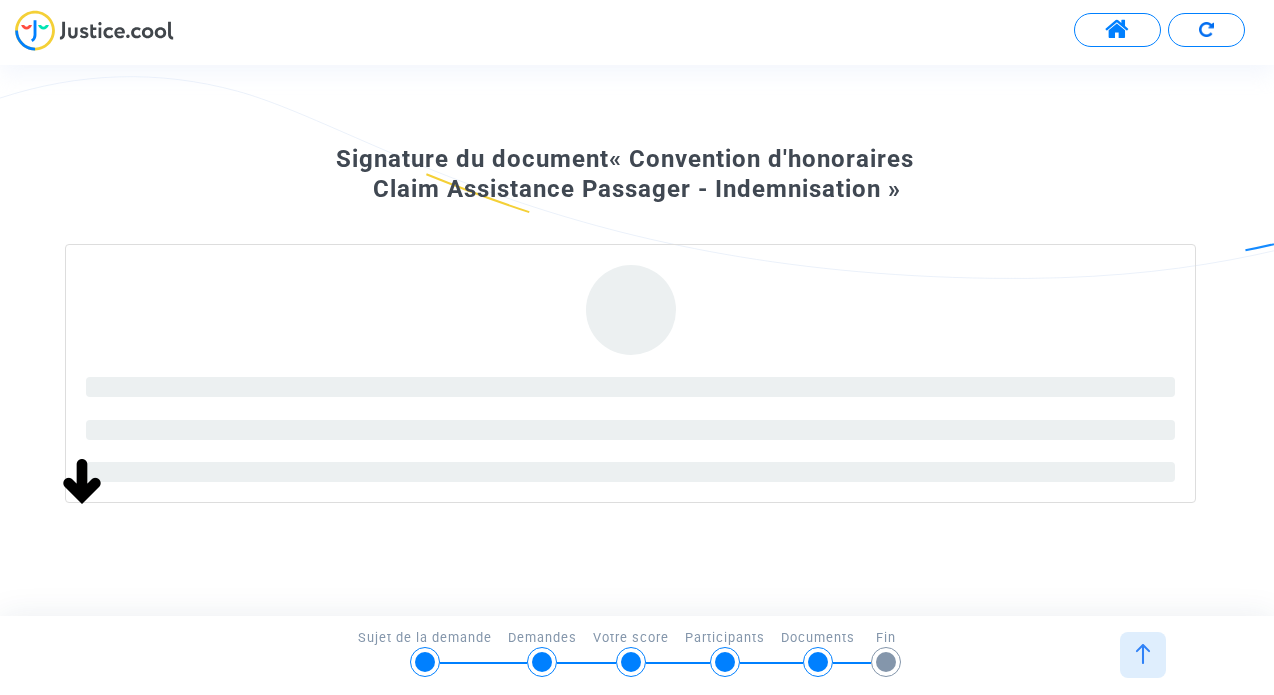 scroll, scrollTop: 142, scrollLeft: 0, axis: vertical 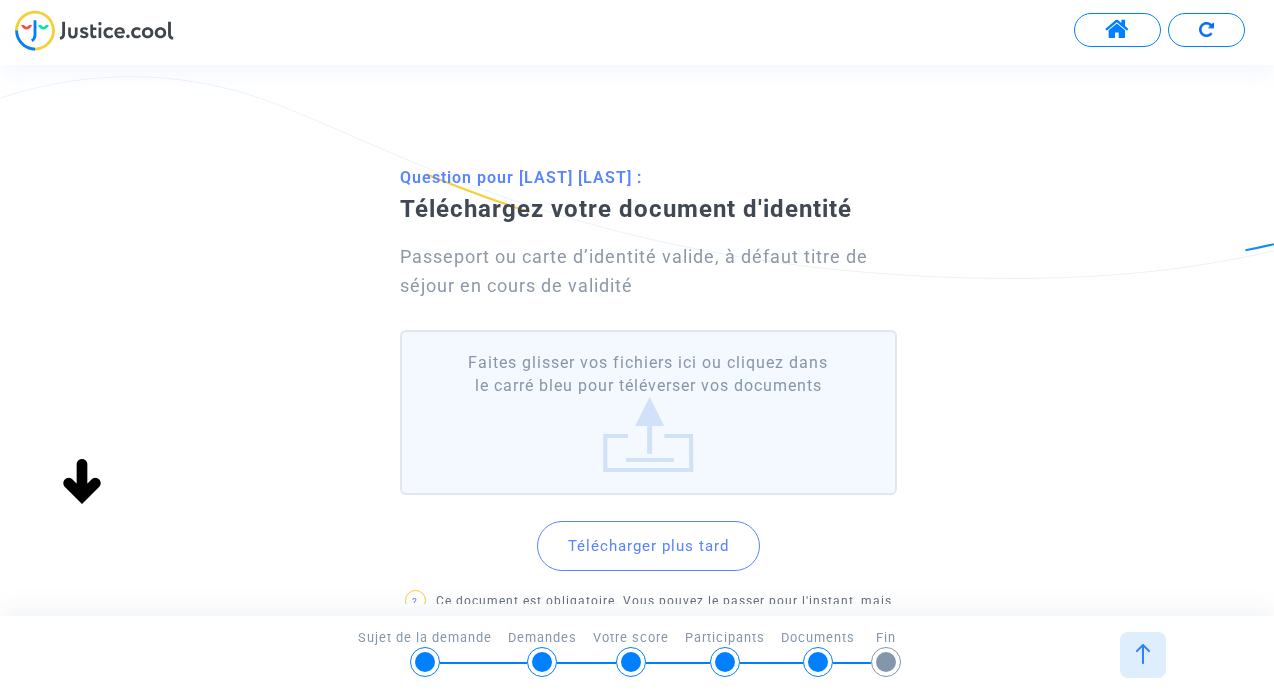 click on "Faites glisser vos fichiers ici ou cliquez dans le carré bleu pour téléverser vos documents" at bounding box center (648, 412) 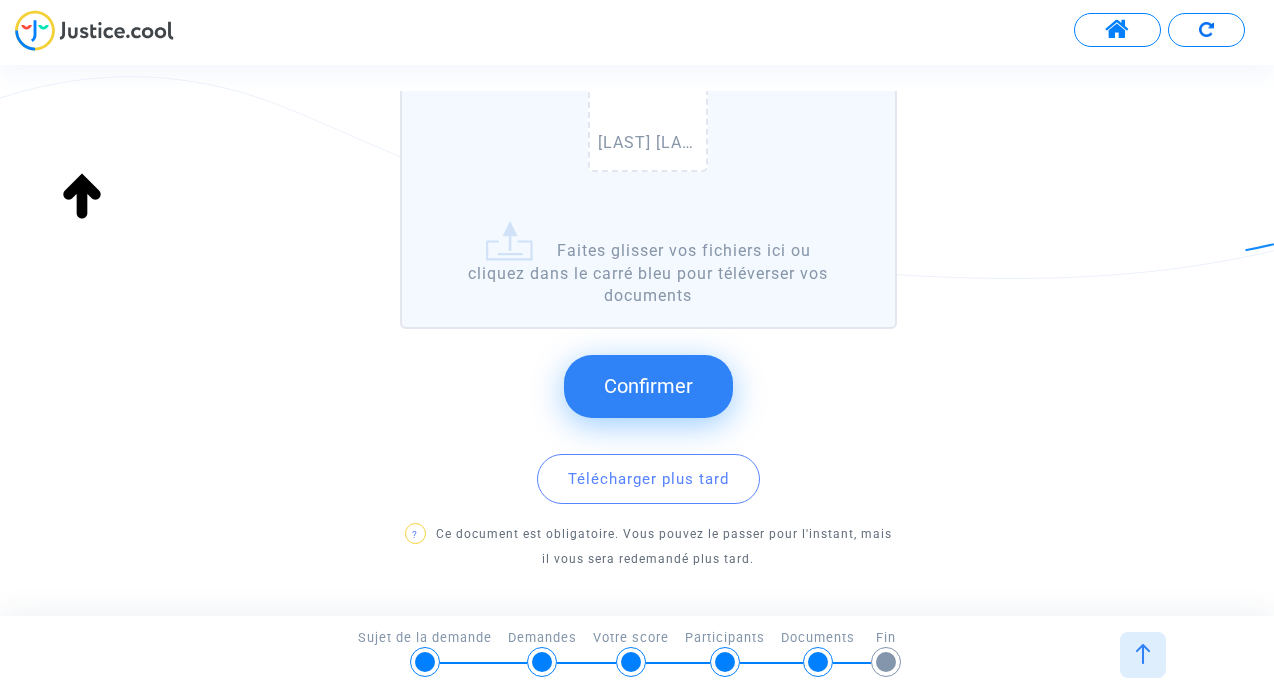 scroll, scrollTop: 491, scrollLeft: 0, axis: vertical 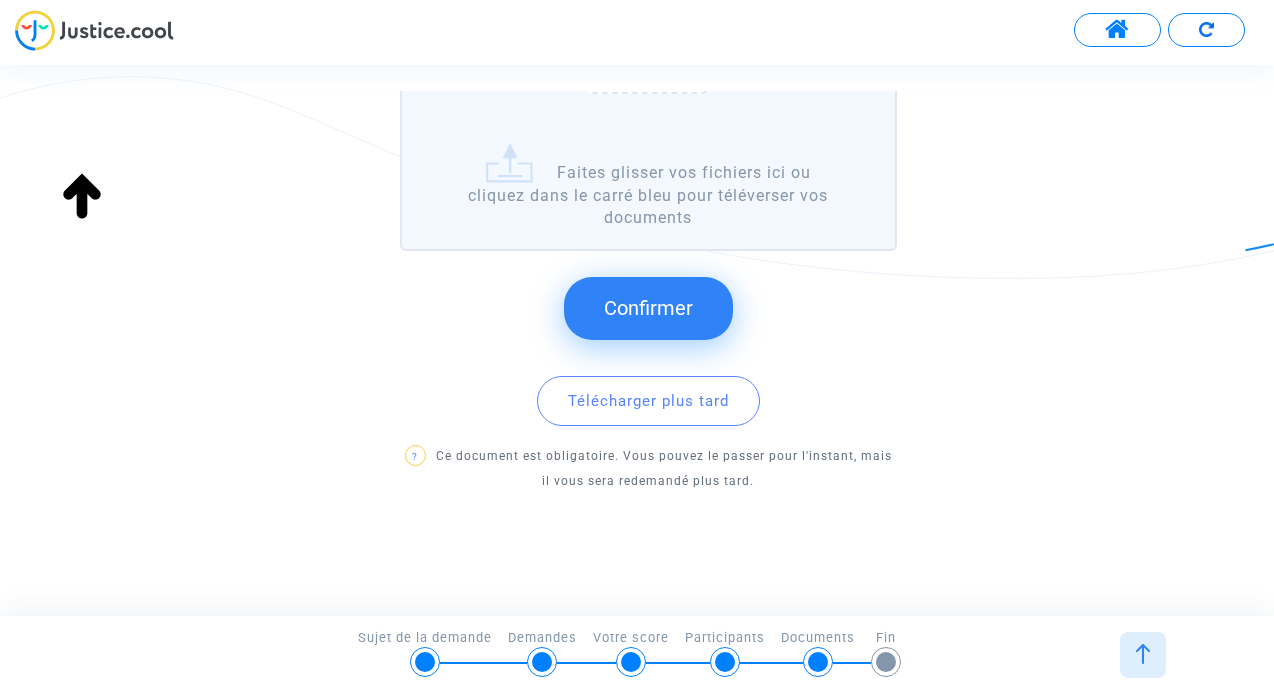 click on "Confirmer" at bounding box center [648, 308] 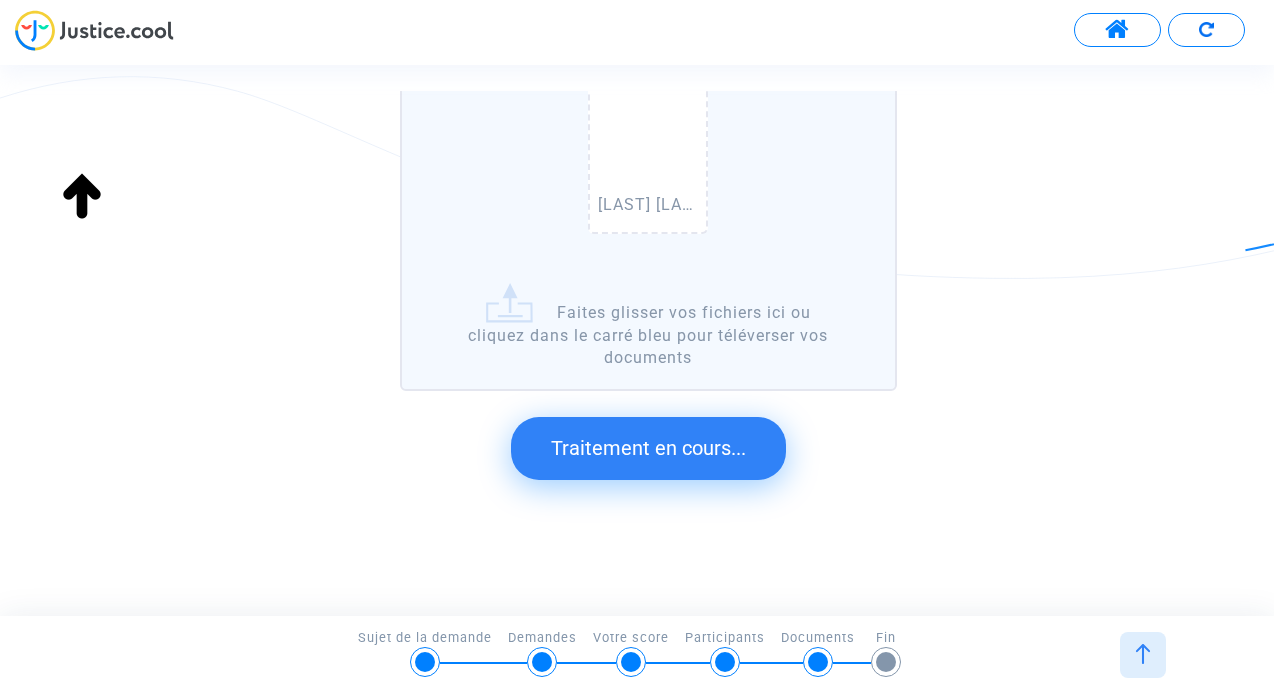 scroll, scrollTop: 0, scrollLeft: 0, axis: both 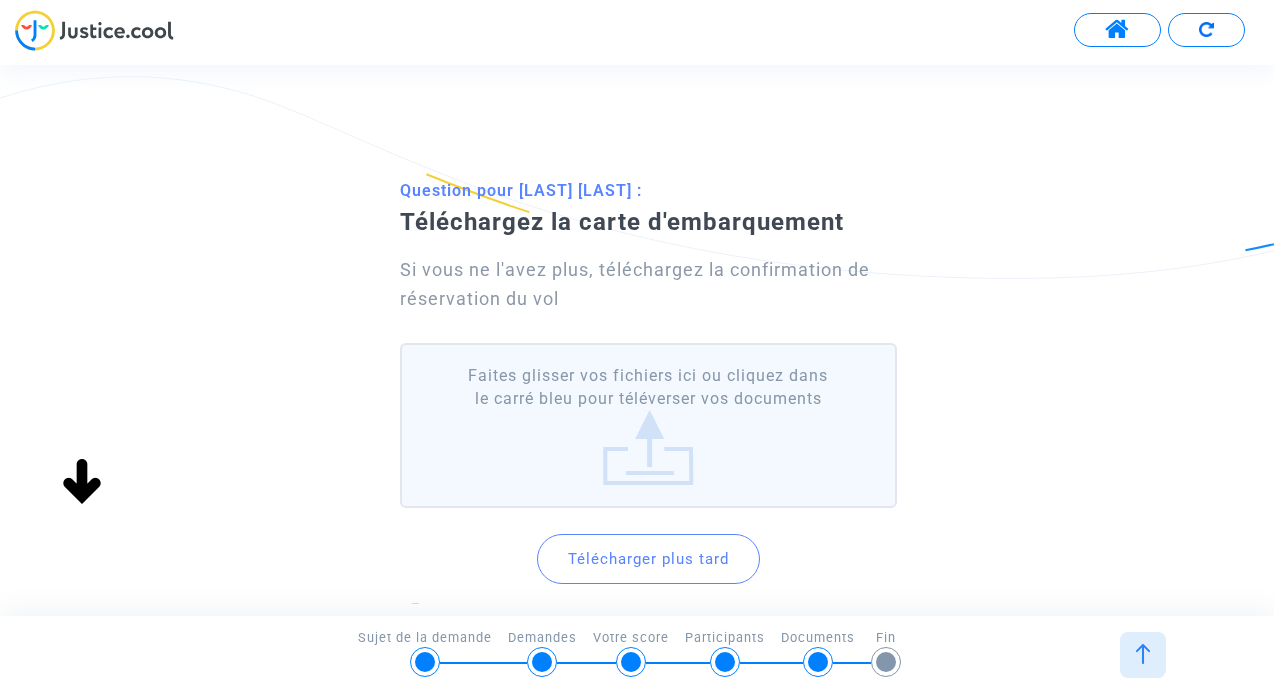 click on "Faites glisser vos fichiers ici ou cliquez dans le carré bleu pour téléverser vos documents" at bounding box center [648, 425] 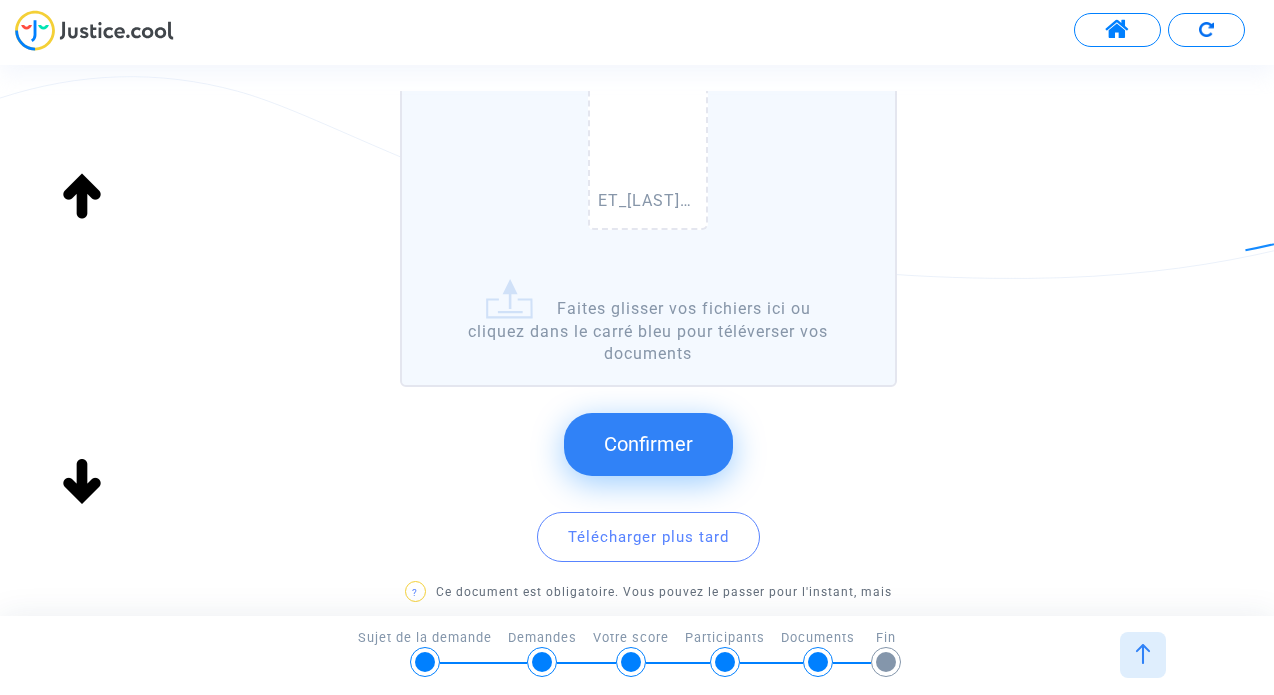 click on "Confirmer" at bounding box center (648, 444) 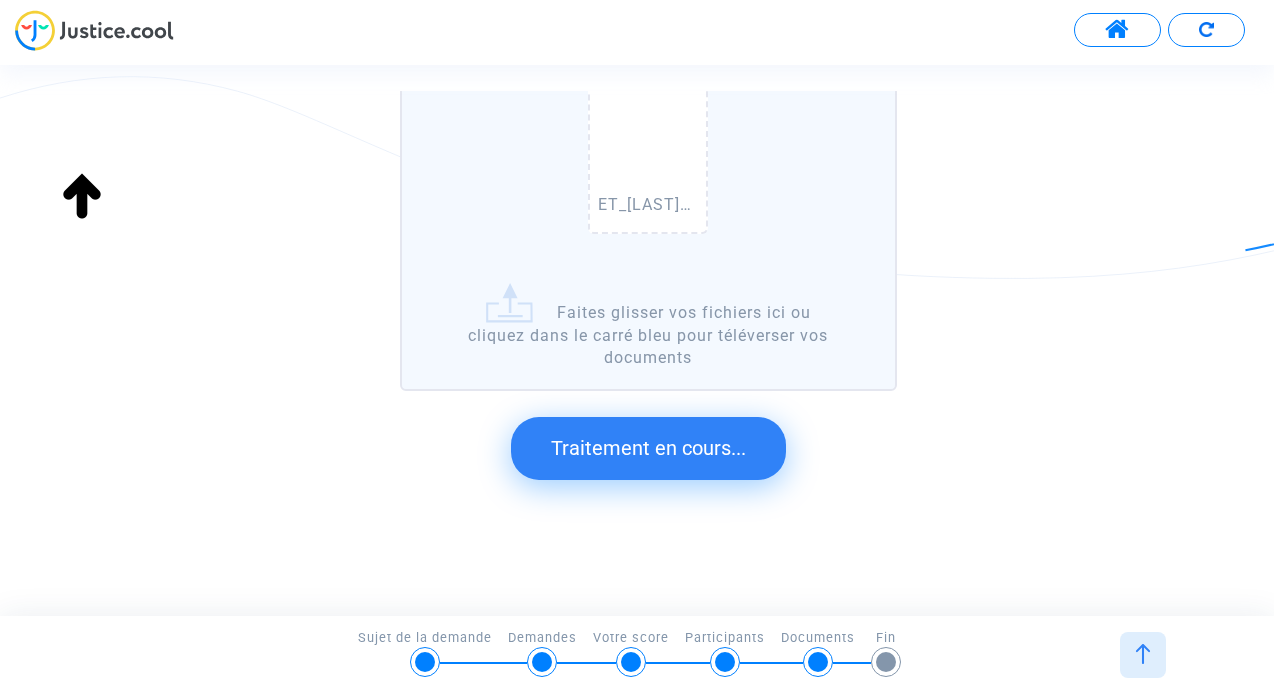 scroll, scrollTop: 0, scrollLeft: 0, axis: both 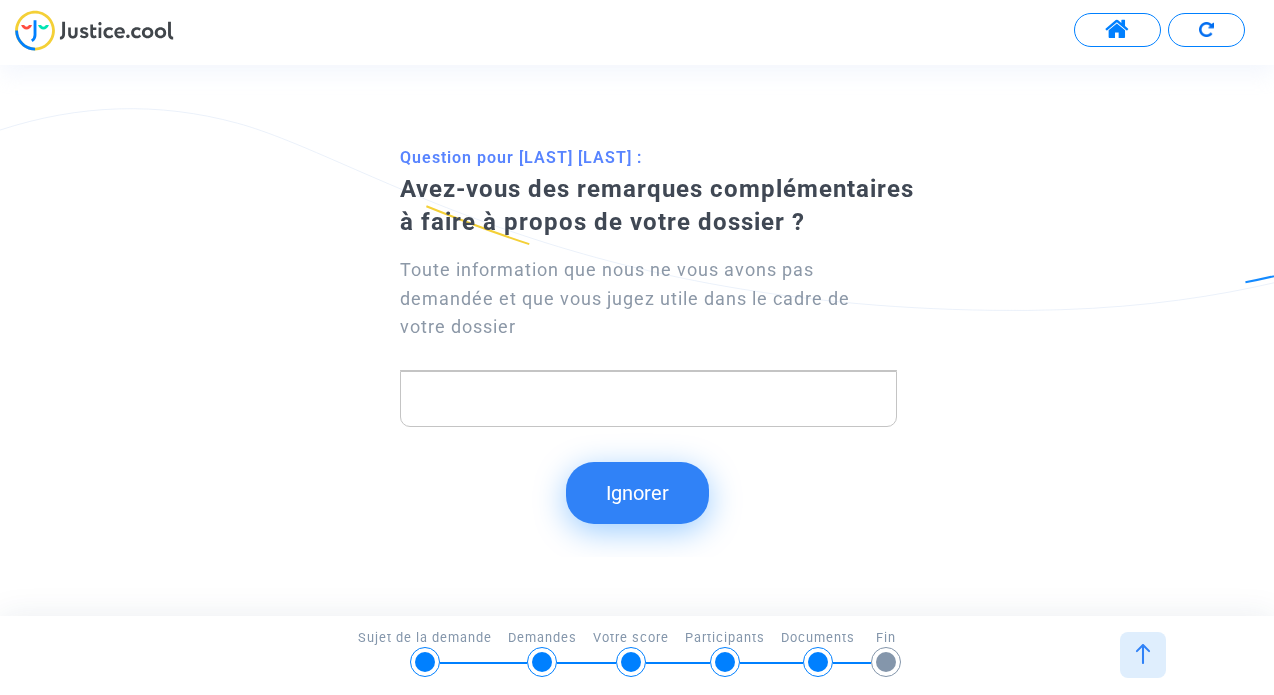 click on "Ignorer" at bounding box center [637, 493] 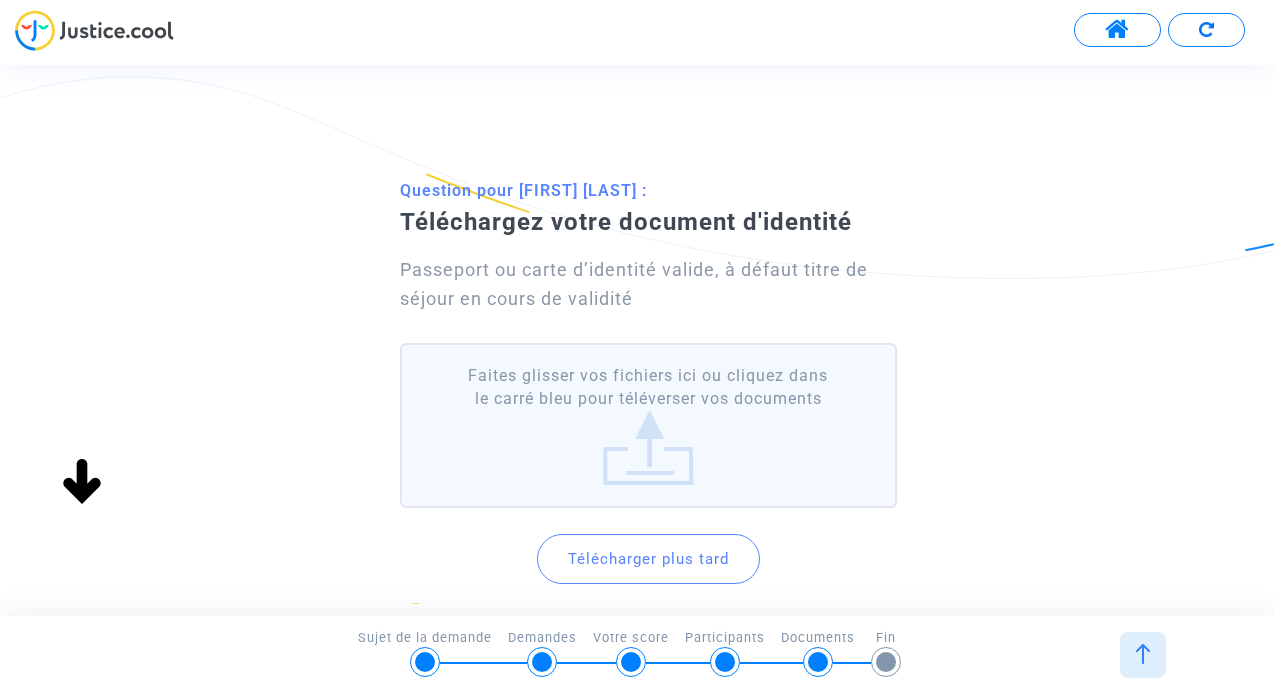 click on "Faites glisser vos fichiers ici ou cliquez dans le carré bleu pour téléverser vos documents" at bounding box center [648, 425] 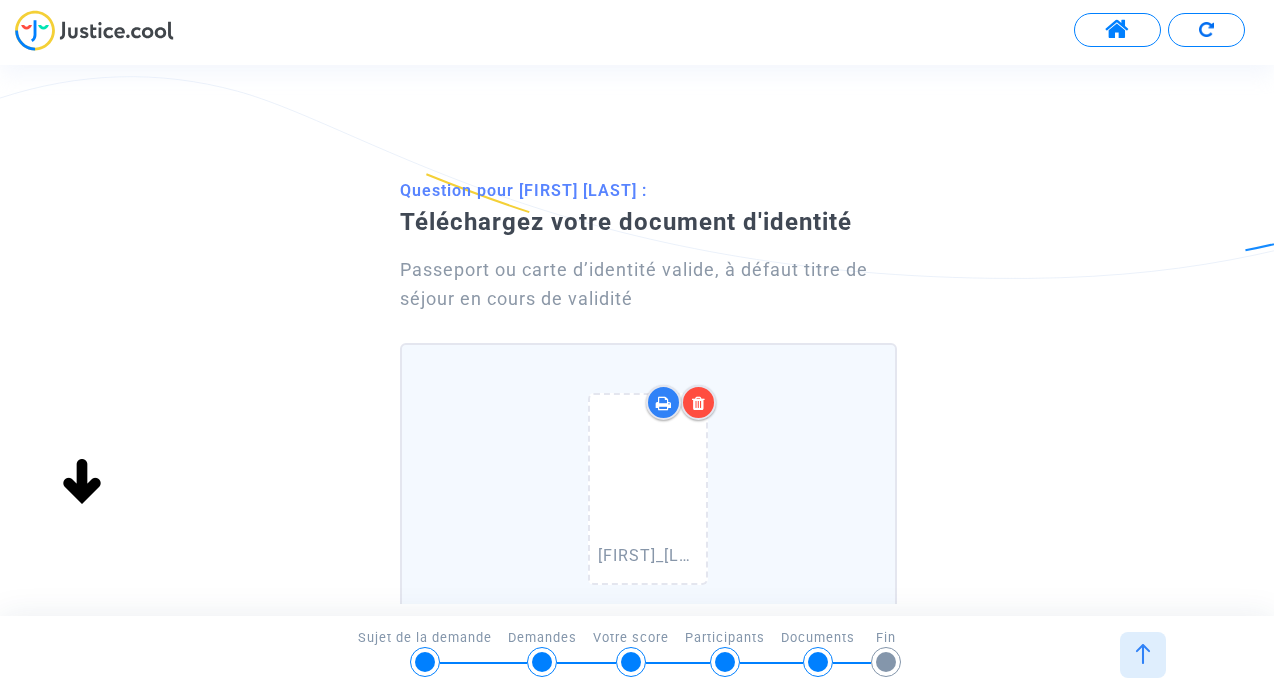 click at bounding box center (699, 403) 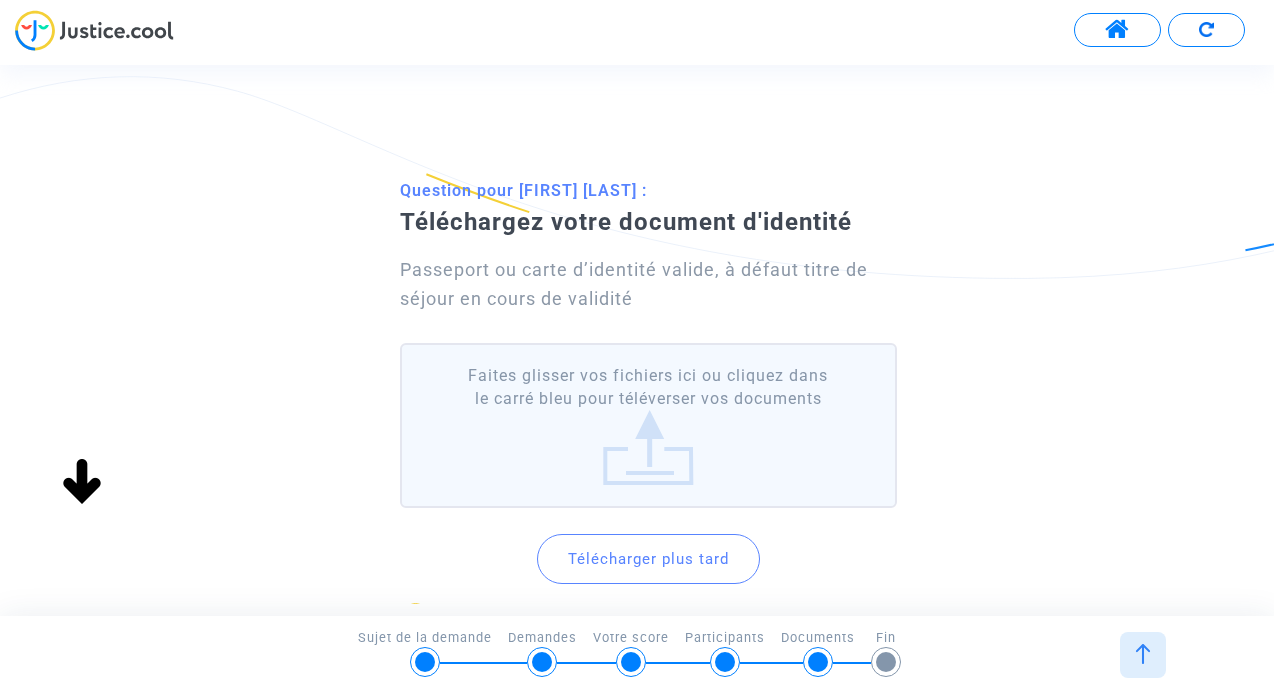 click on "Faites glisser vos fichiers ici ou cliquez dans le carré bleu pour téléverser vos documents" at bounding box center (648, 425) 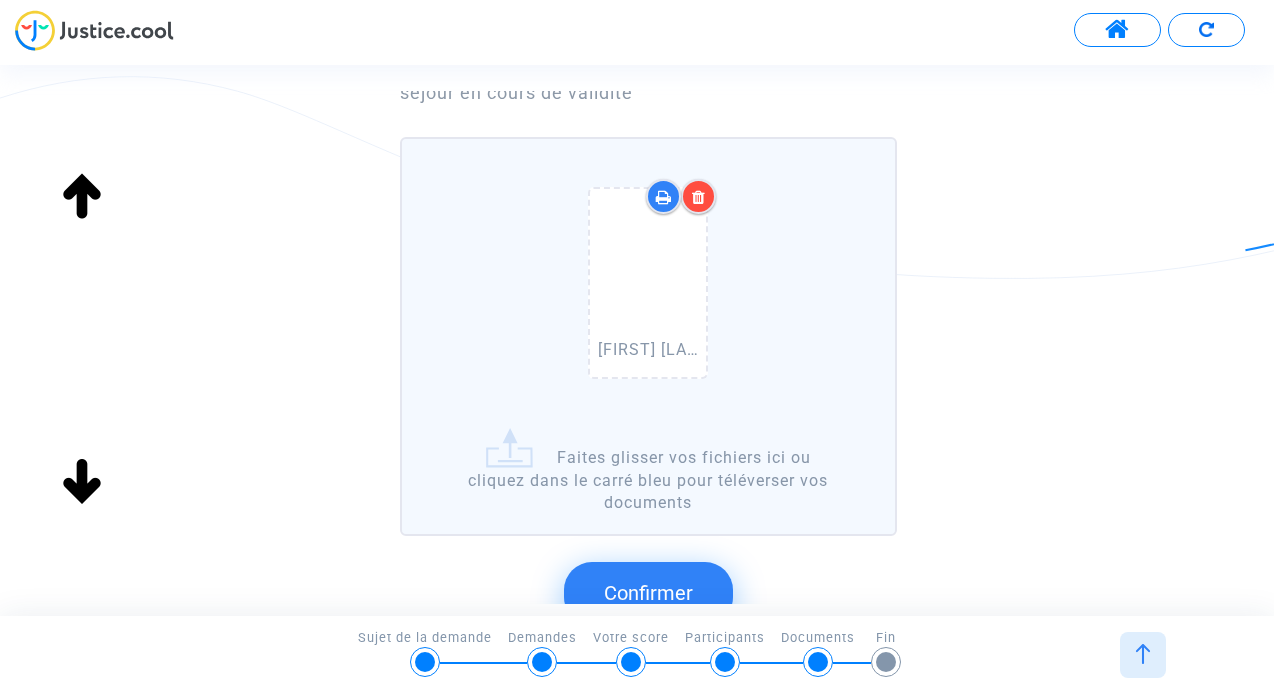 scroll, scrollTop: 295, scrollLeft: 0, axis: vertical 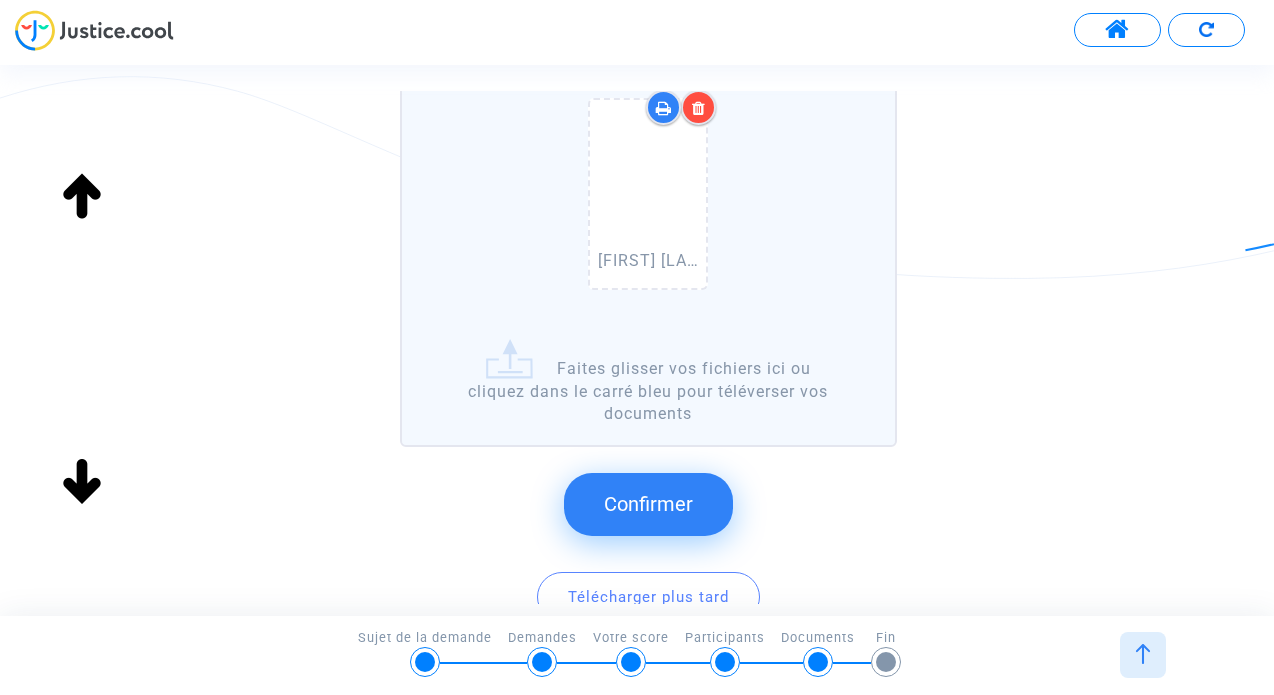 click on "Confirmer" at bounding box center (648, 504) 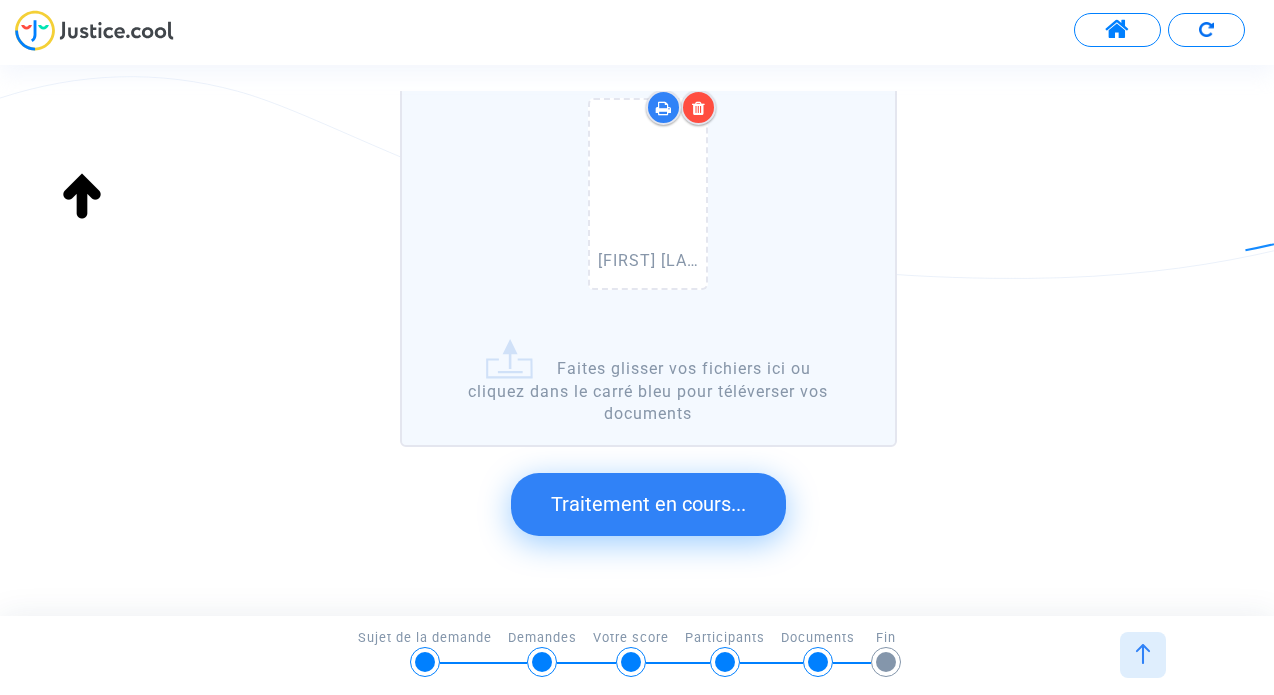 scroll, scrollTop: 0, scrollLeft: 0, axis: both 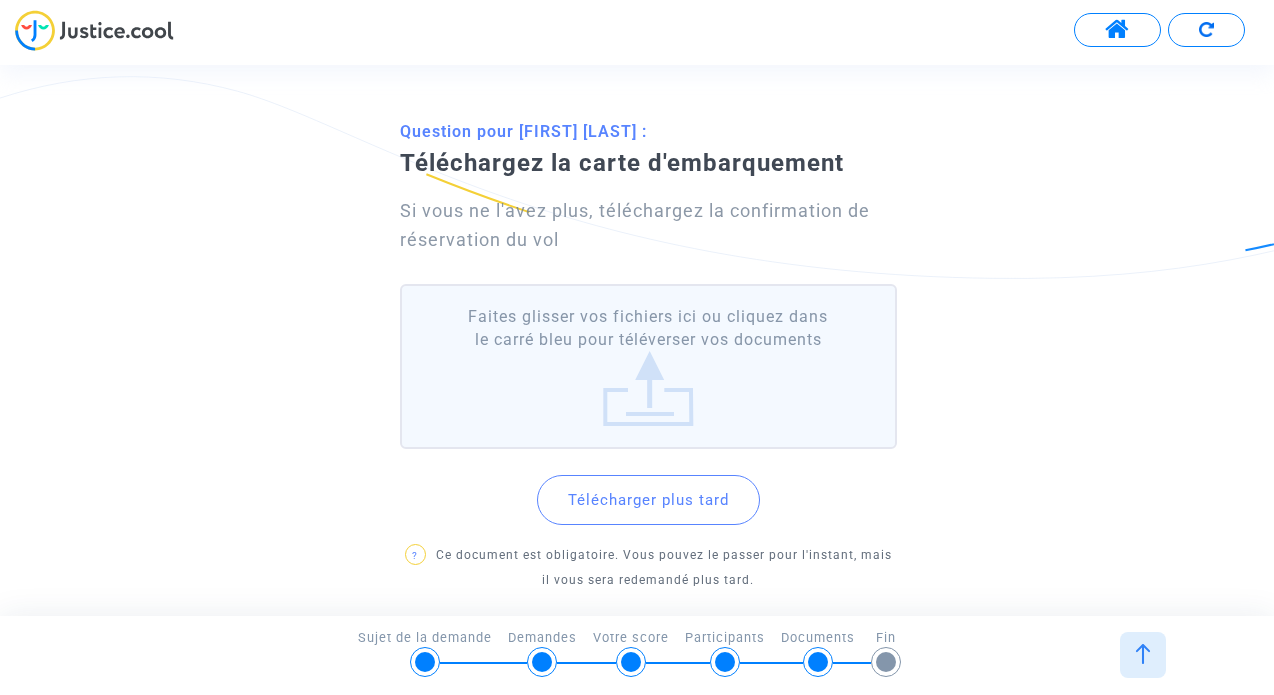 click on "Faites glisser vos fichiers ici ou cliquez dans le carré bleu pour téléverser vos documents" at bounding box center [648, 366] 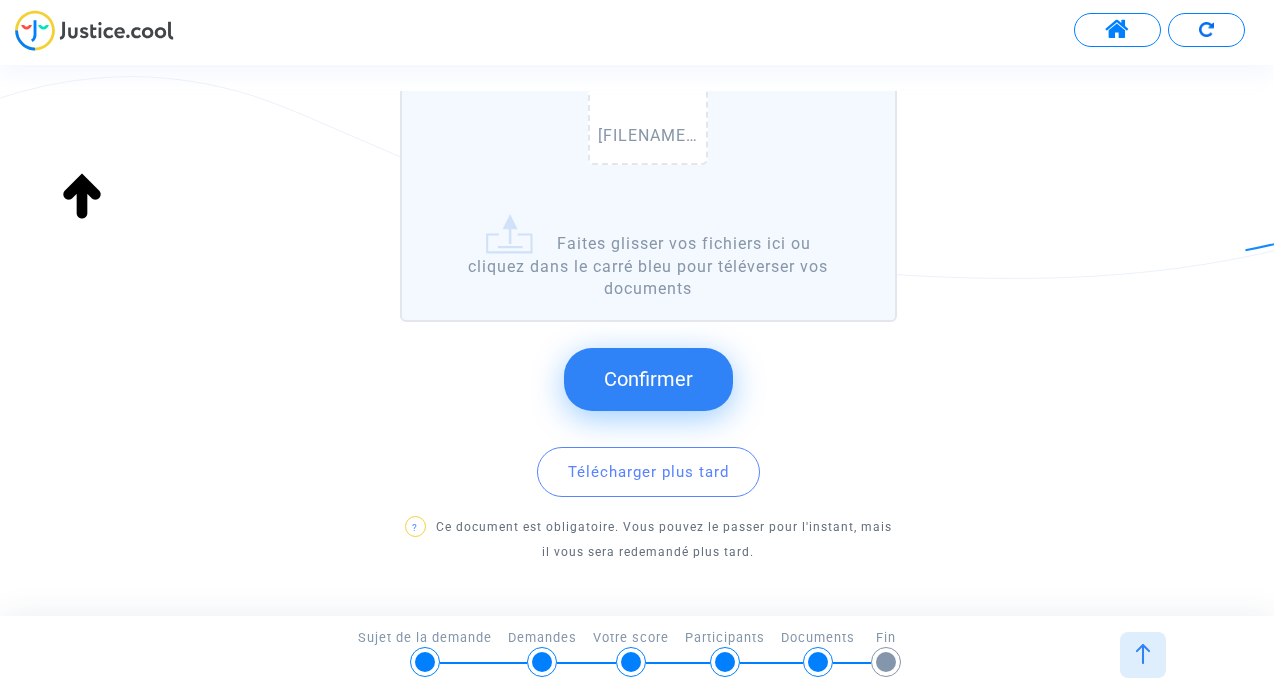 scroll, scrollTop: 491, scrollLeft: 0, axis: vertical 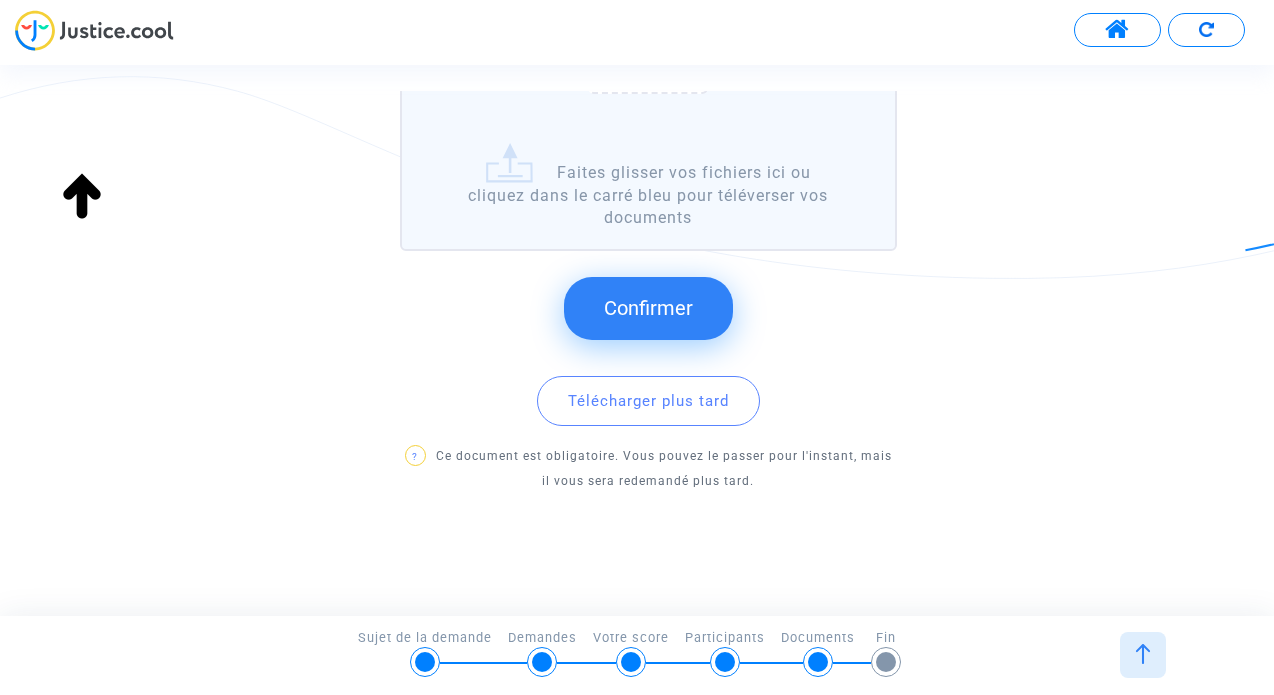 click on "Confirmer" at bounding box center [648, 308] 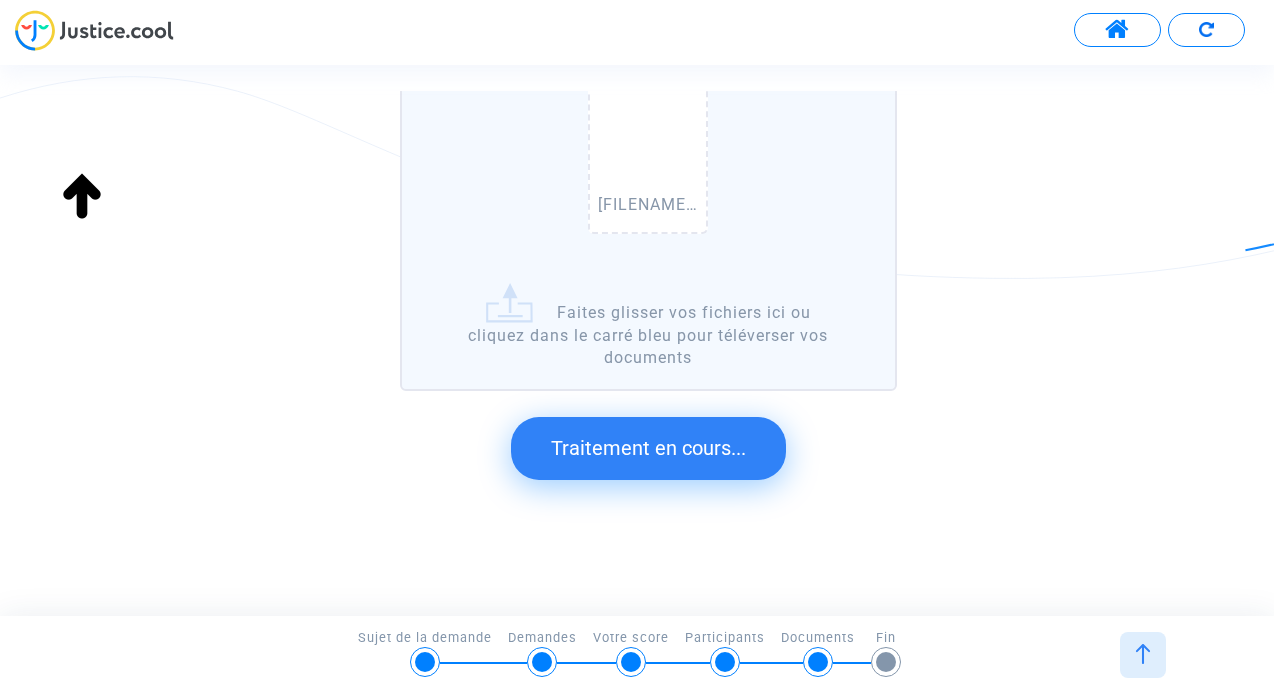 scroll, scrollTop: 0, scrollLeft: 0, axis: both 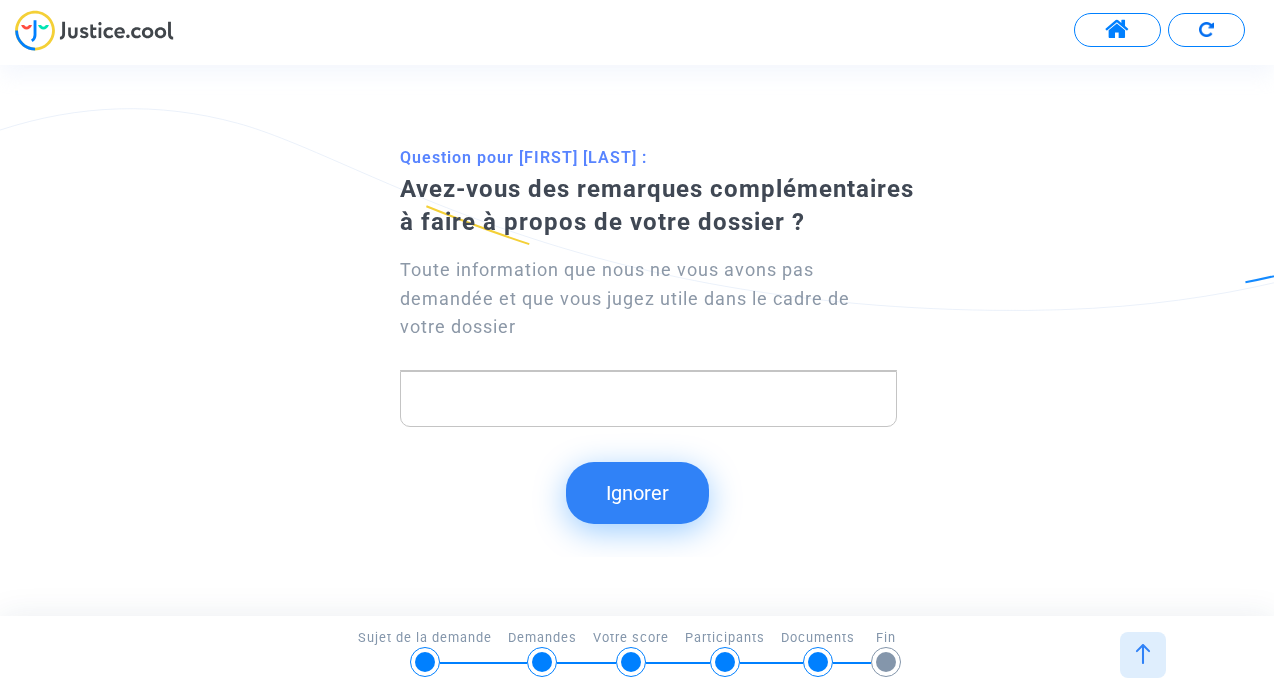 click on "Ignorer" at bounding box center [637, 493] 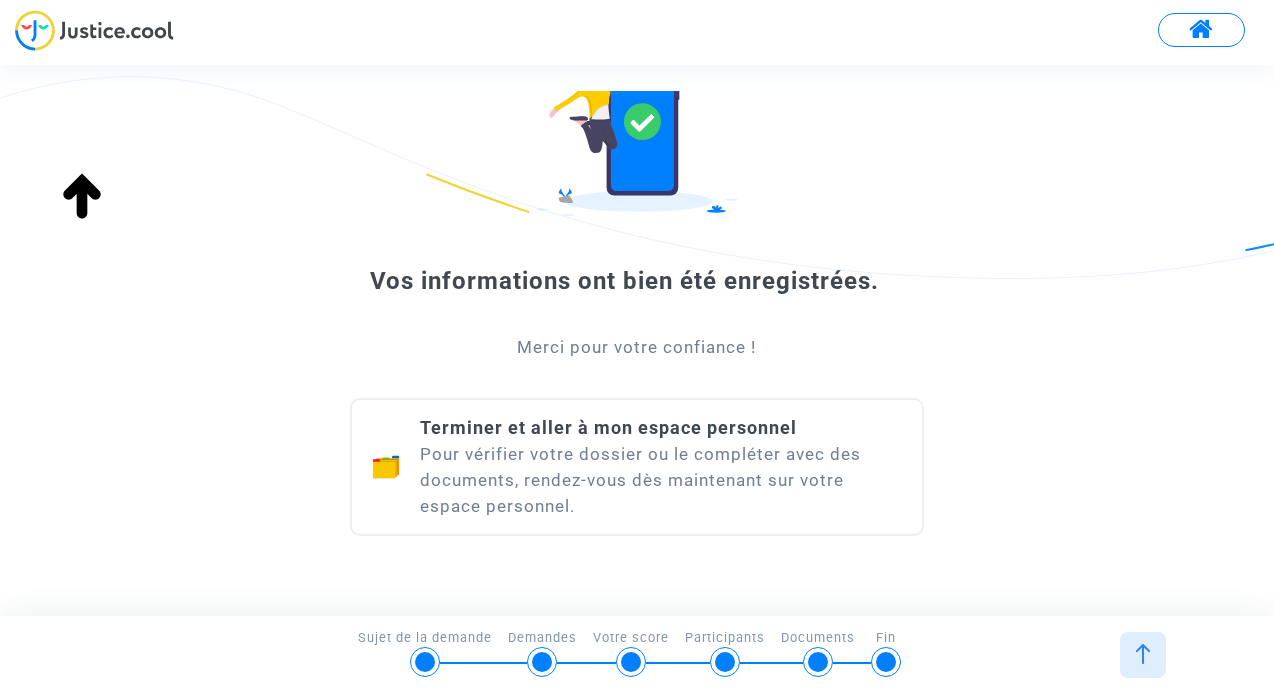 scroll, scrollTop: 207, scrollLeft: 0, axis: vertical 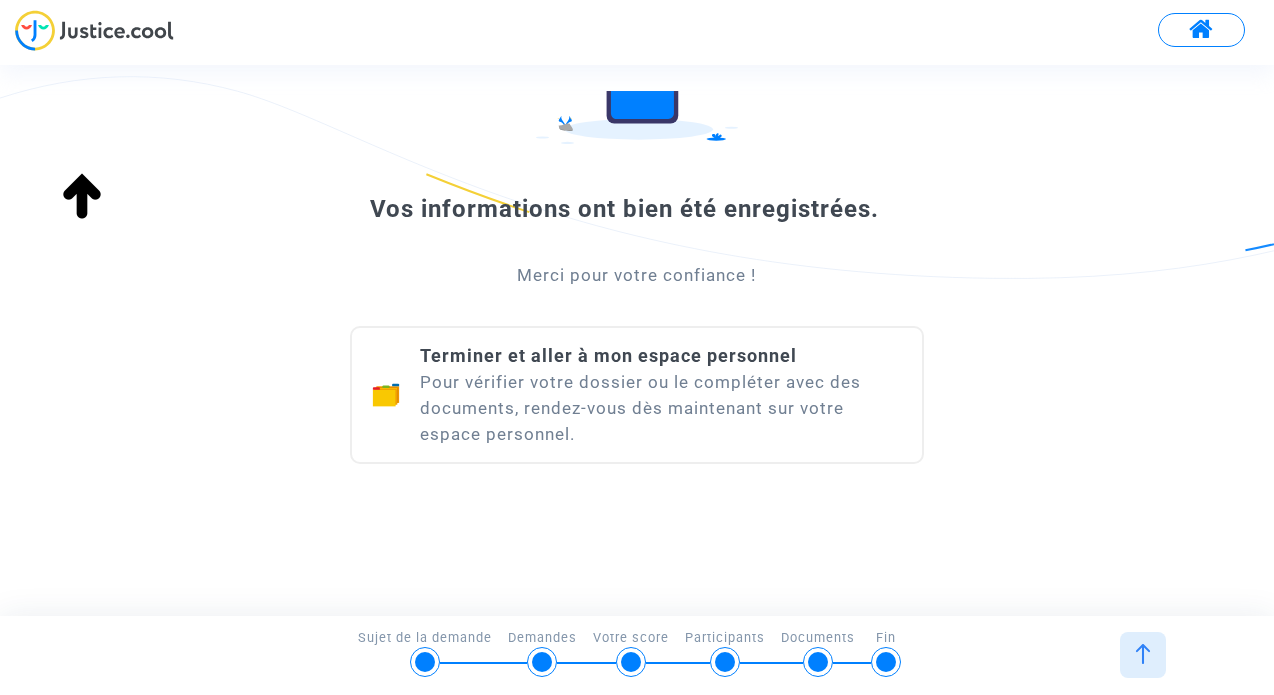 click on "Vos informations ont bien été enregistrées. Merci pour votre confiance !  Terminer et aller à mon espace personnel  Pour vérifier votre dossier ou le compléter avec des documents, rendez-vous dès maintenant sur votre espace personnel." at bounding box center [636, 234] 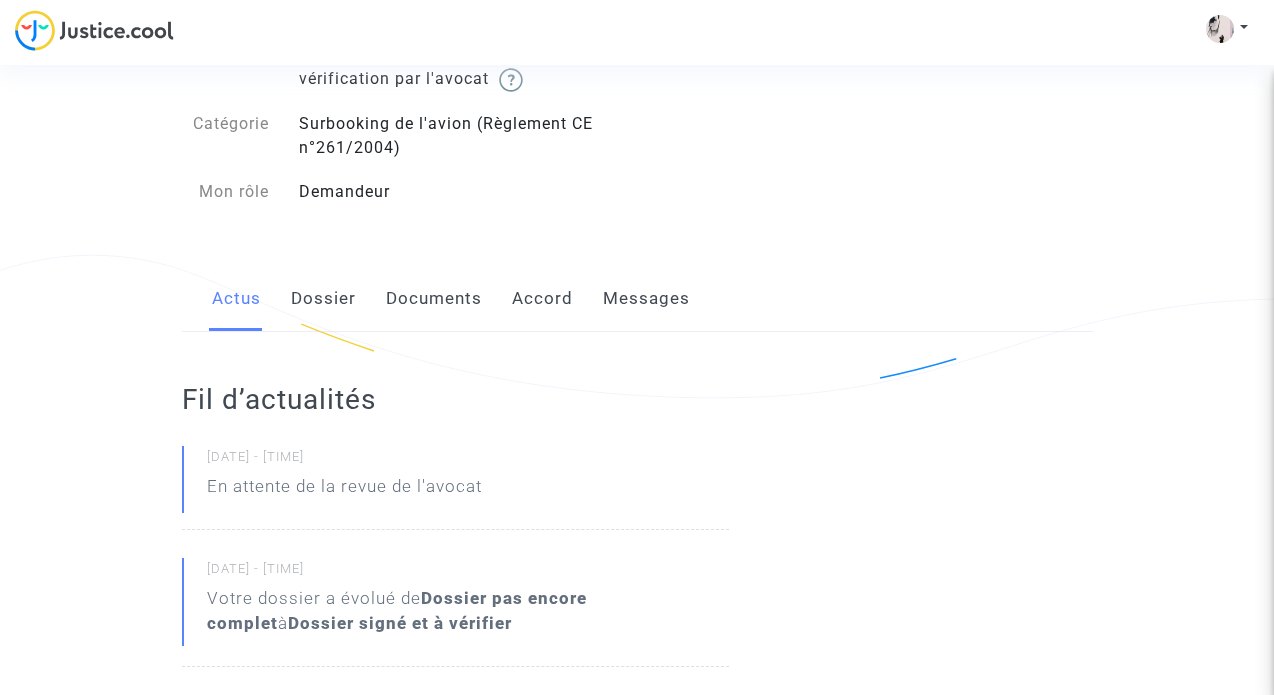 scroll, scrollTop: 180, scrollLeft: 0, axis: vertical 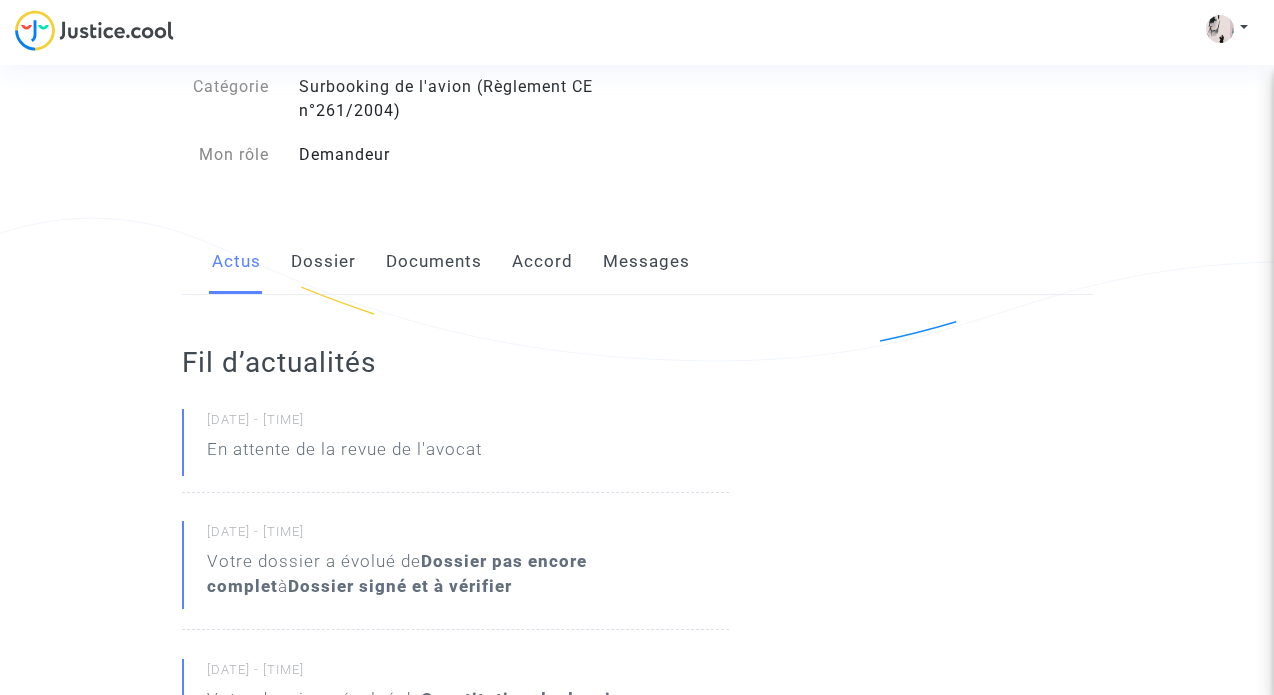 click on "Documents" at bounding box center (434, 262) 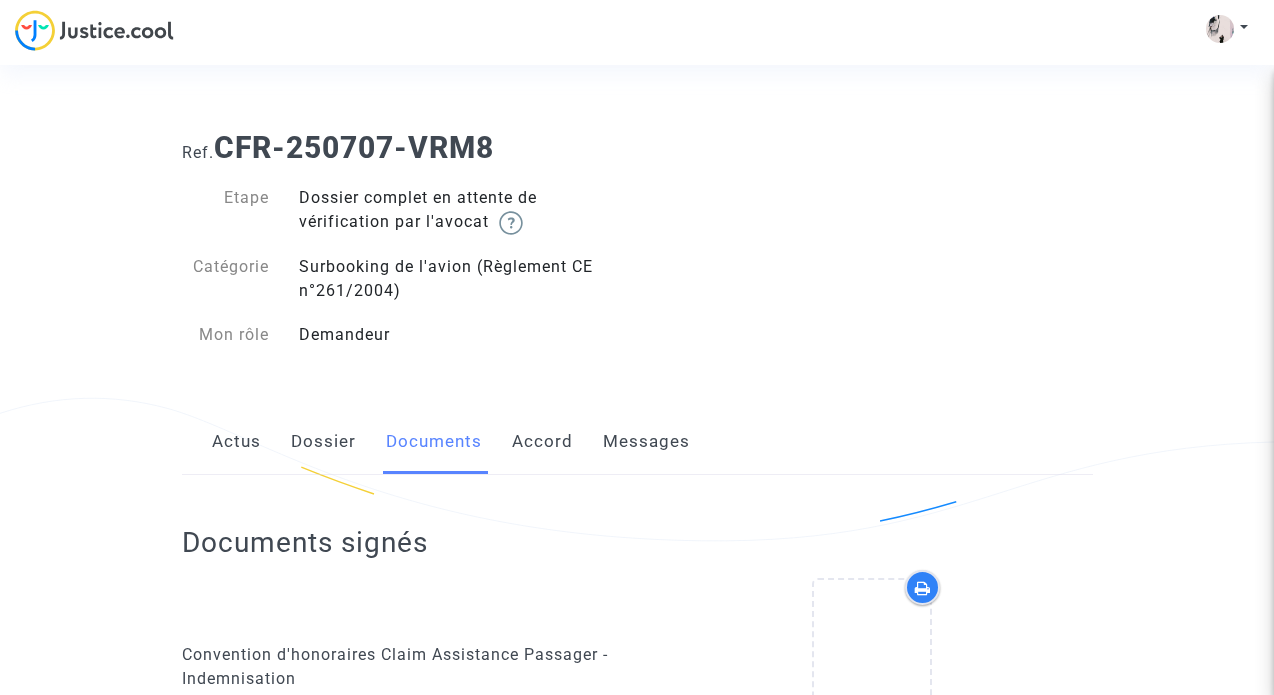 click on "Messages" at bounding box center [646, 442] 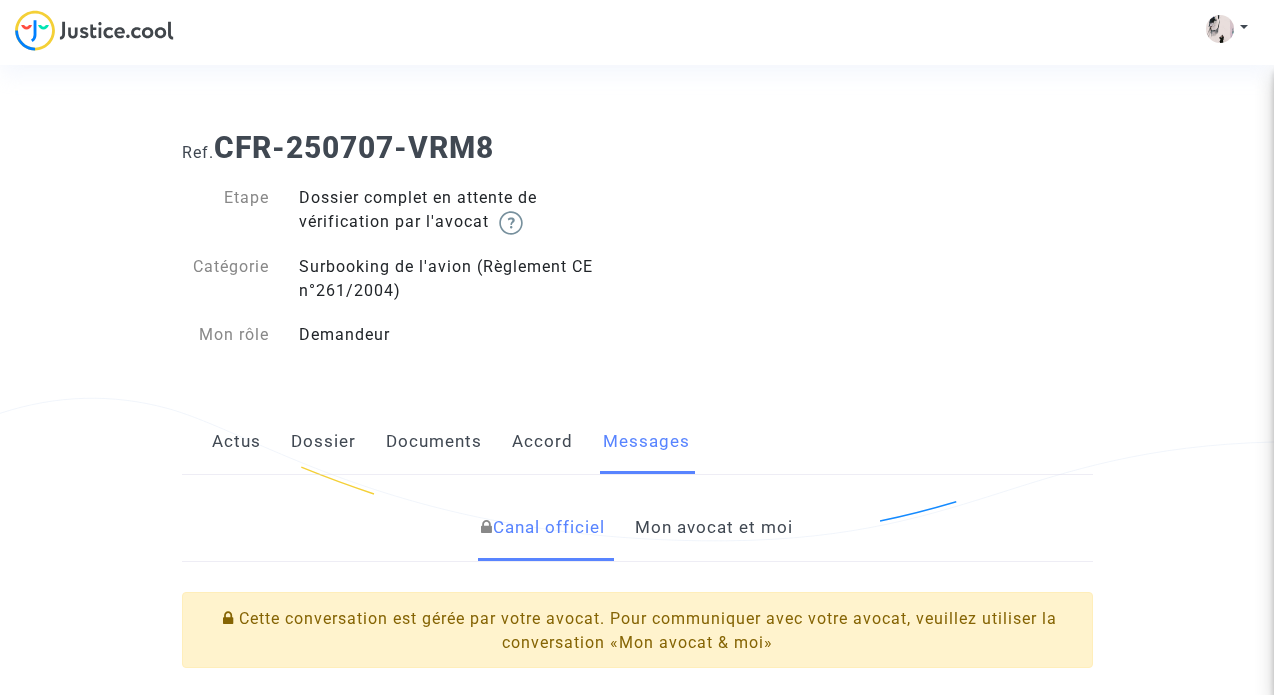 click on "Dossier" at bounding box center (323, 442) 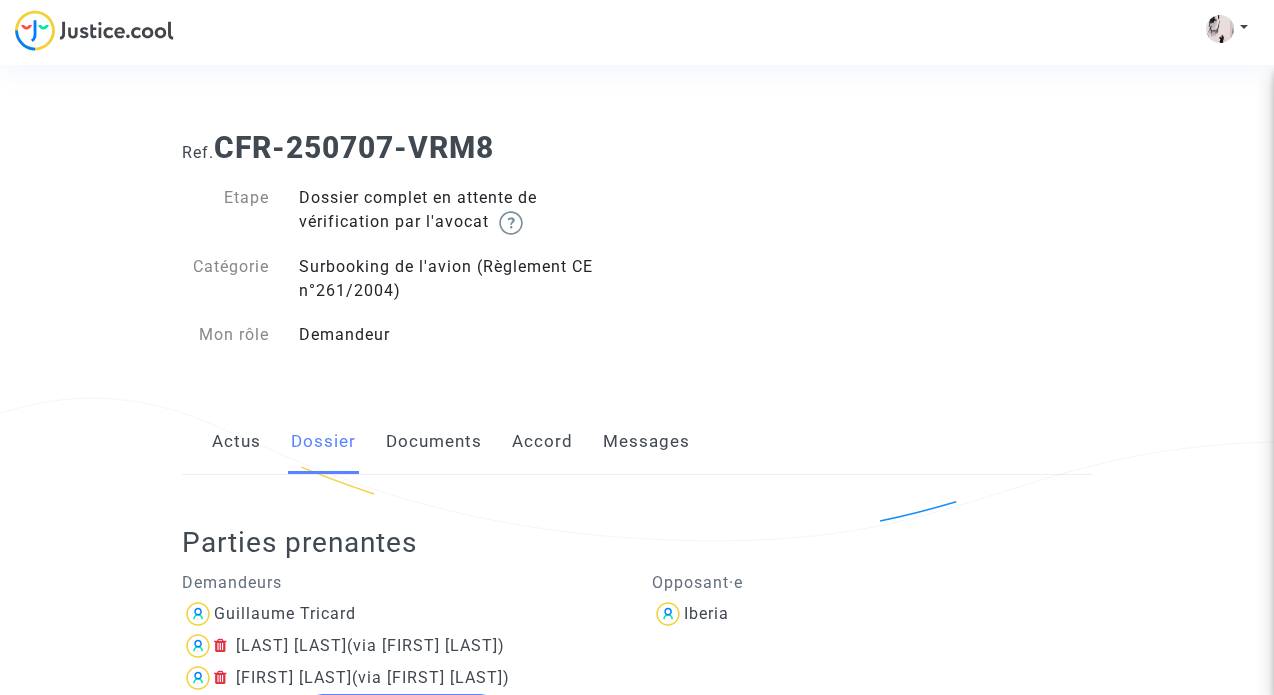 click on "Actus" at bounding box center [236, 442] 